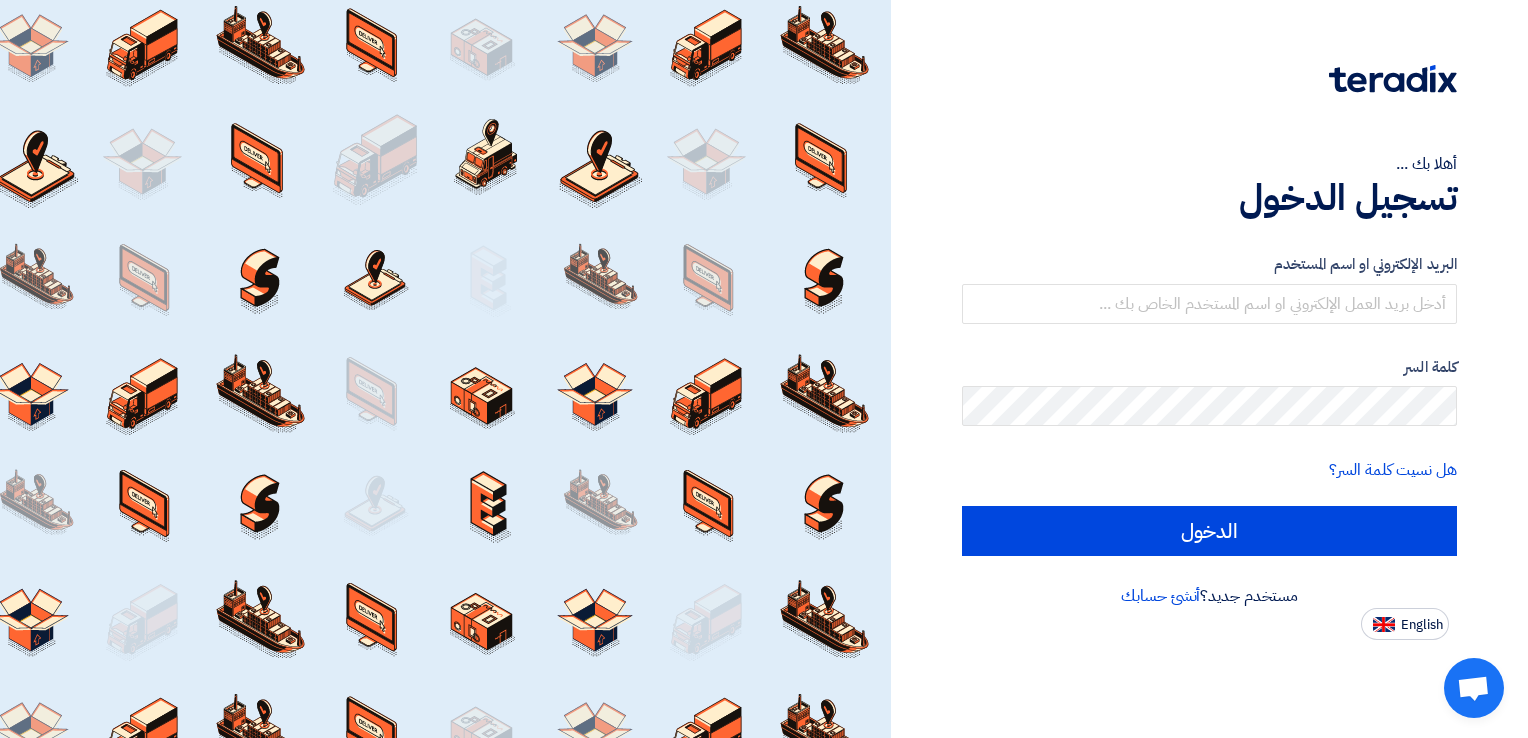 scroll, scrollTop: 0, scrollLeft: 0, axis: both 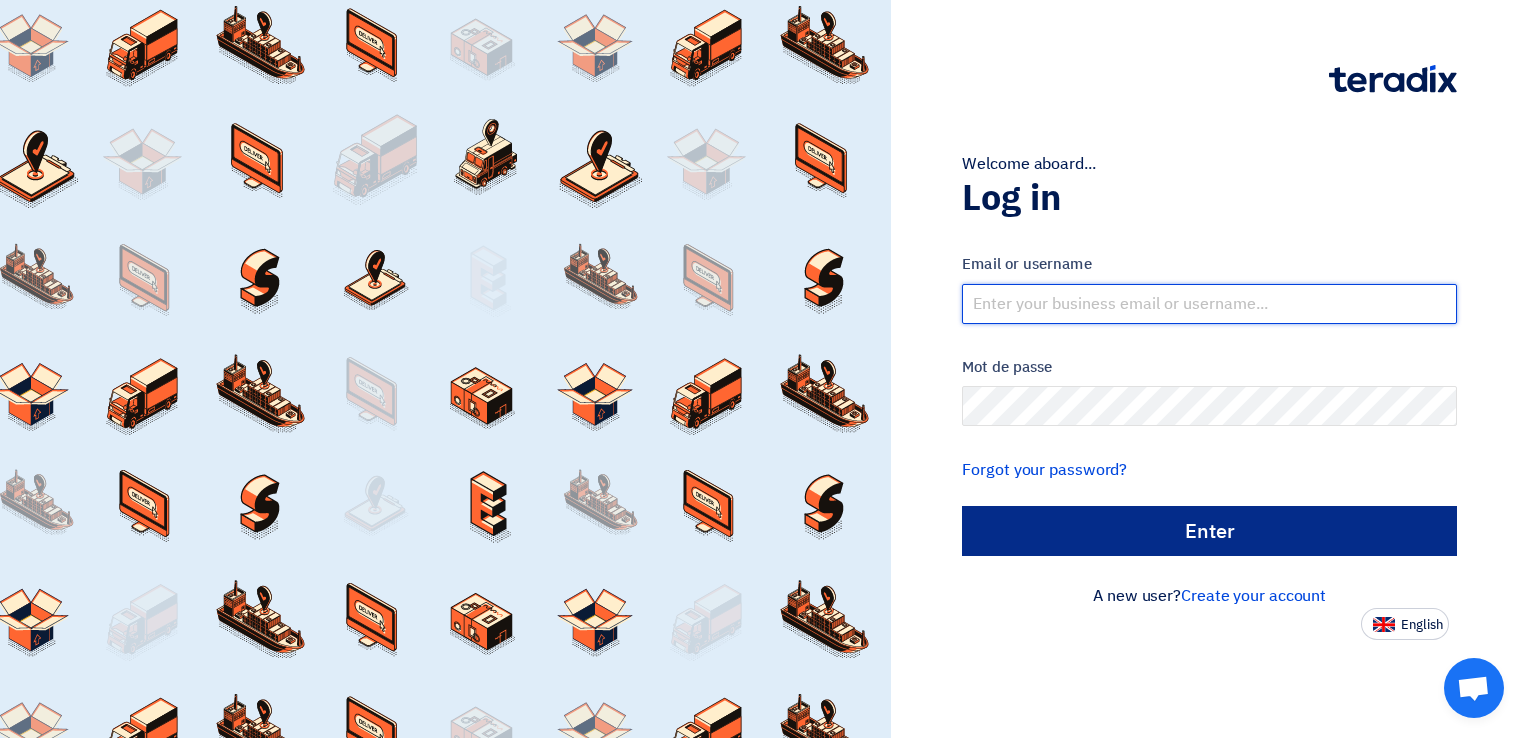 type on "[EMAIL_ADDRESS][DOMAIN_NAME]" 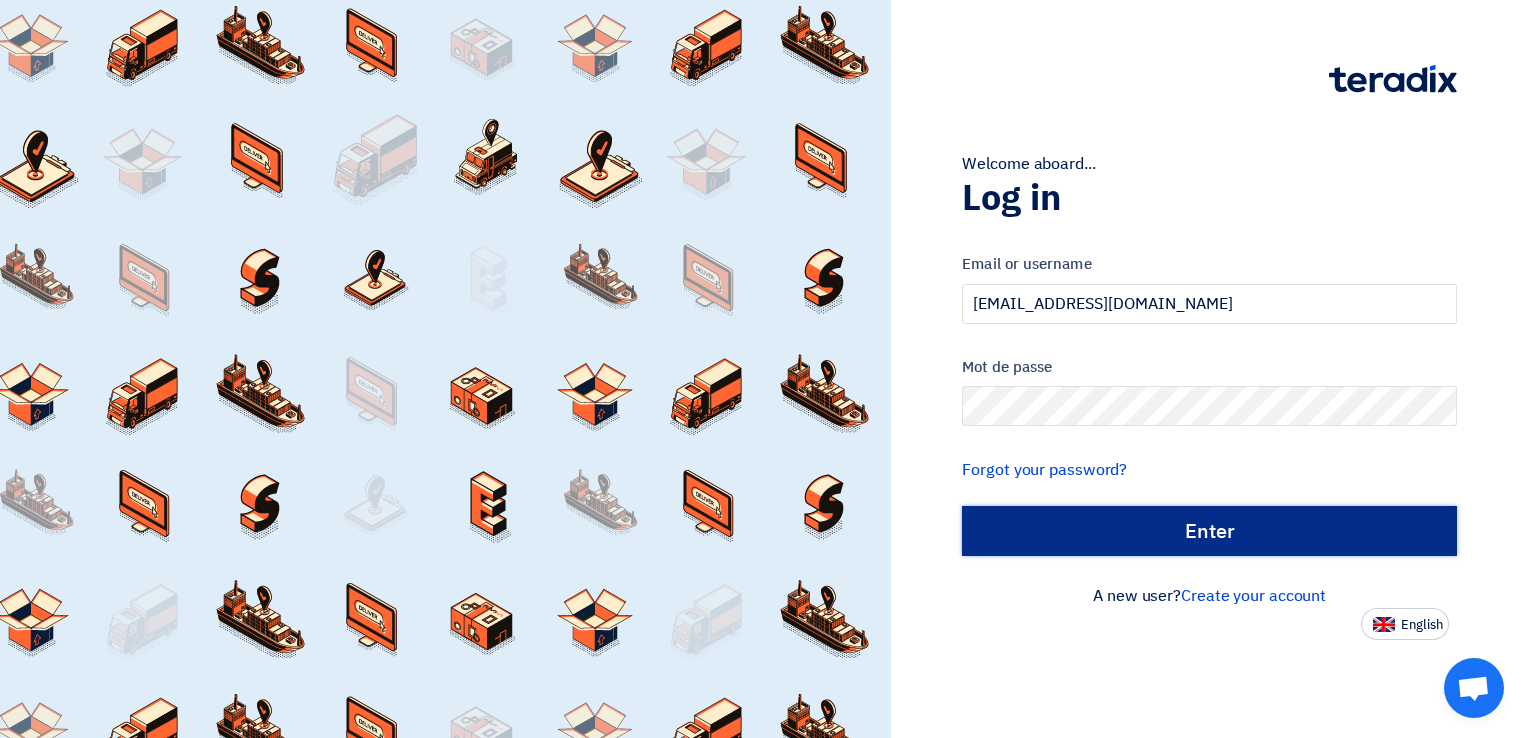 click on "الدخول" 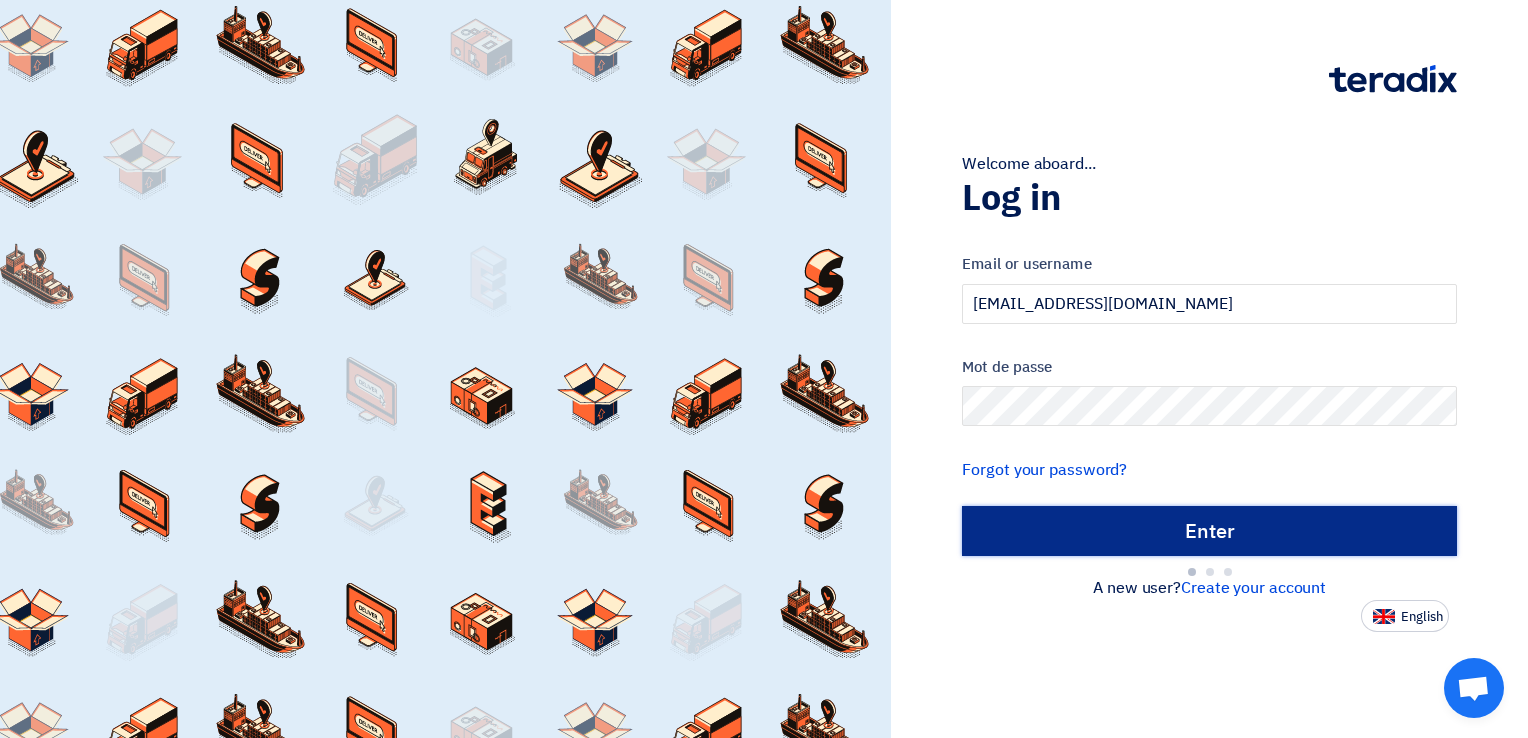 type on "Sign in" 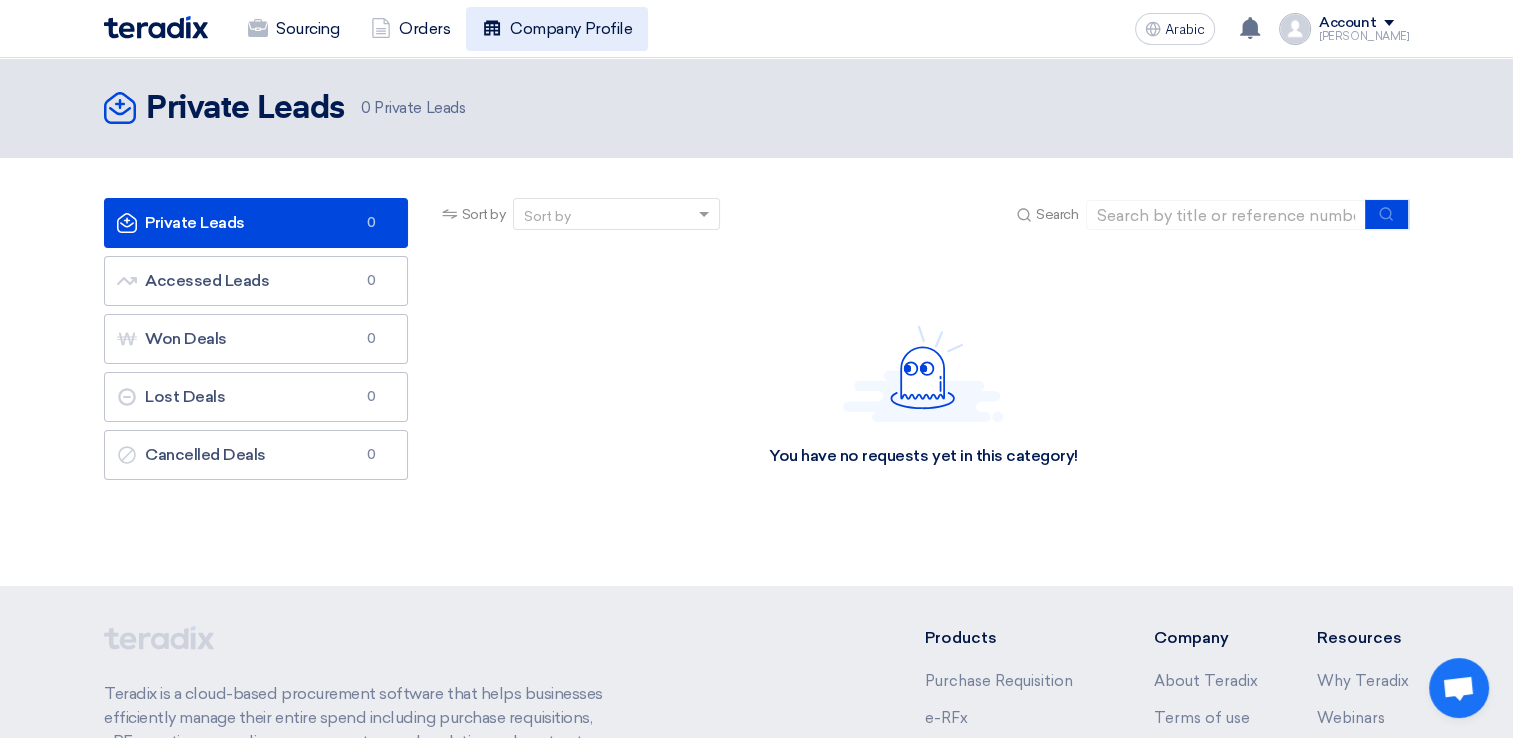 click on "Company Profile" 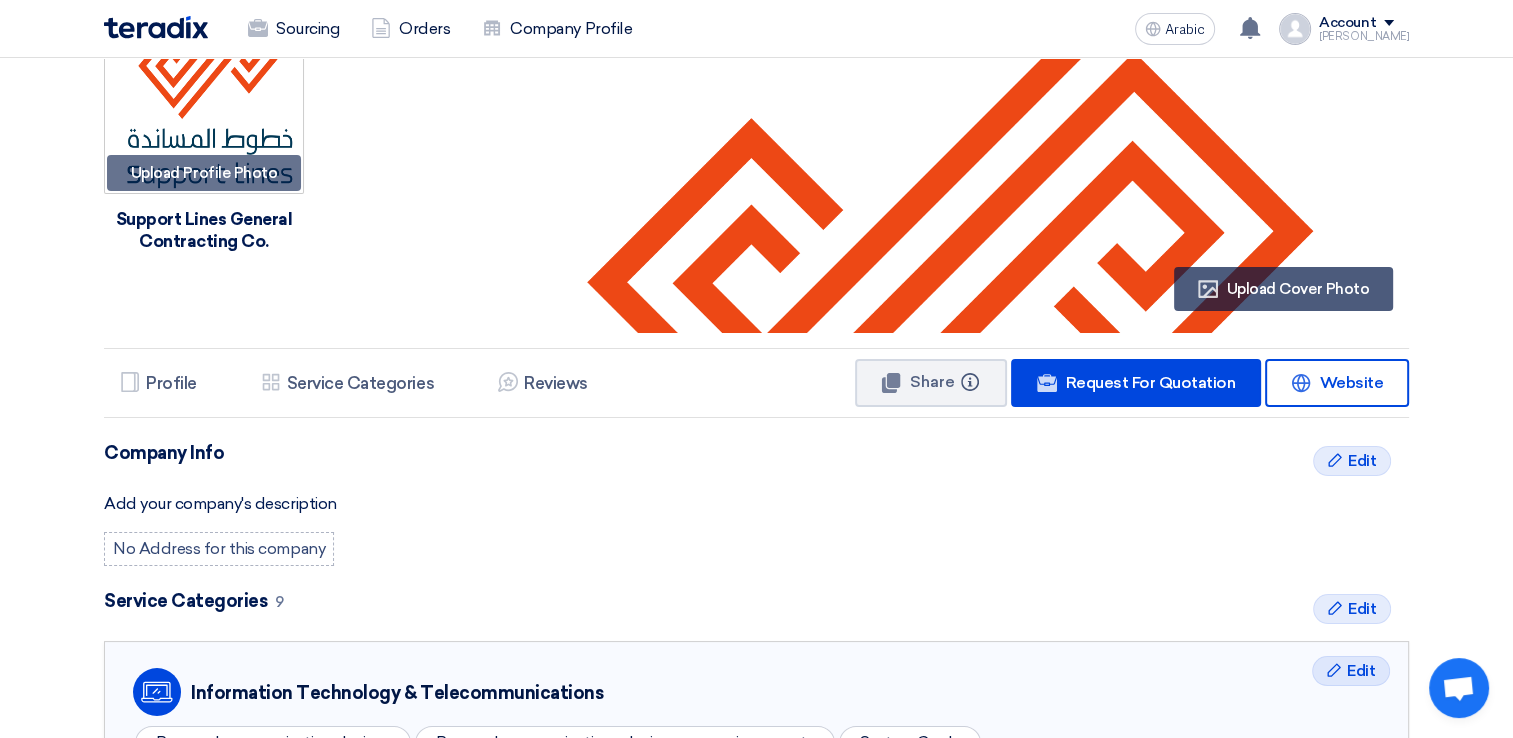 scroll, scrollTop: 0, scrollLeft: 0, axis: both 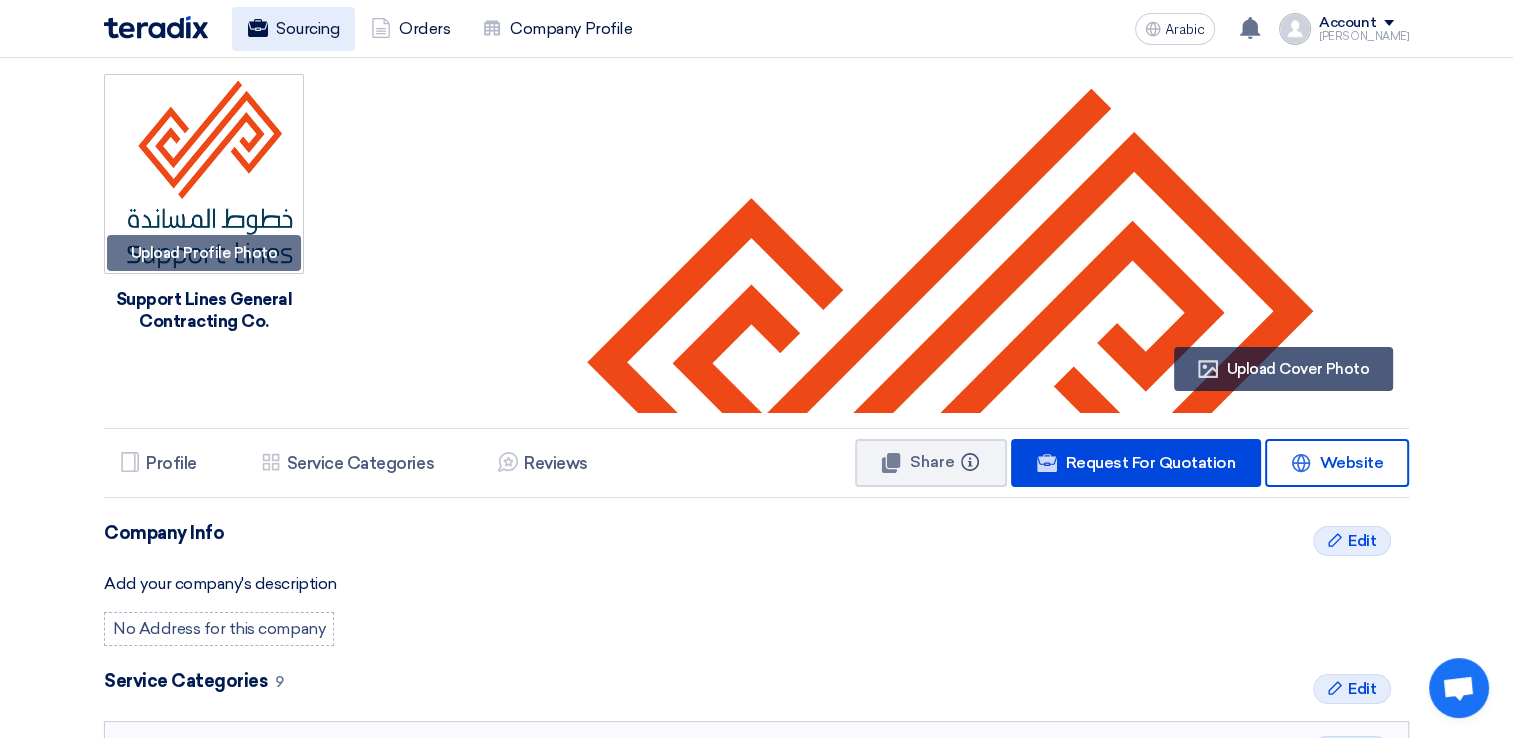 click on "Sourcing" 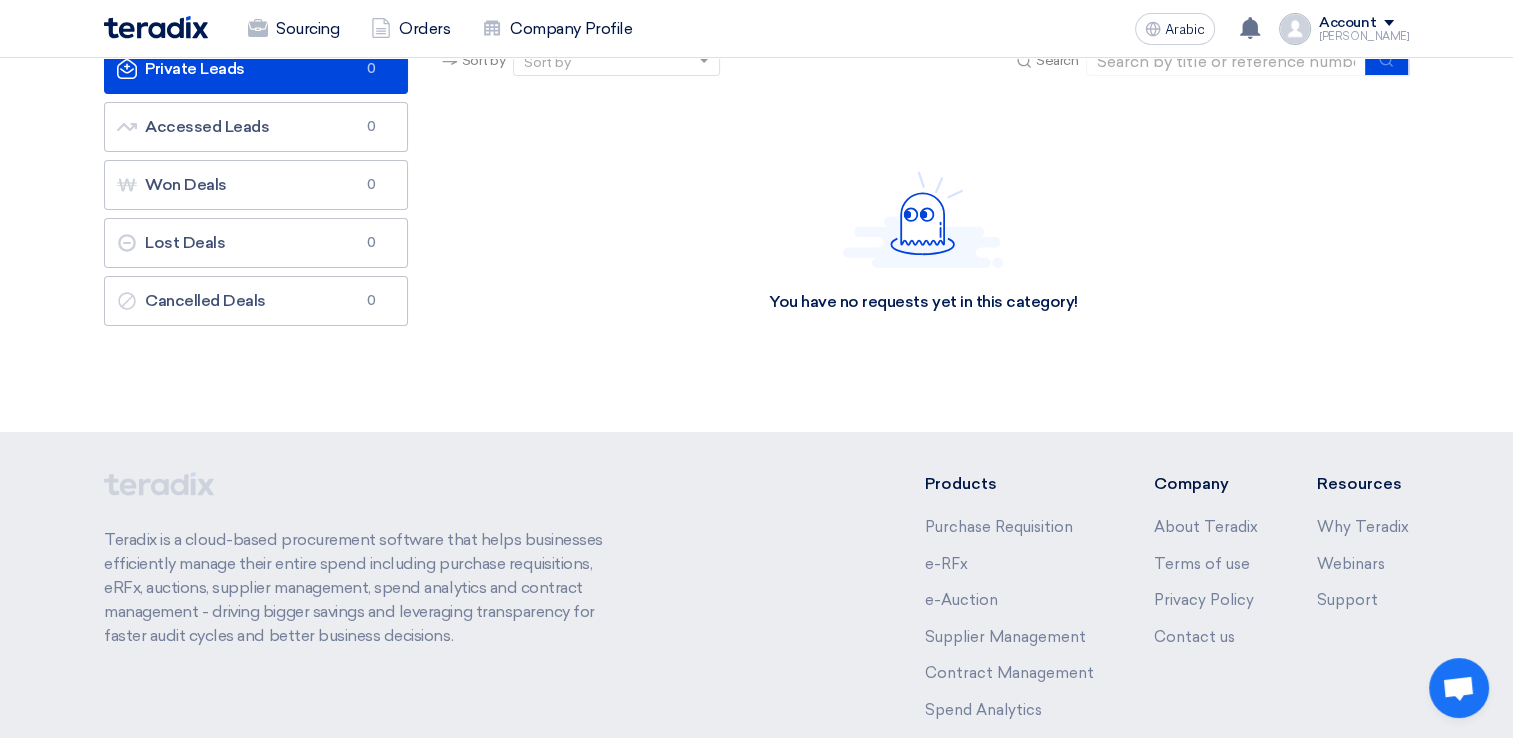 scroll, scrollTop: 200, scrollLeft: 0, axis: vertical 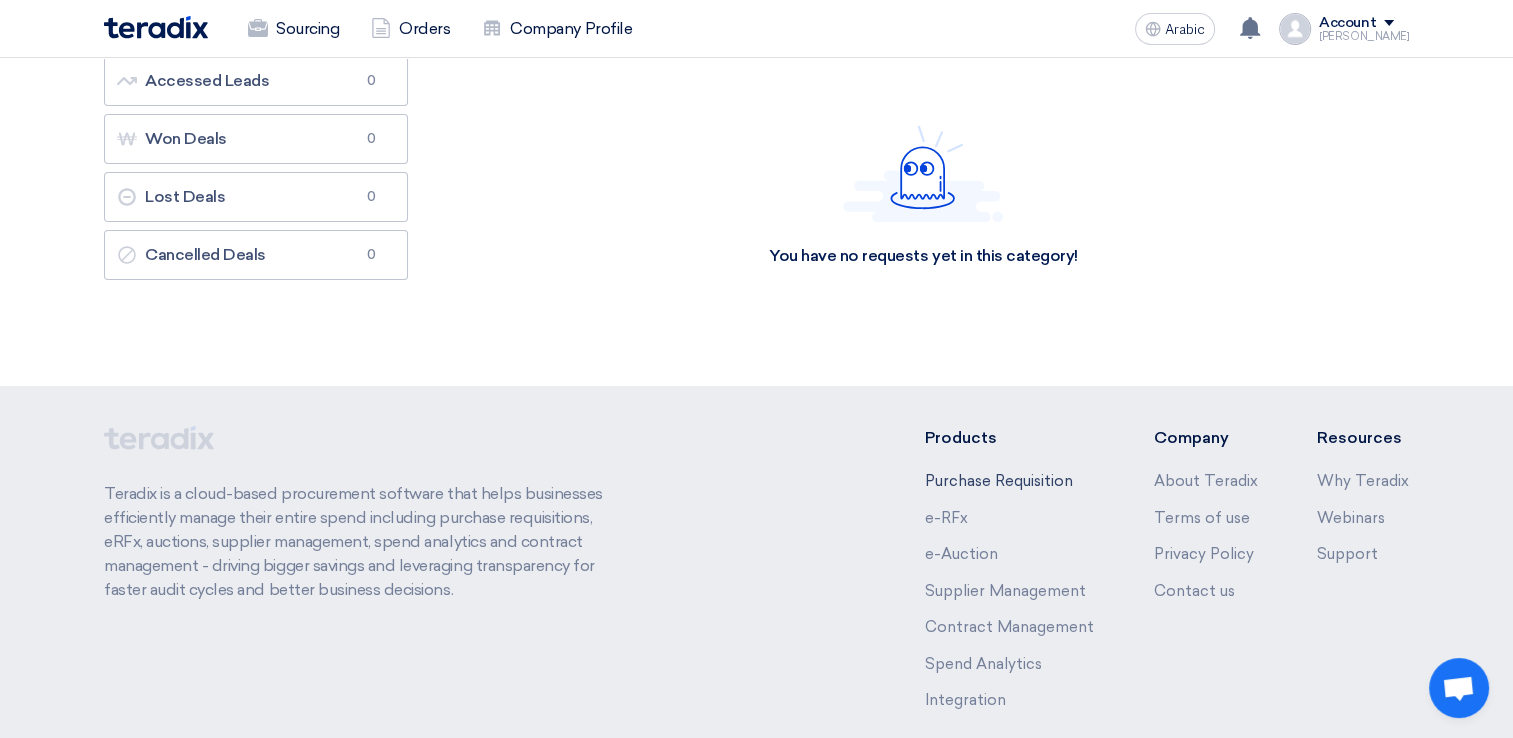 click on "Purchase Requisition" 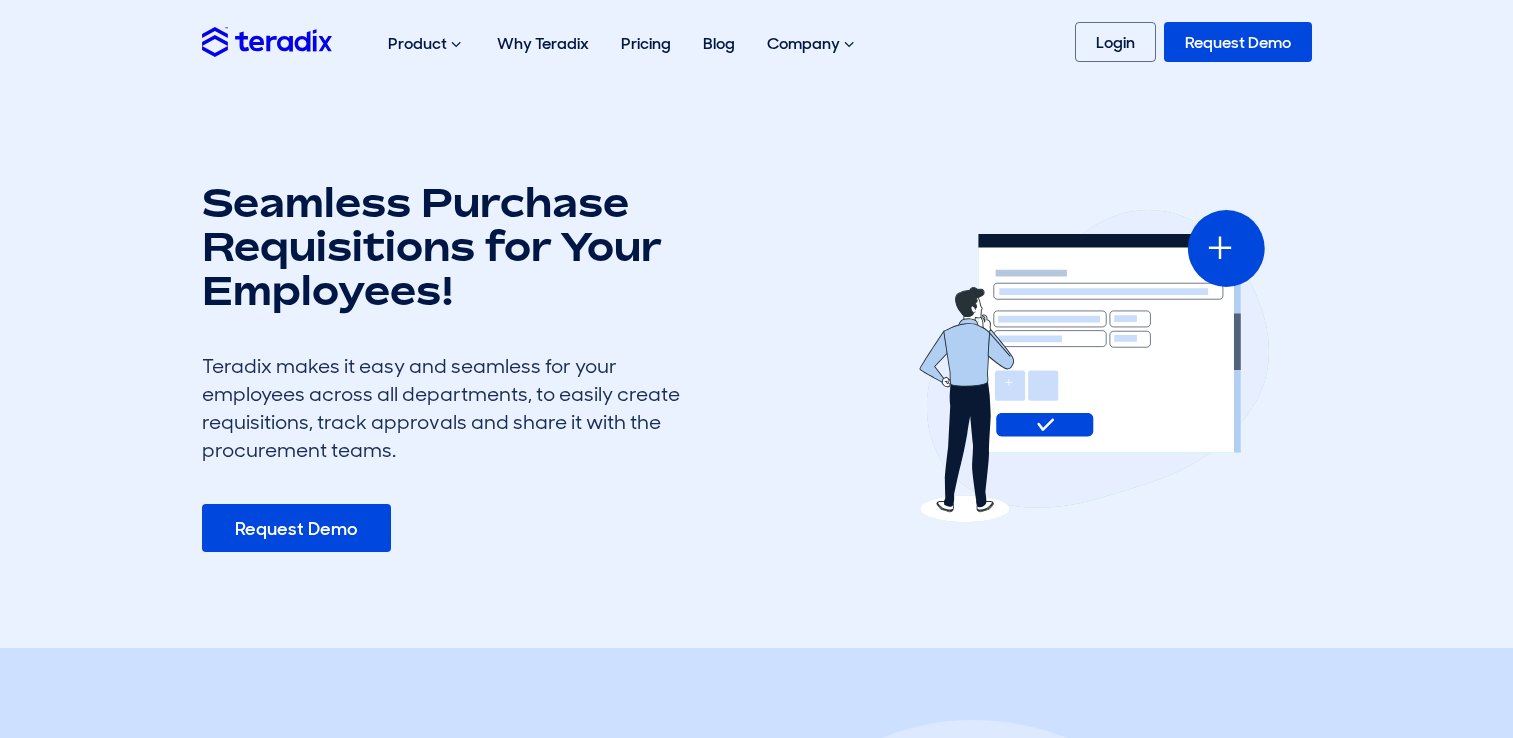scroll, scrollTop: 0, scrollLeft: 0, axis: both 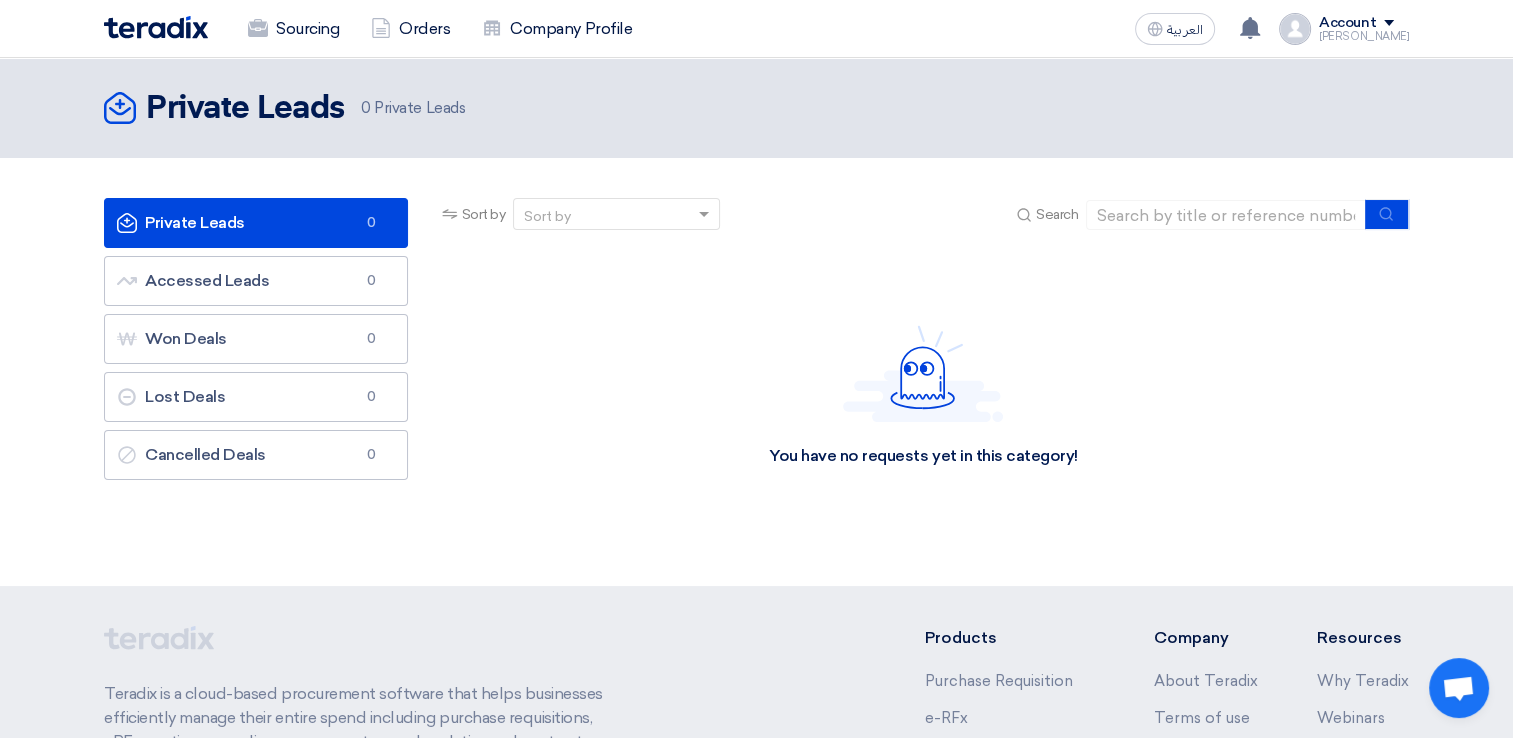 click 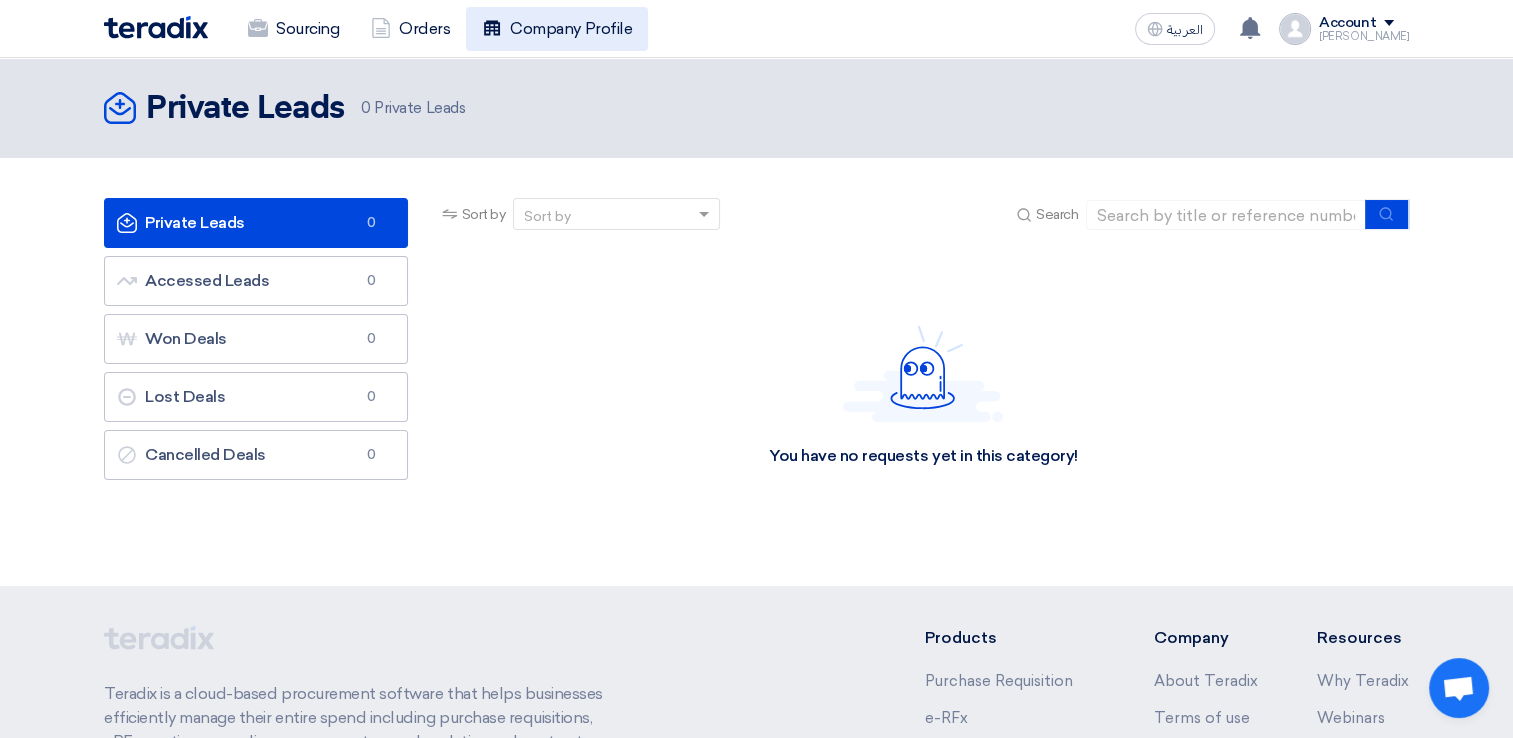 click on "Company Profile" 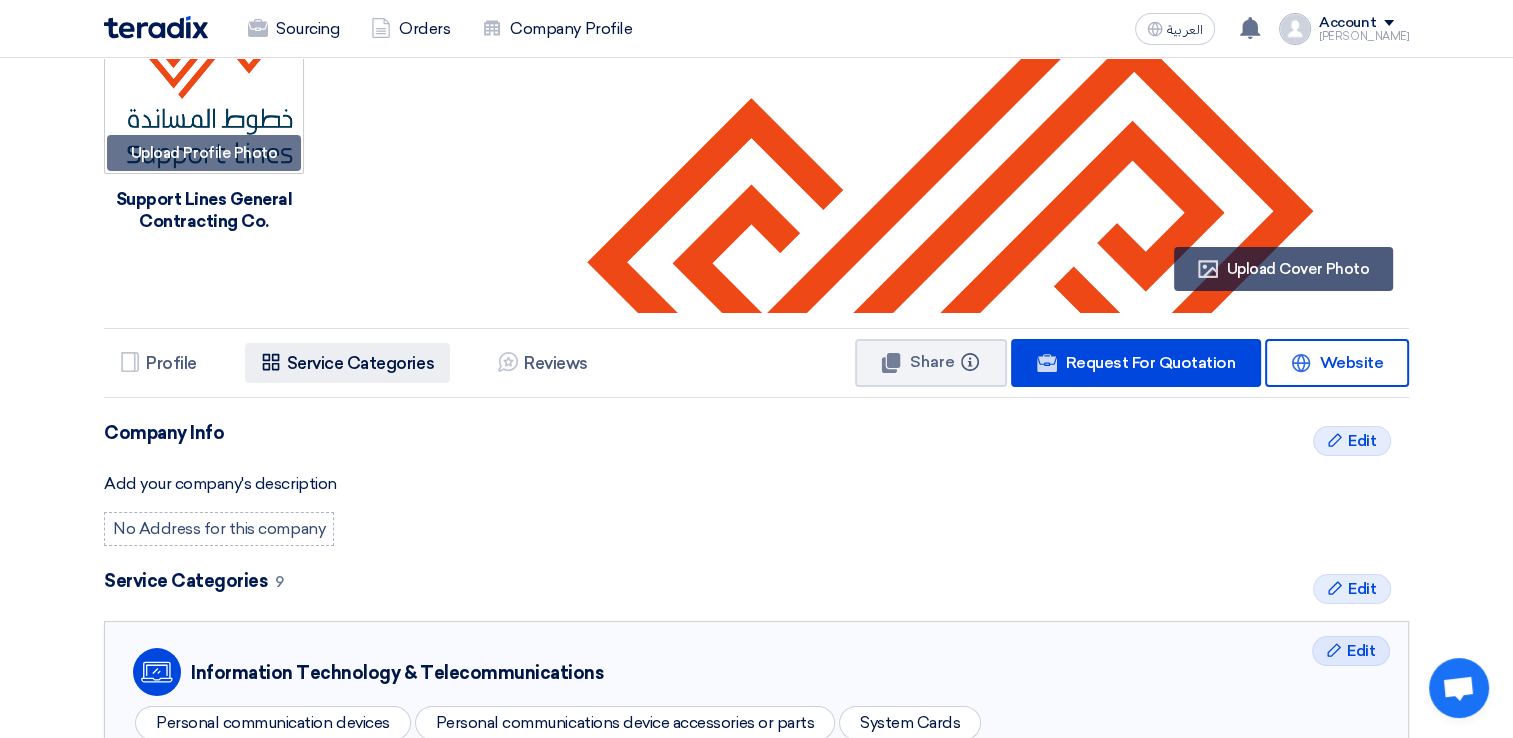 click on "Service Categories" 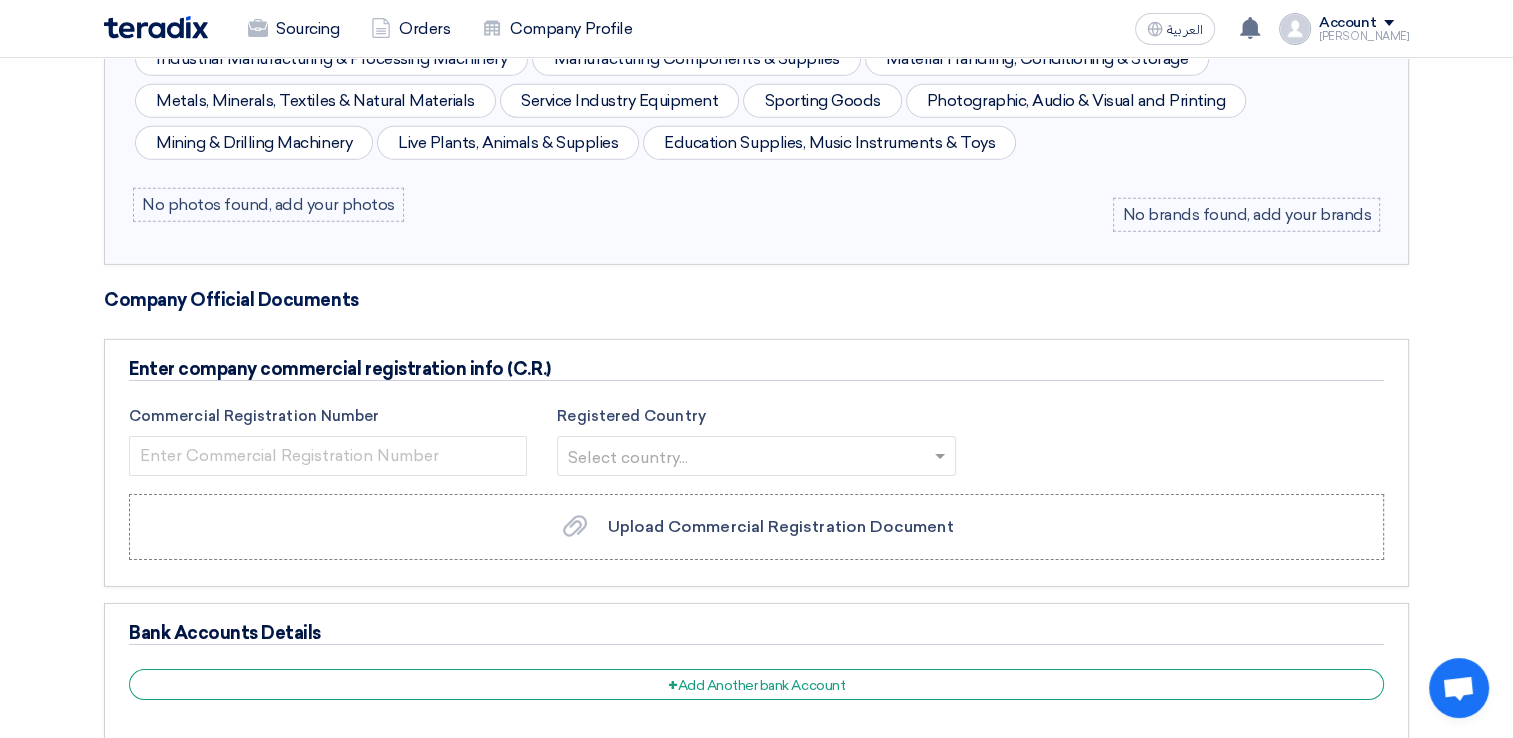 scroll, scrollTop: 6298, scrollLeft: 0, axis: vertical 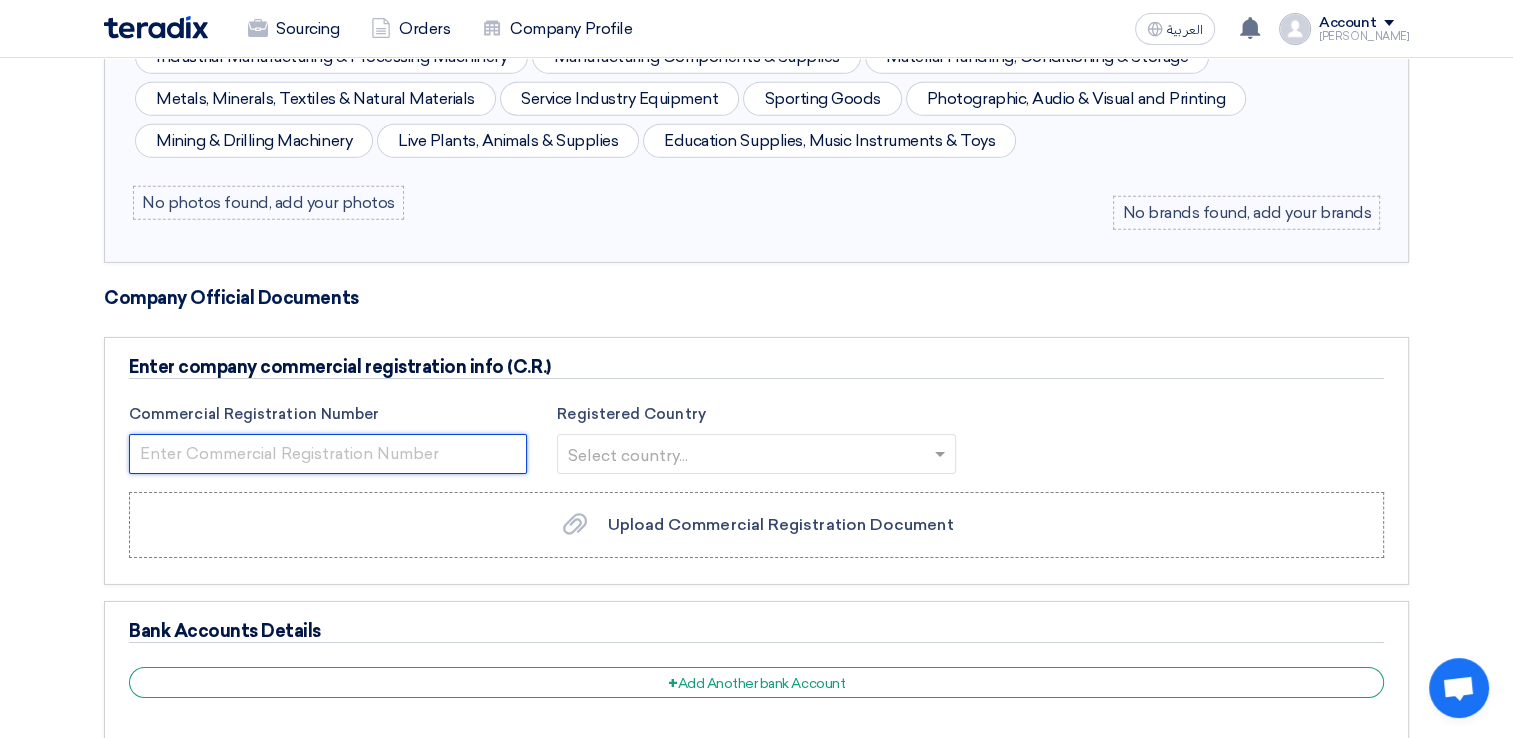 click at bounding box center (328, 454) 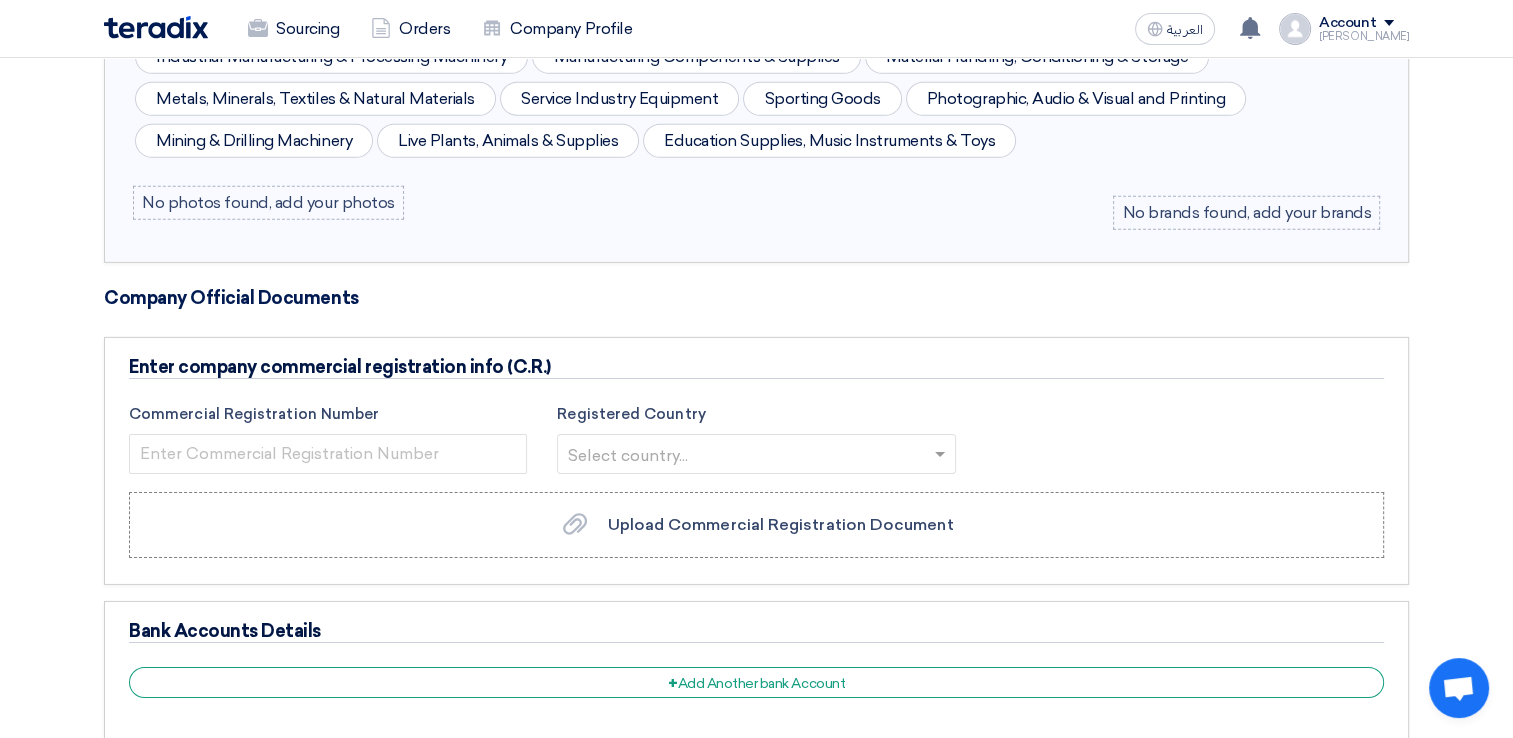 click 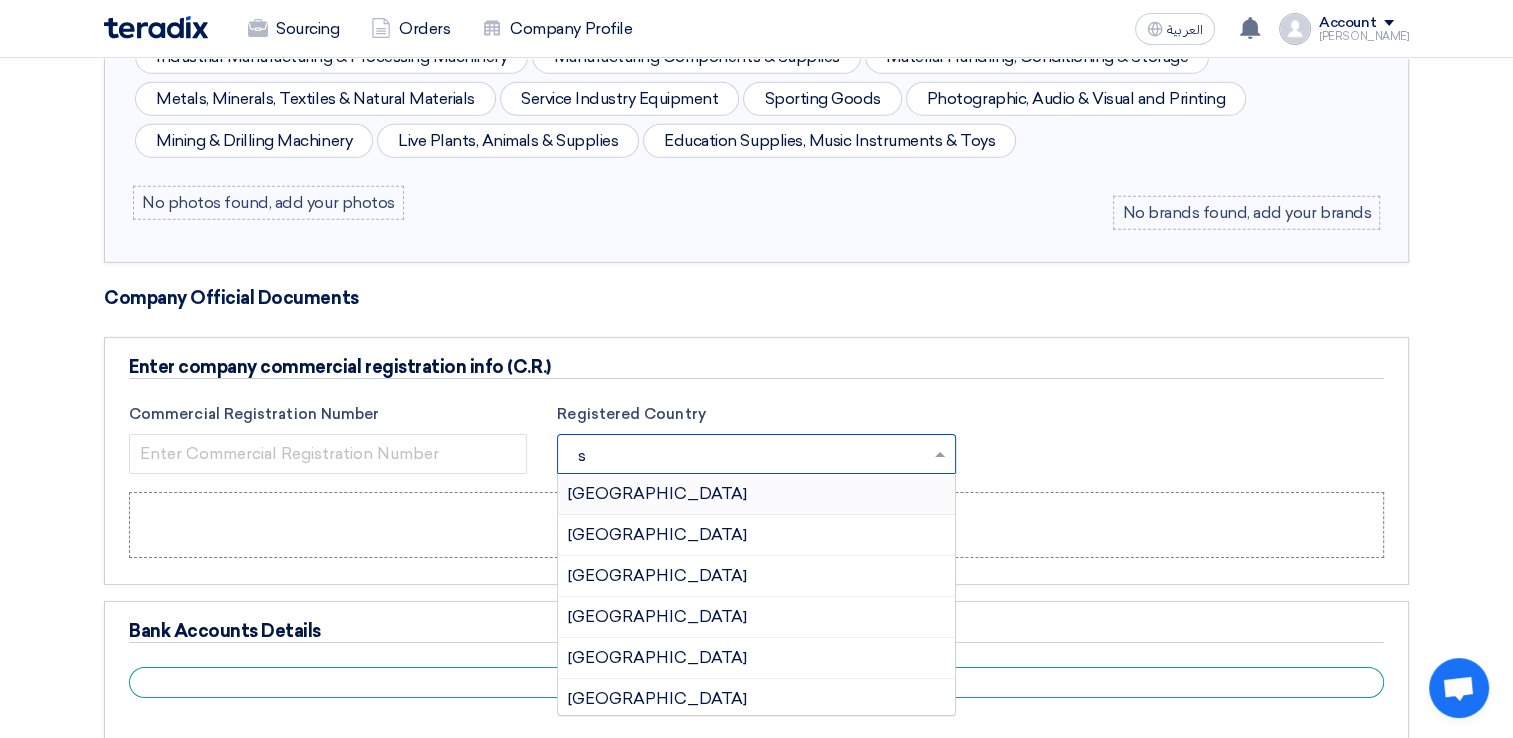 type on "sa" 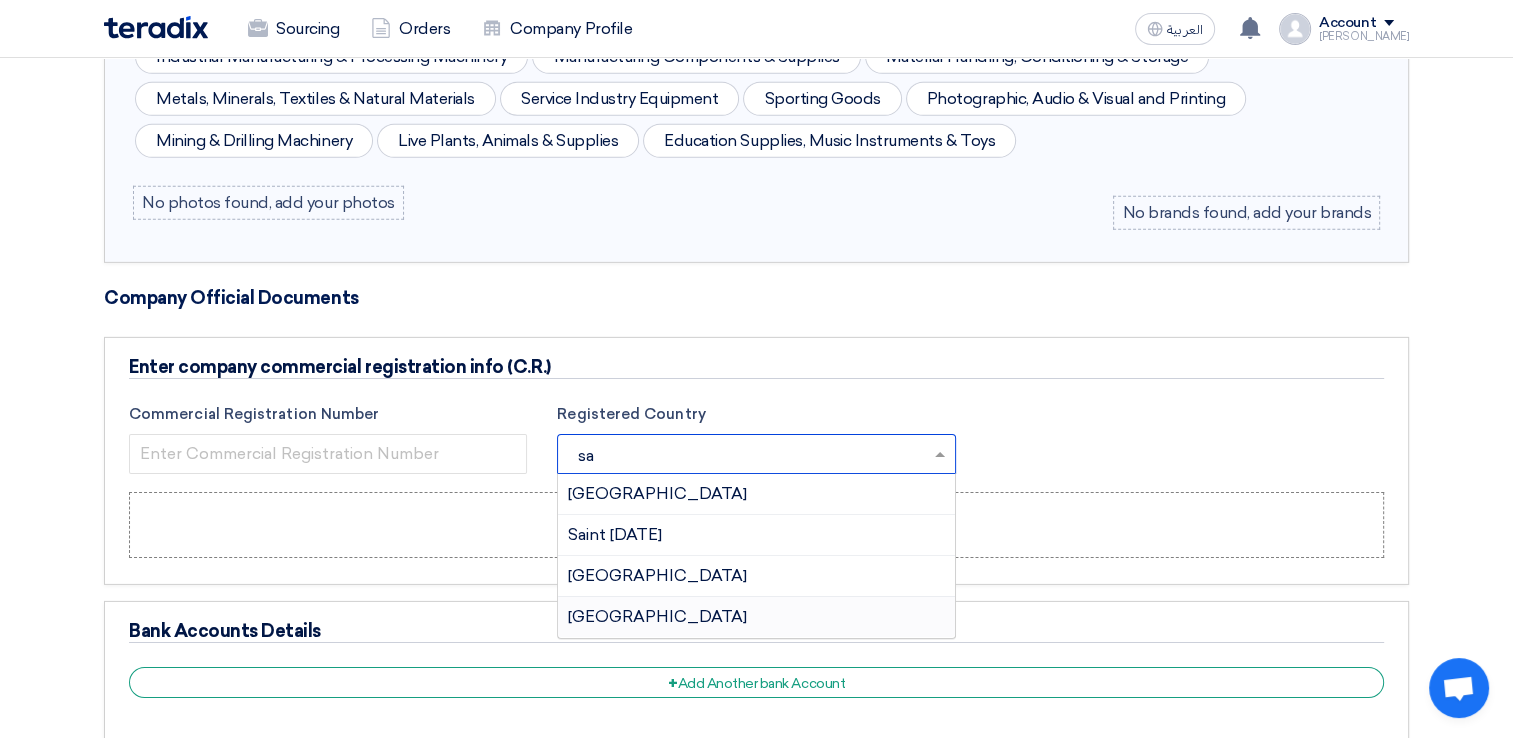 click on "Saudi Arabia" at bounding box center [657, 616] 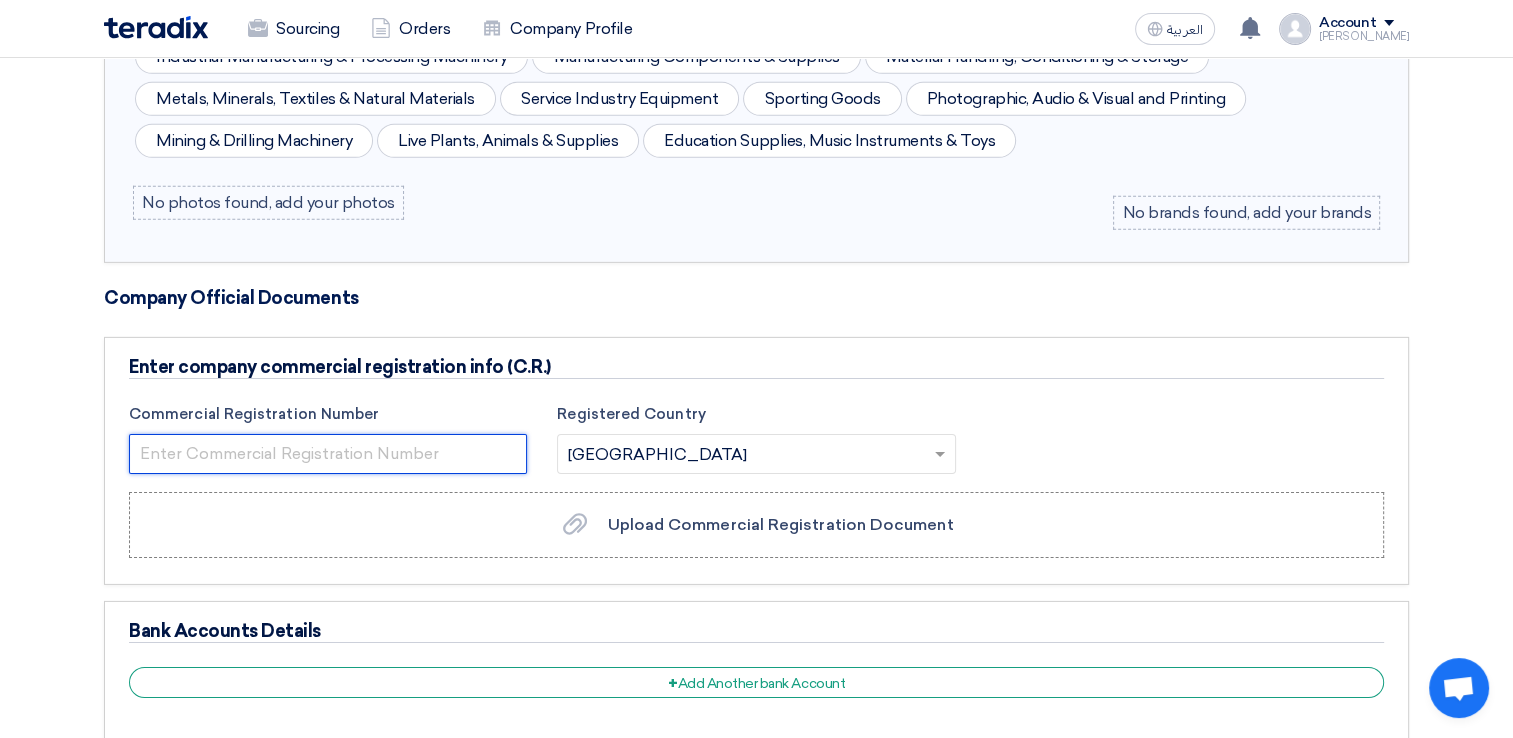 click at bounding box center [328, 454] 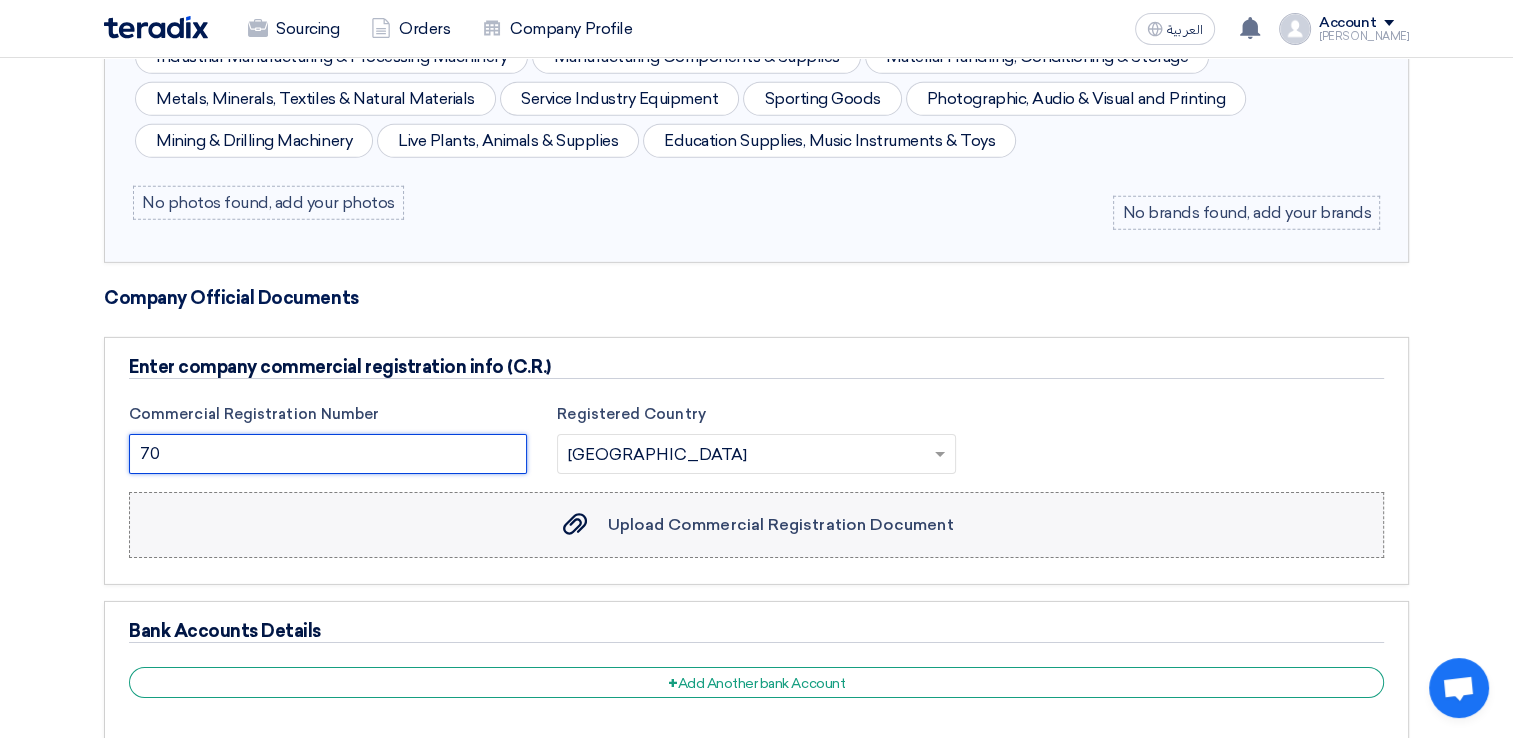 type on "7" 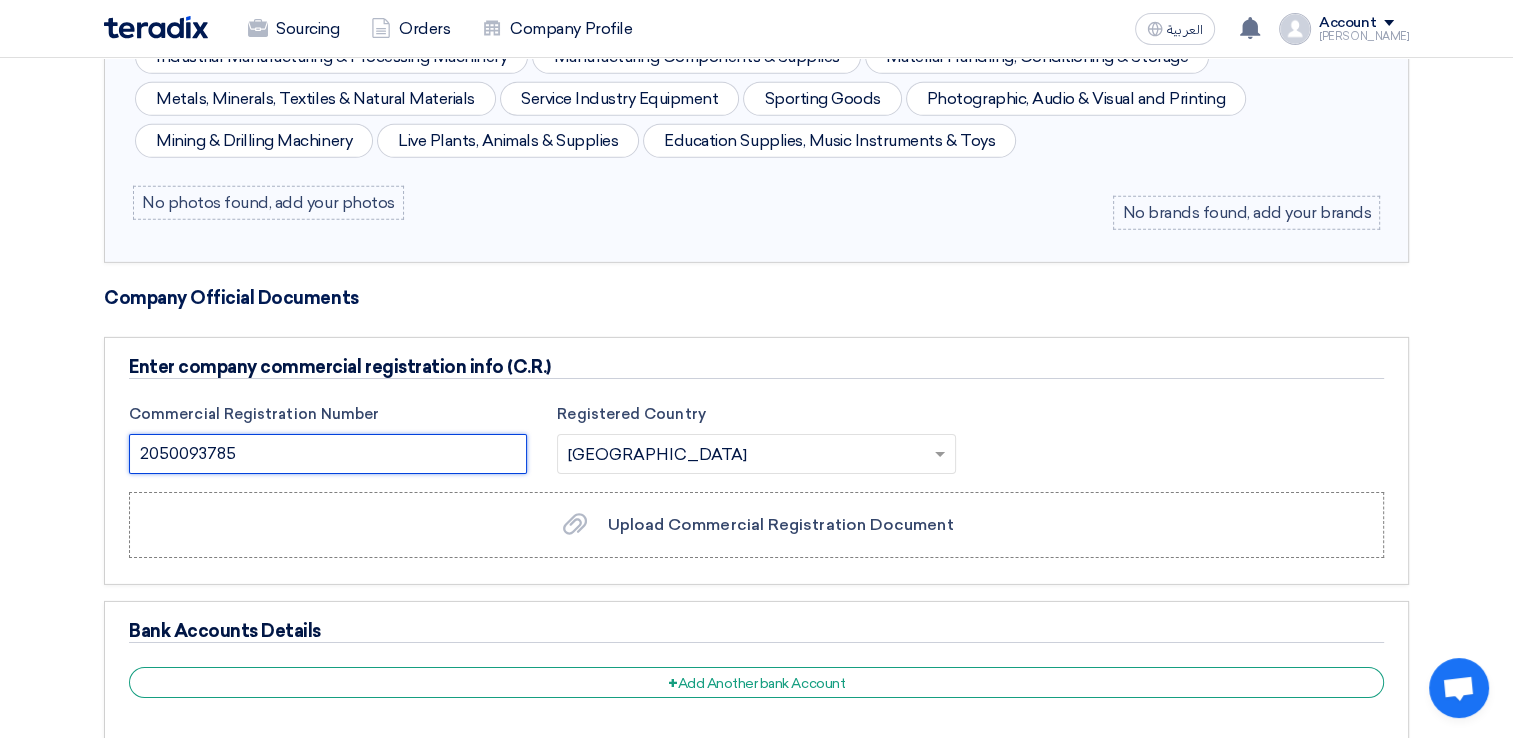 type on "2050093785" 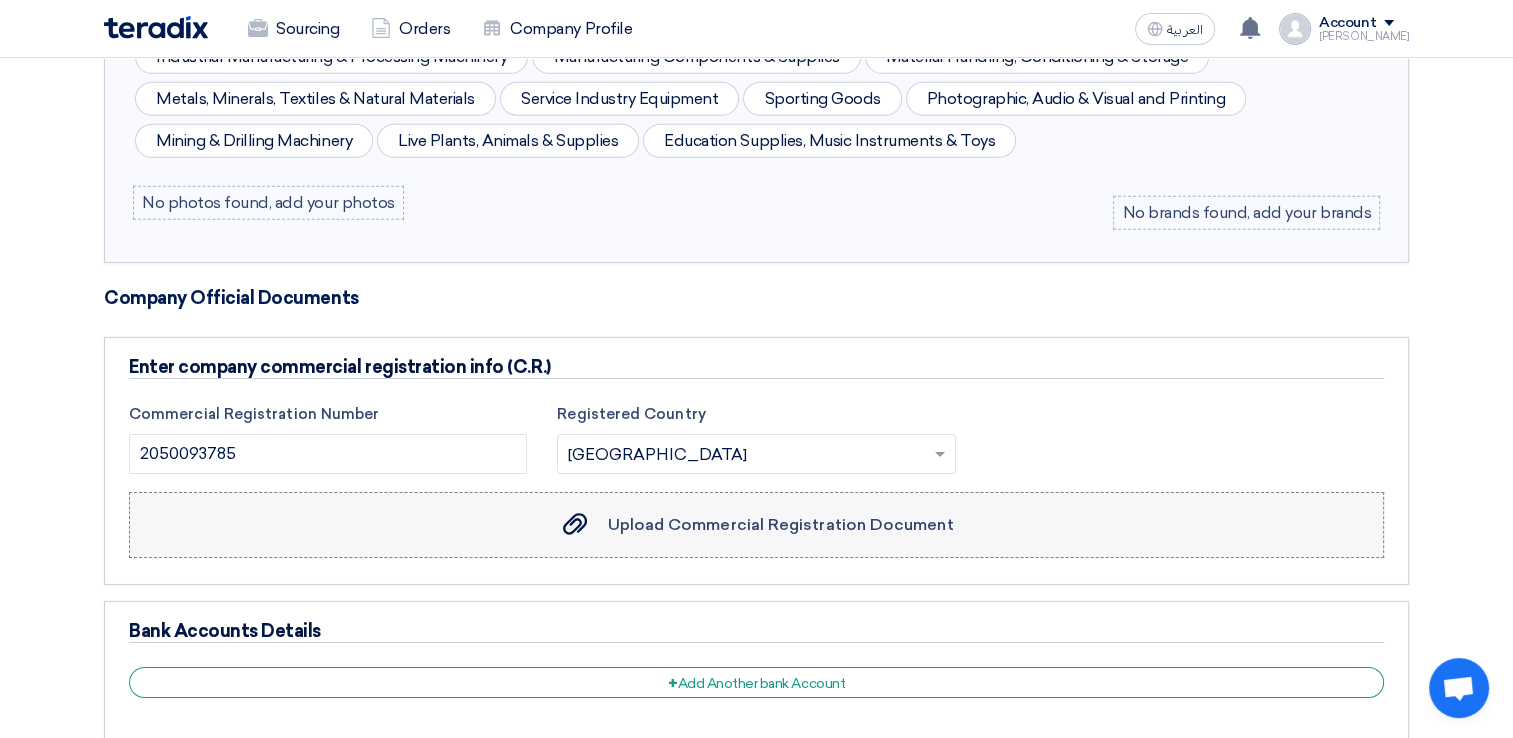 click on "Upload Commercial Registration Document" 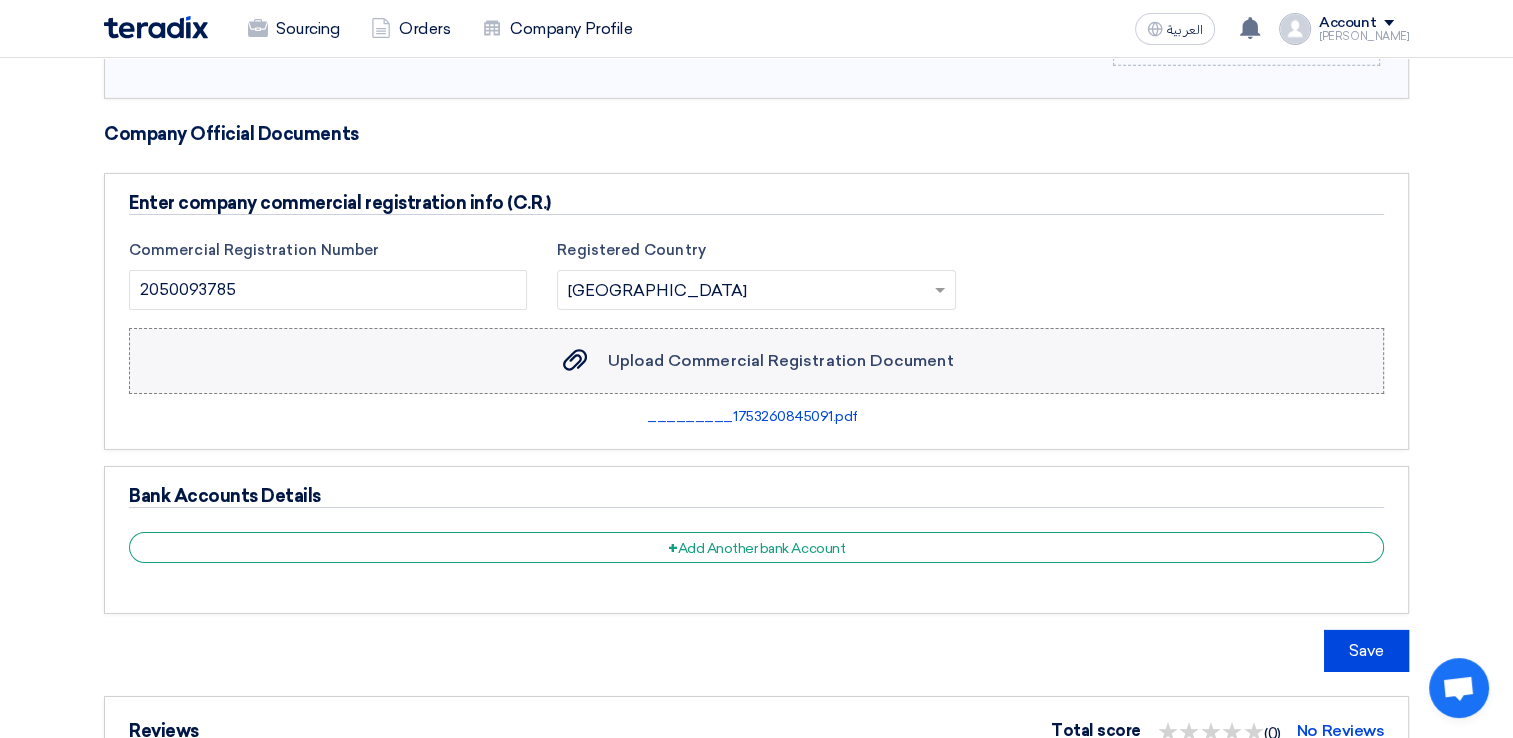 scroll, scrollTop: 6498, scrollLeft: 0, axis: vertical 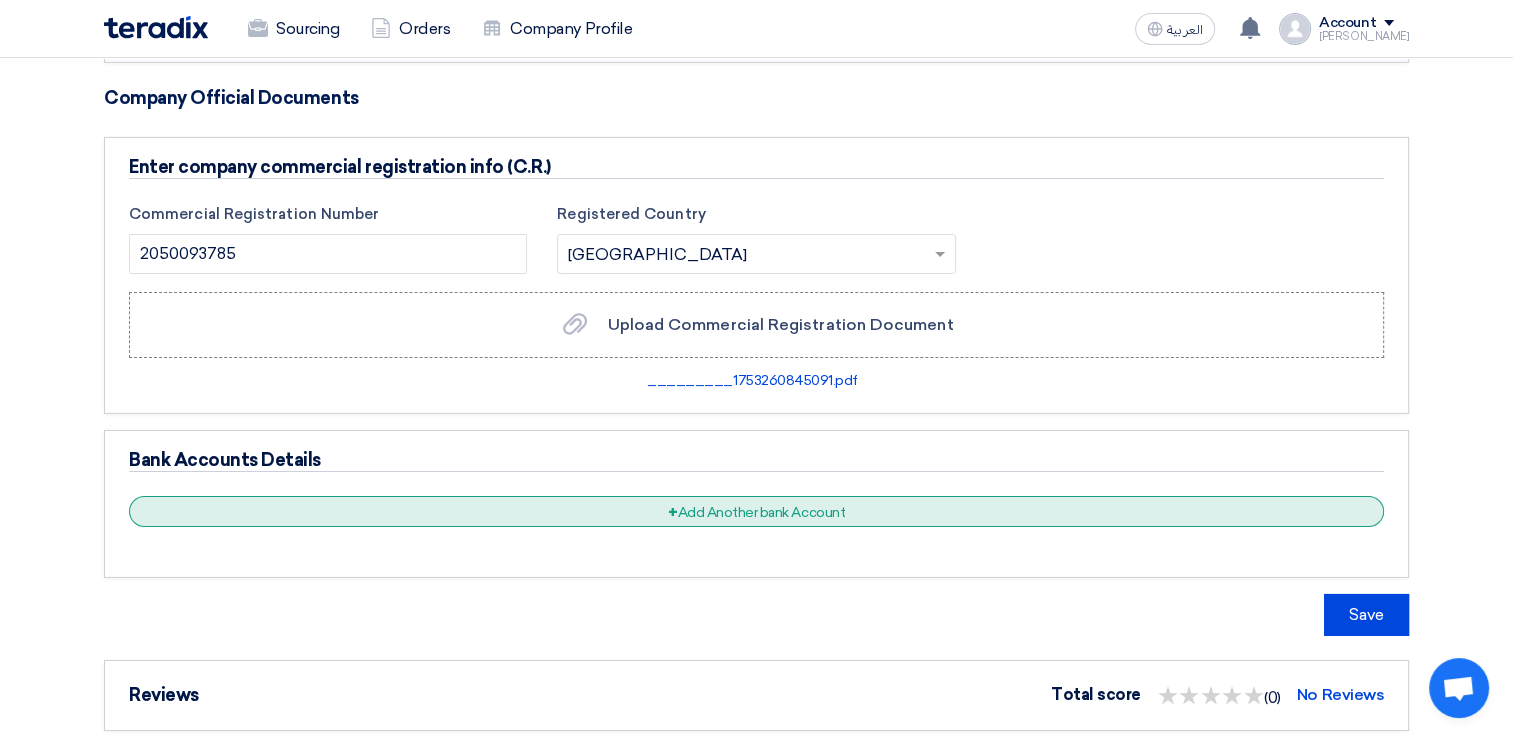 click on "+
Add Another bank Account" 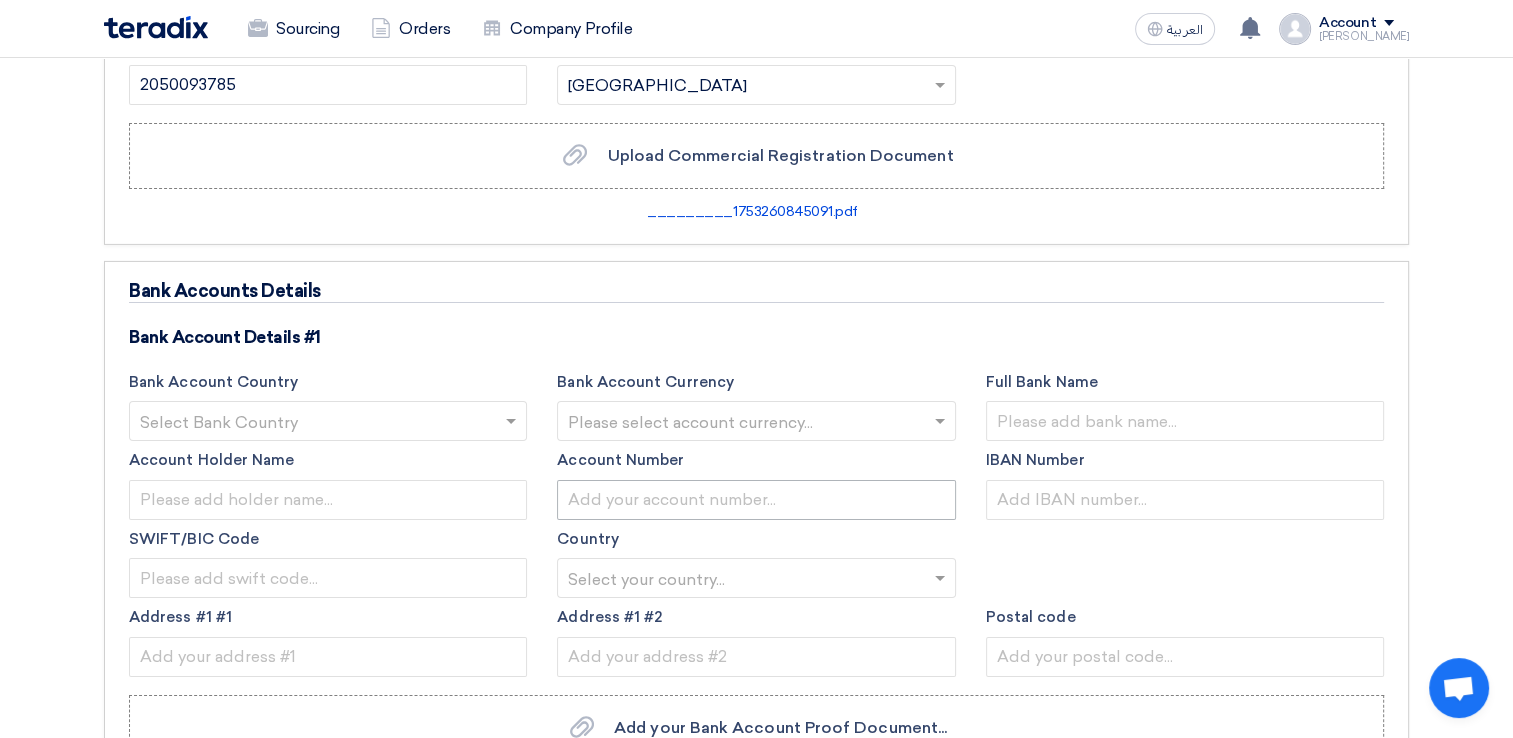scroll, scrollTop: 6698, scrollLeft: 0, axis: vertical 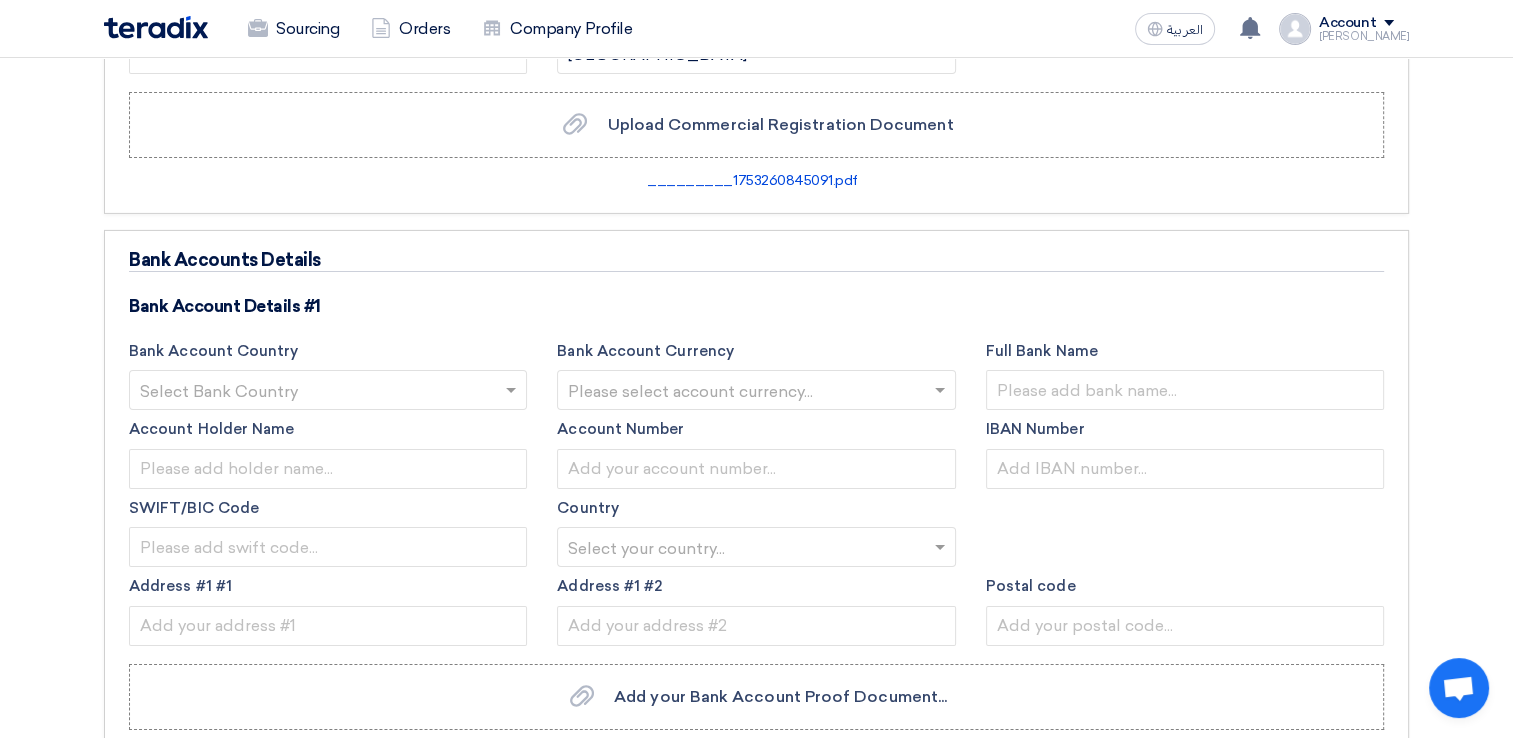 click 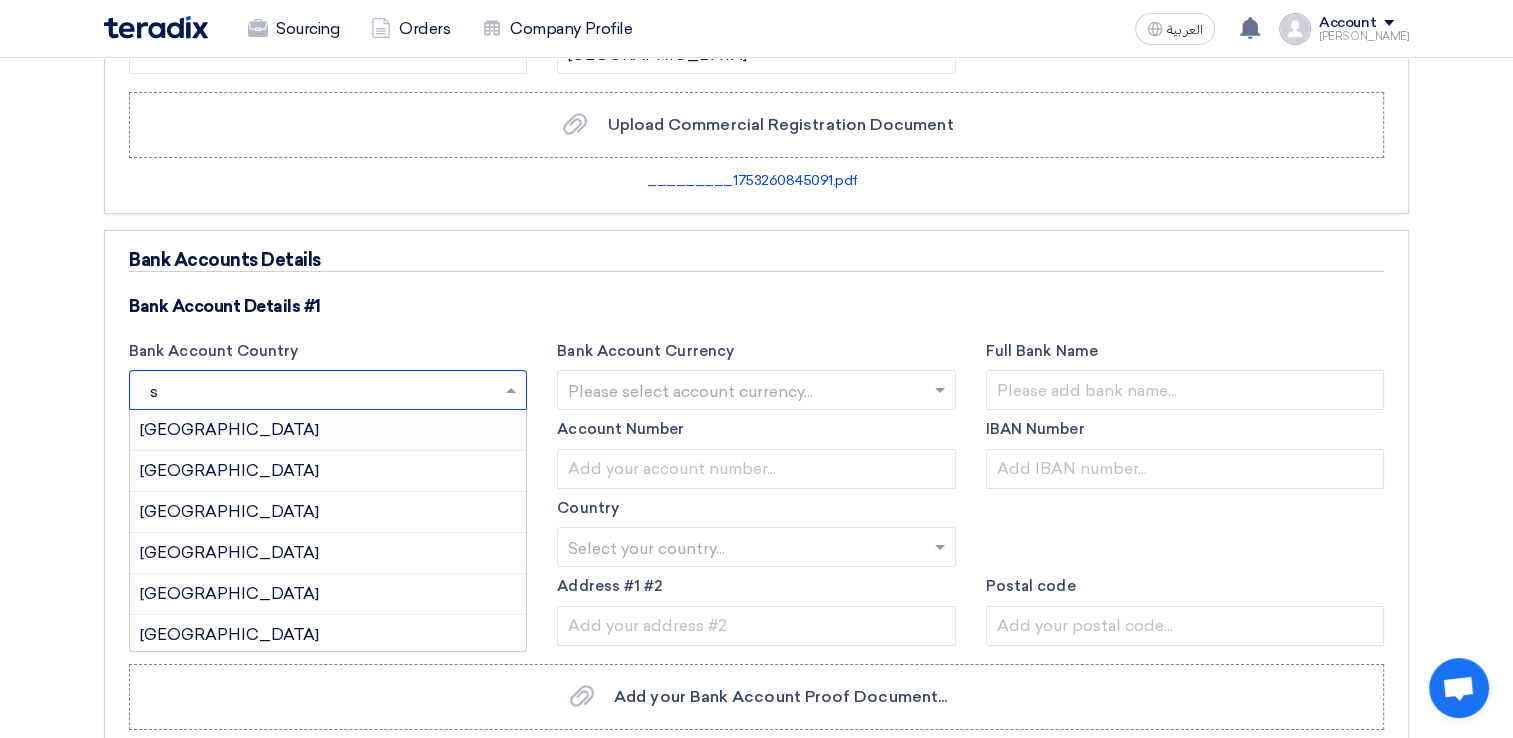type on "sa" 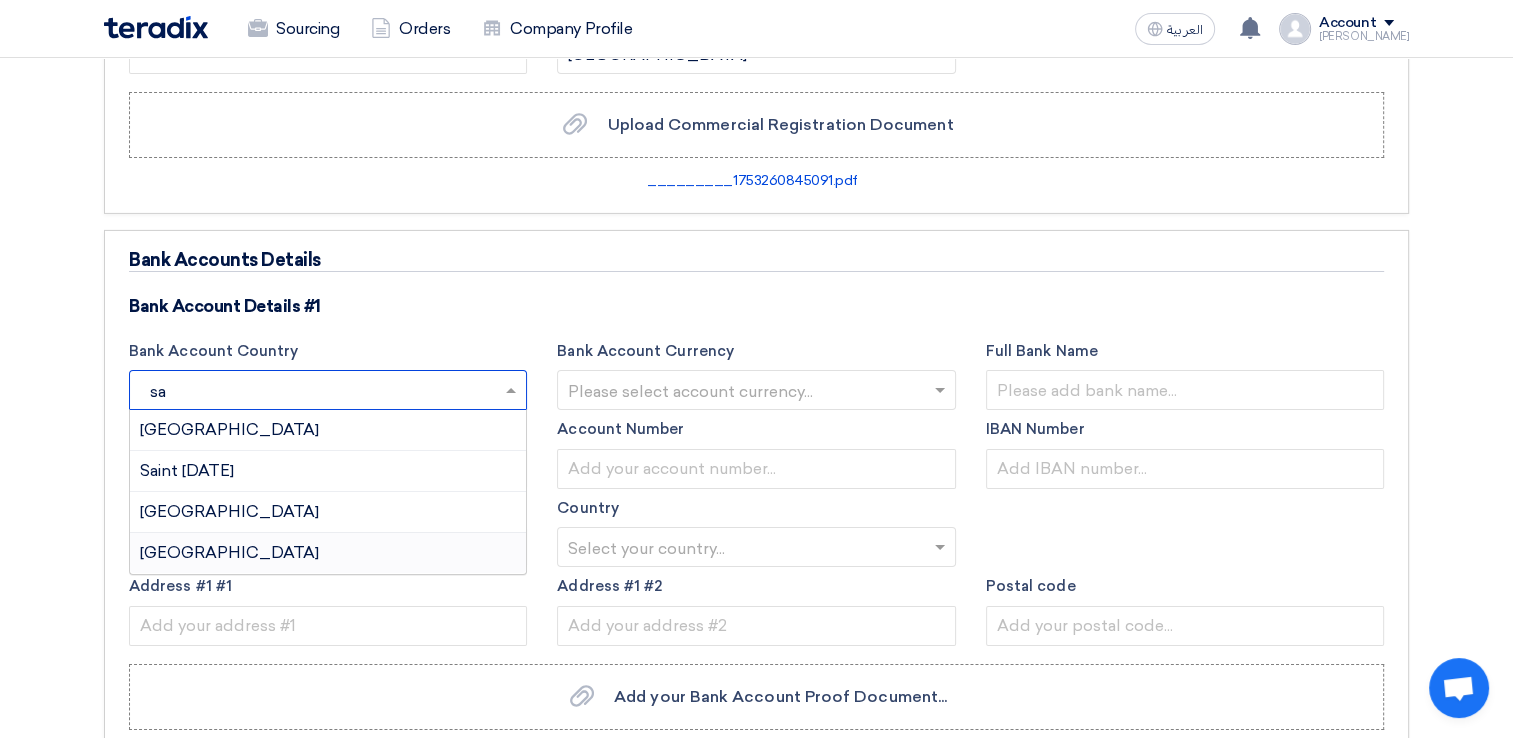 click on "Saudi Arabia" at bounding box center [229, 552] 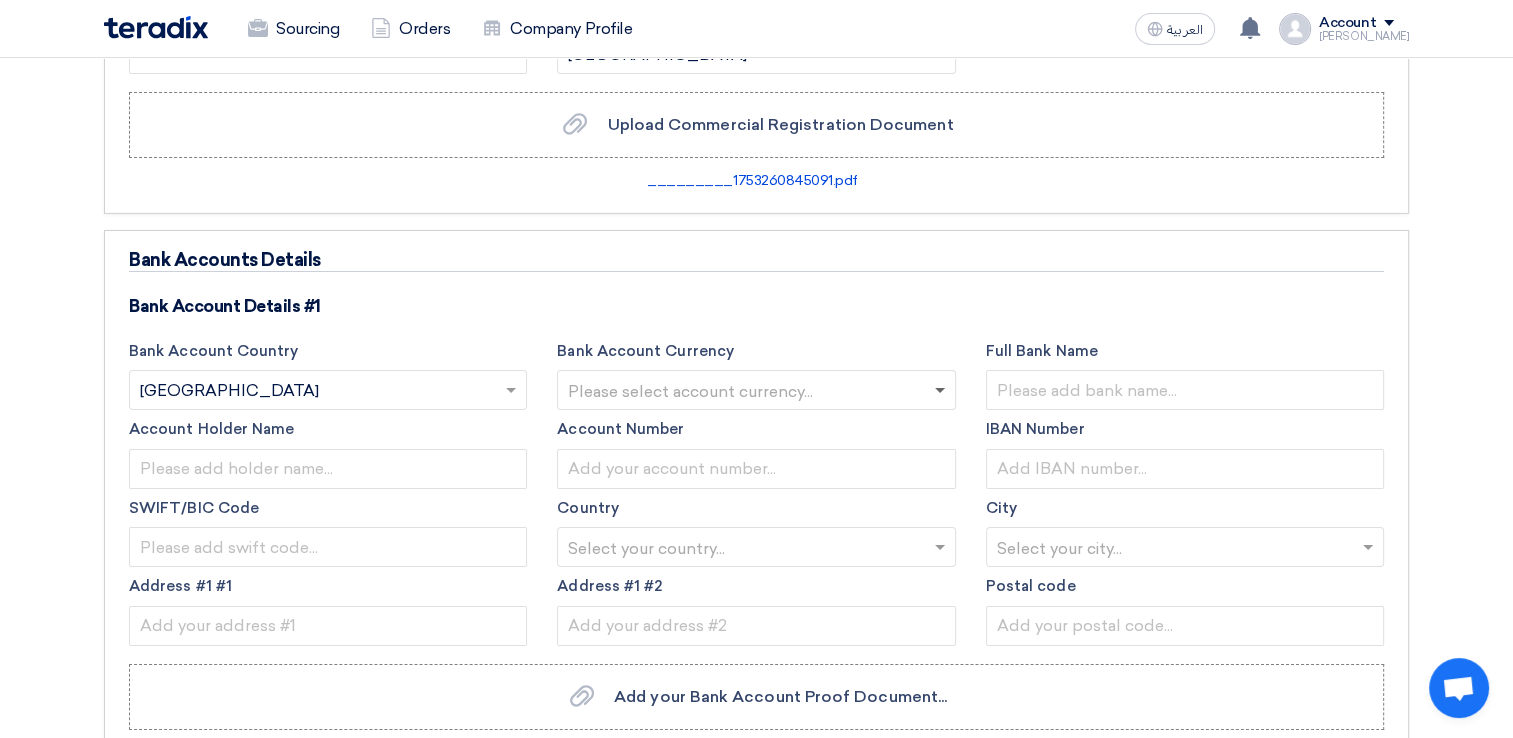click 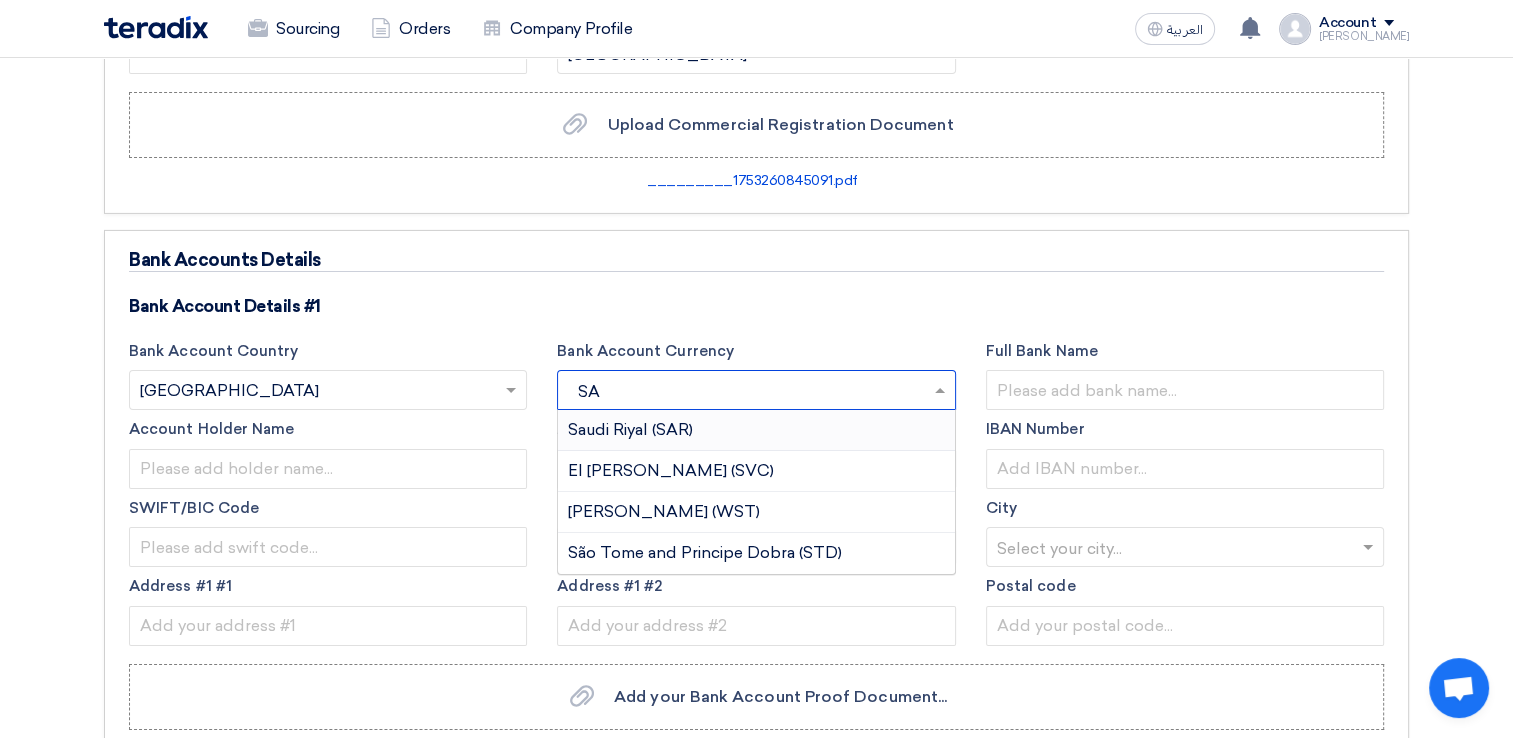 type on "SAR" 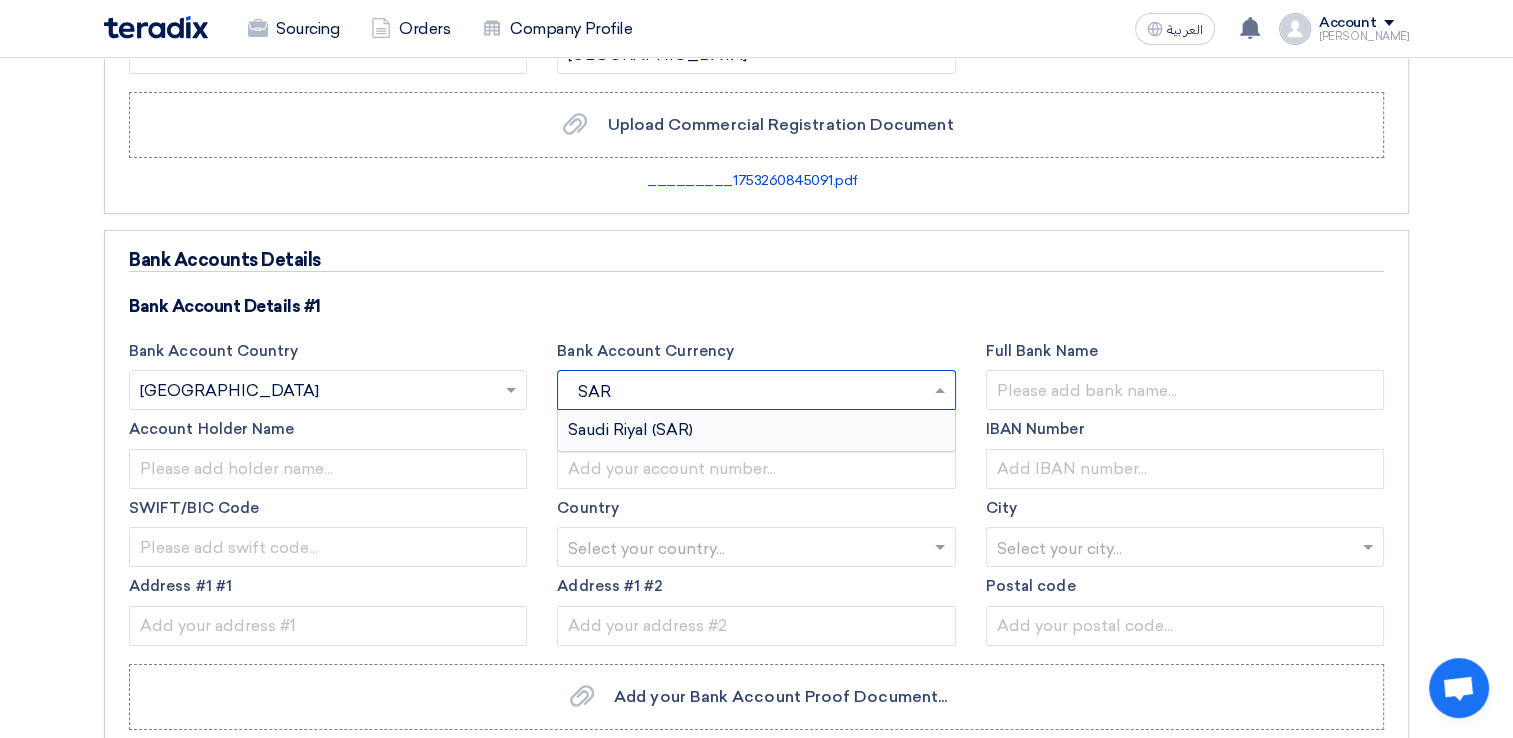 click on "Saudi Riyal (SAR)" at bounding box center [630, 429] 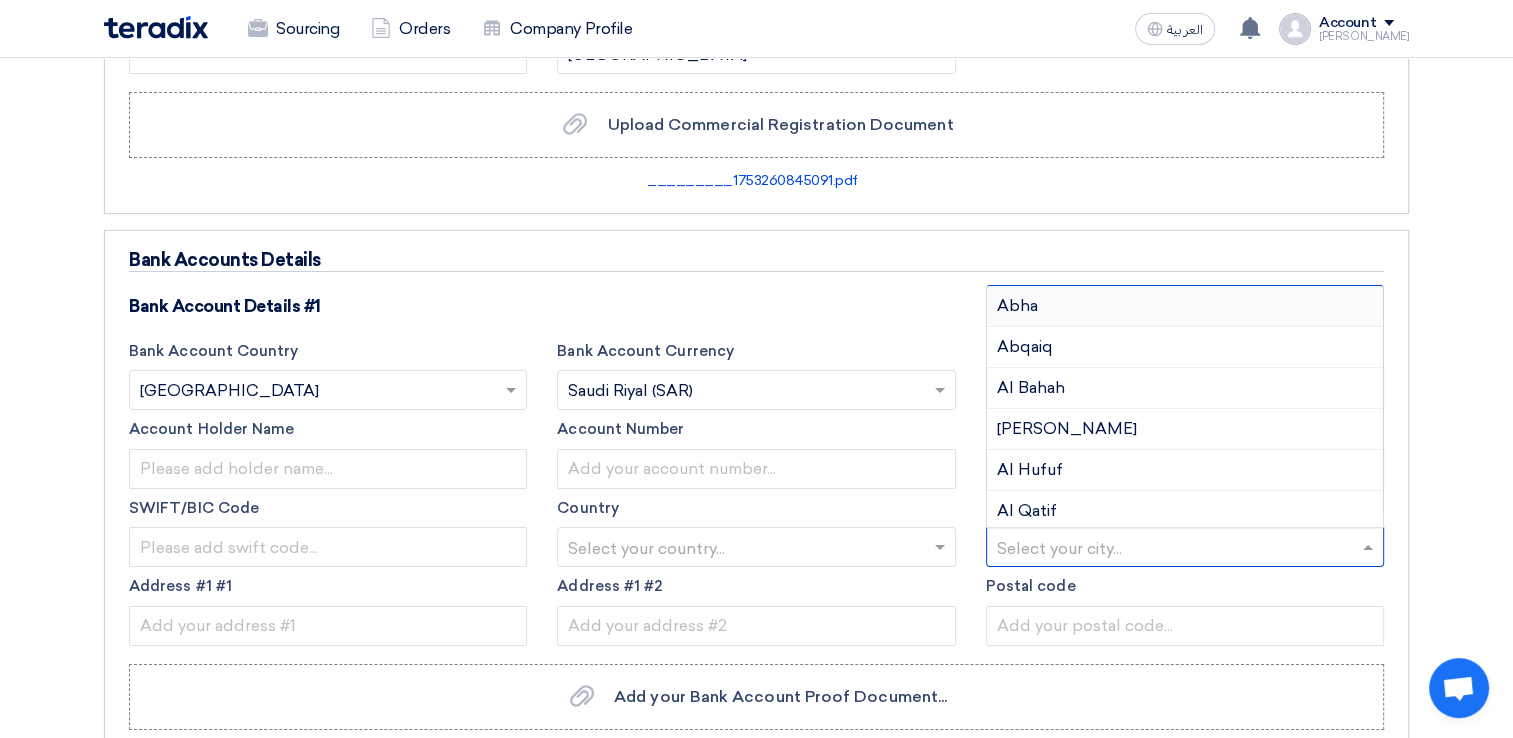 click 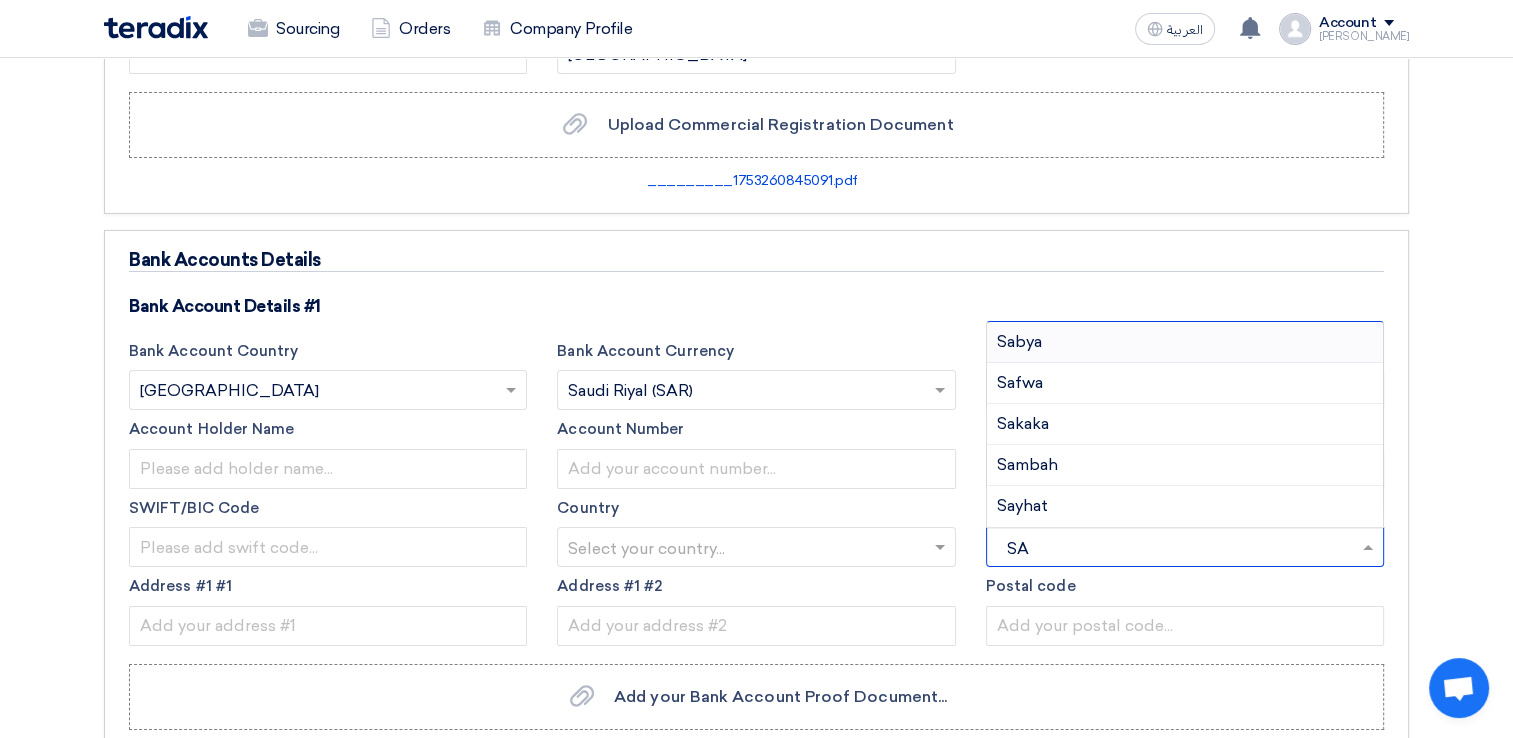 type on "S" 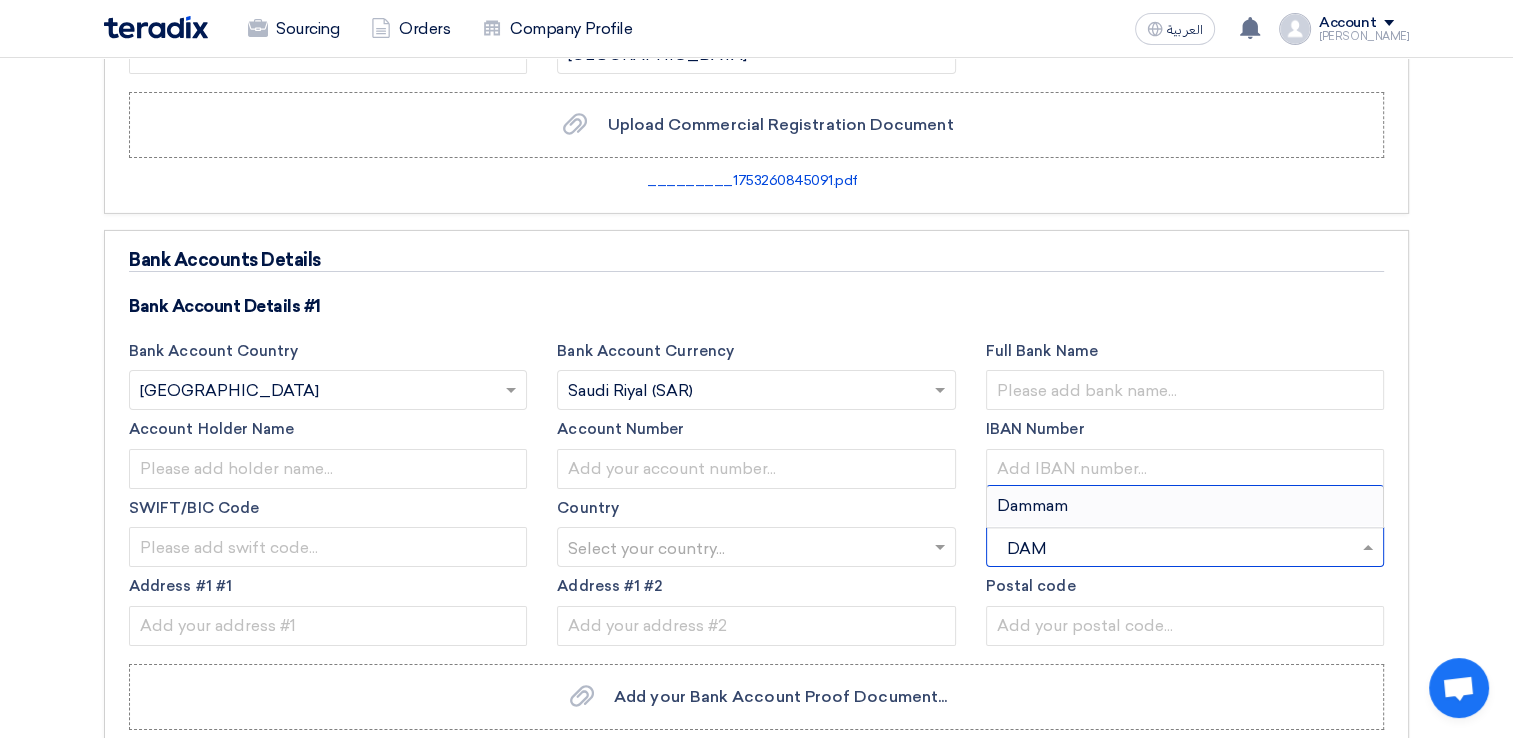 type on "DAMM" 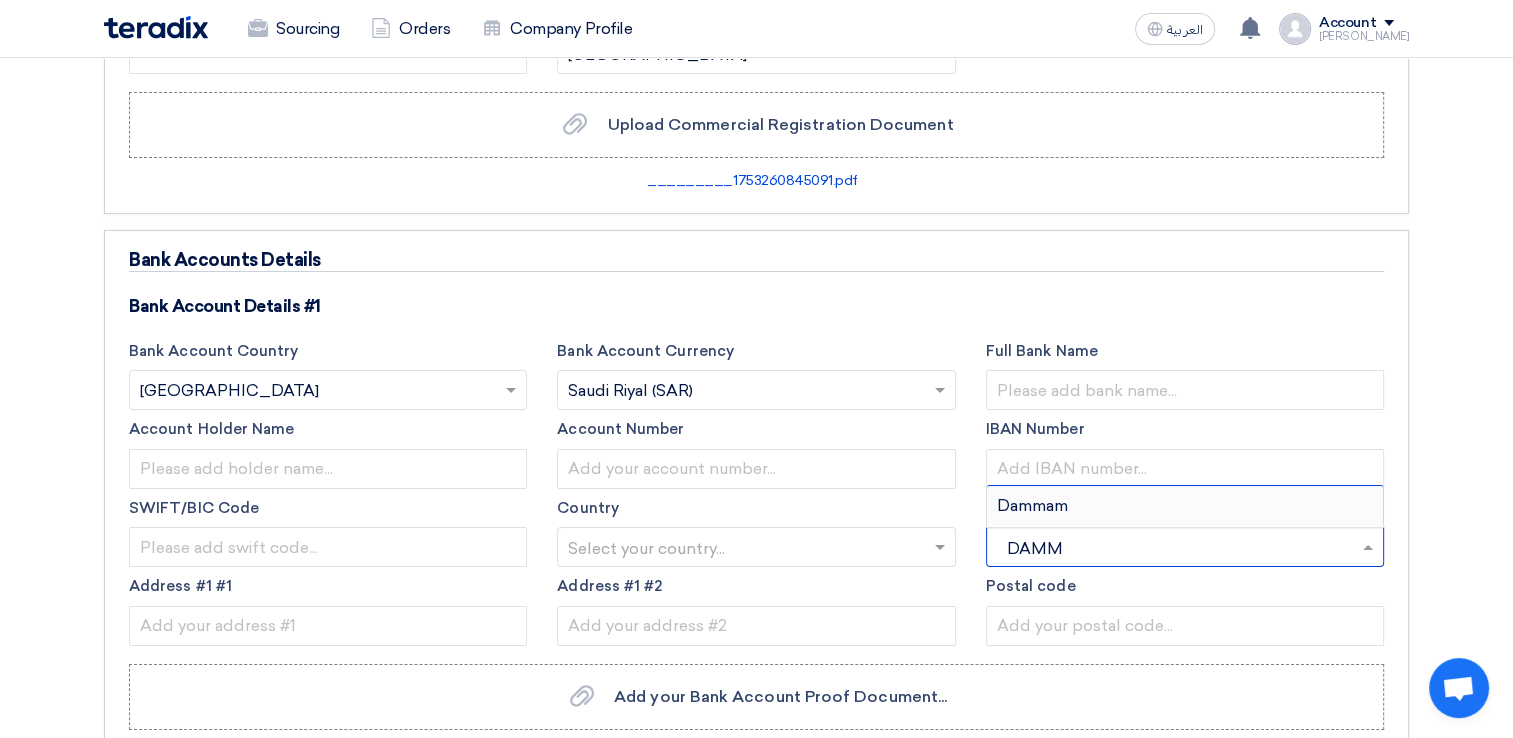 click on "Dammam" at bounding box center [1185, 506] 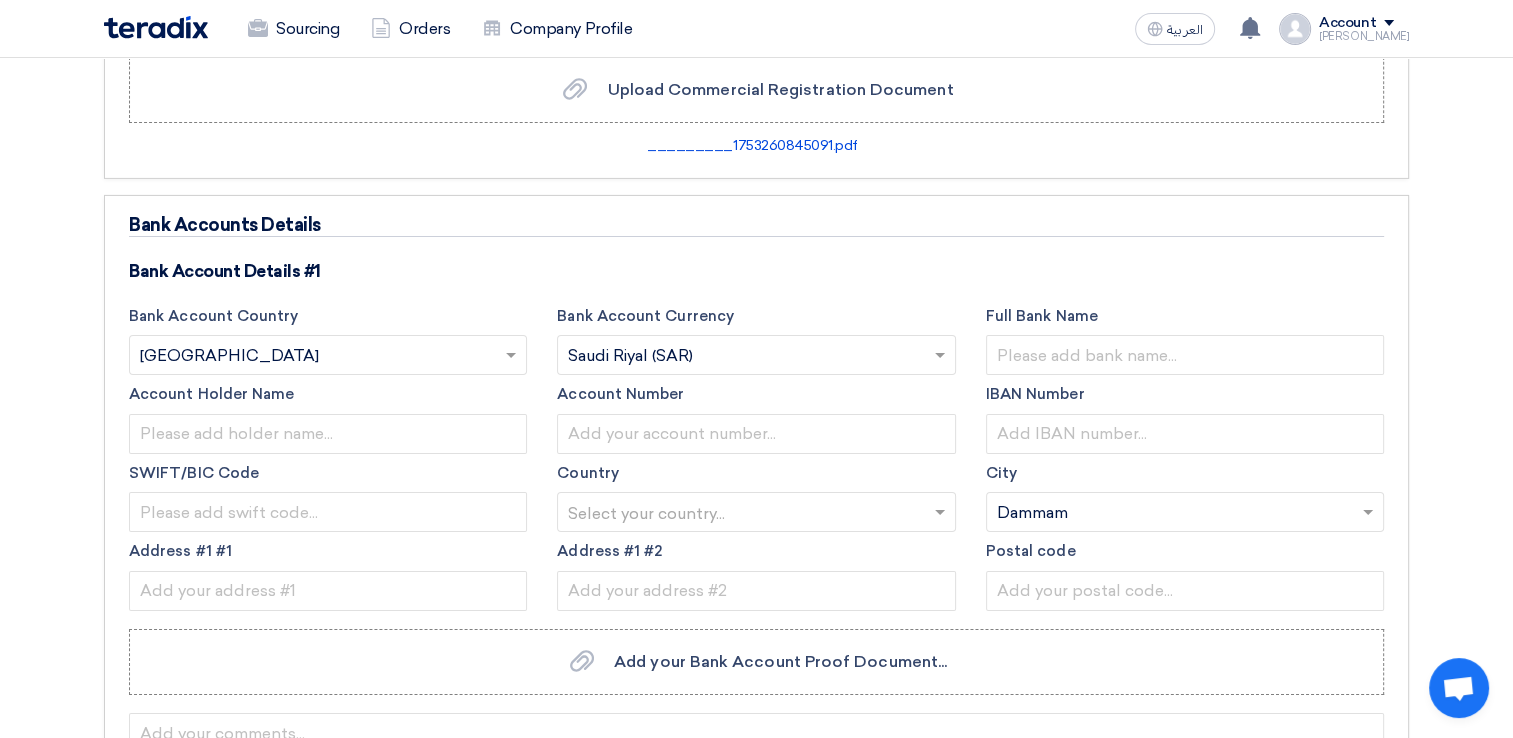 scroll, scrollTop: 6698, scrollLeft: 0, axis: vertical 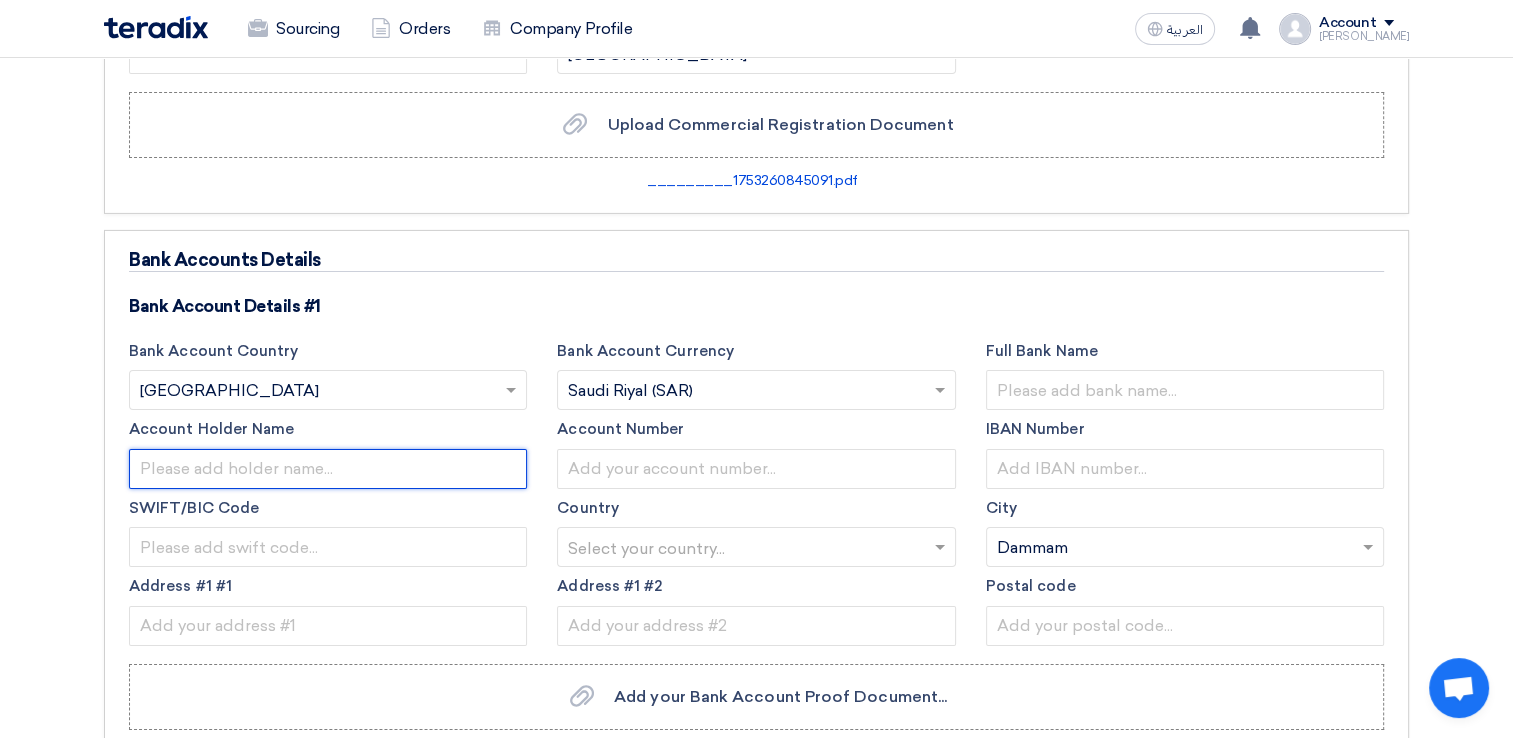 click 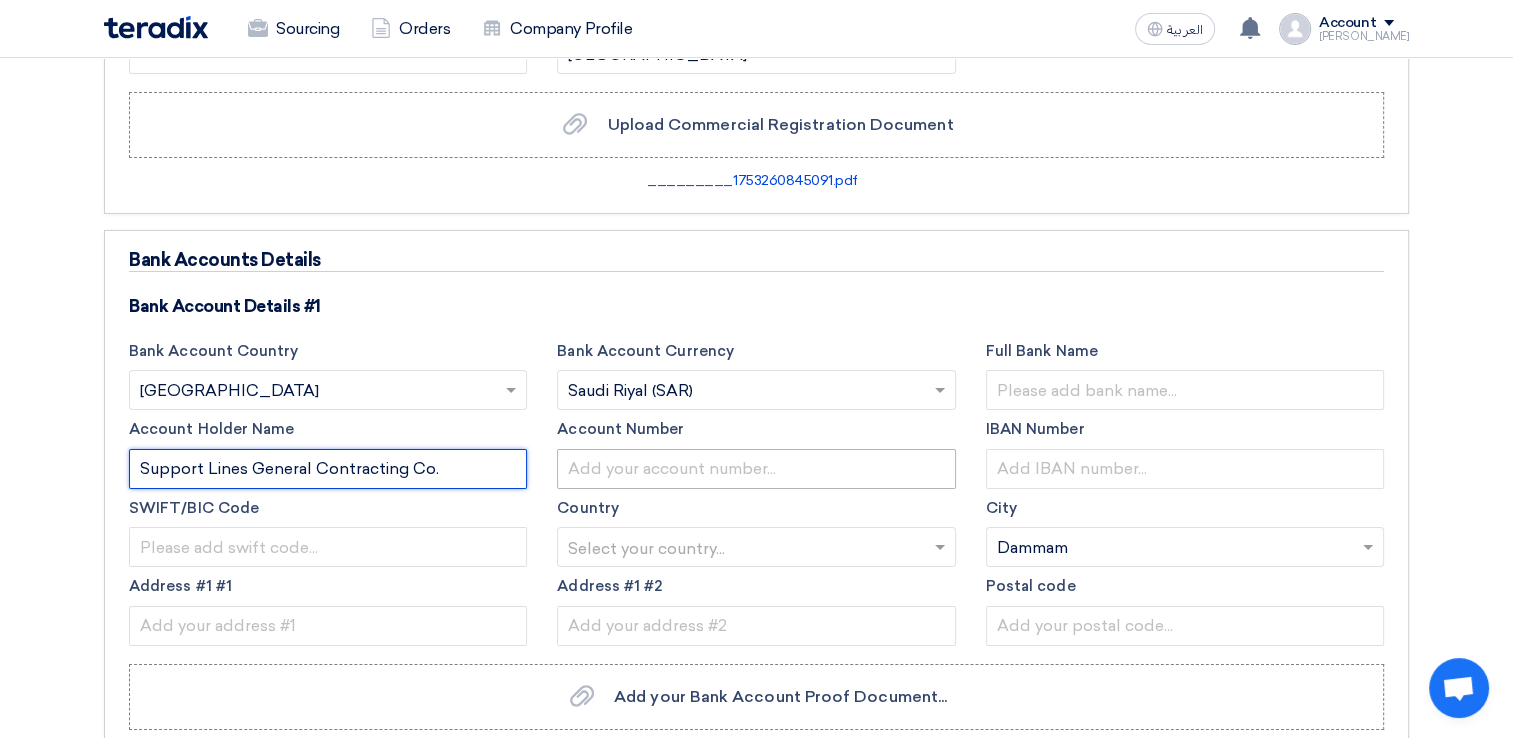 type on "Support Lines General Contracting Co." 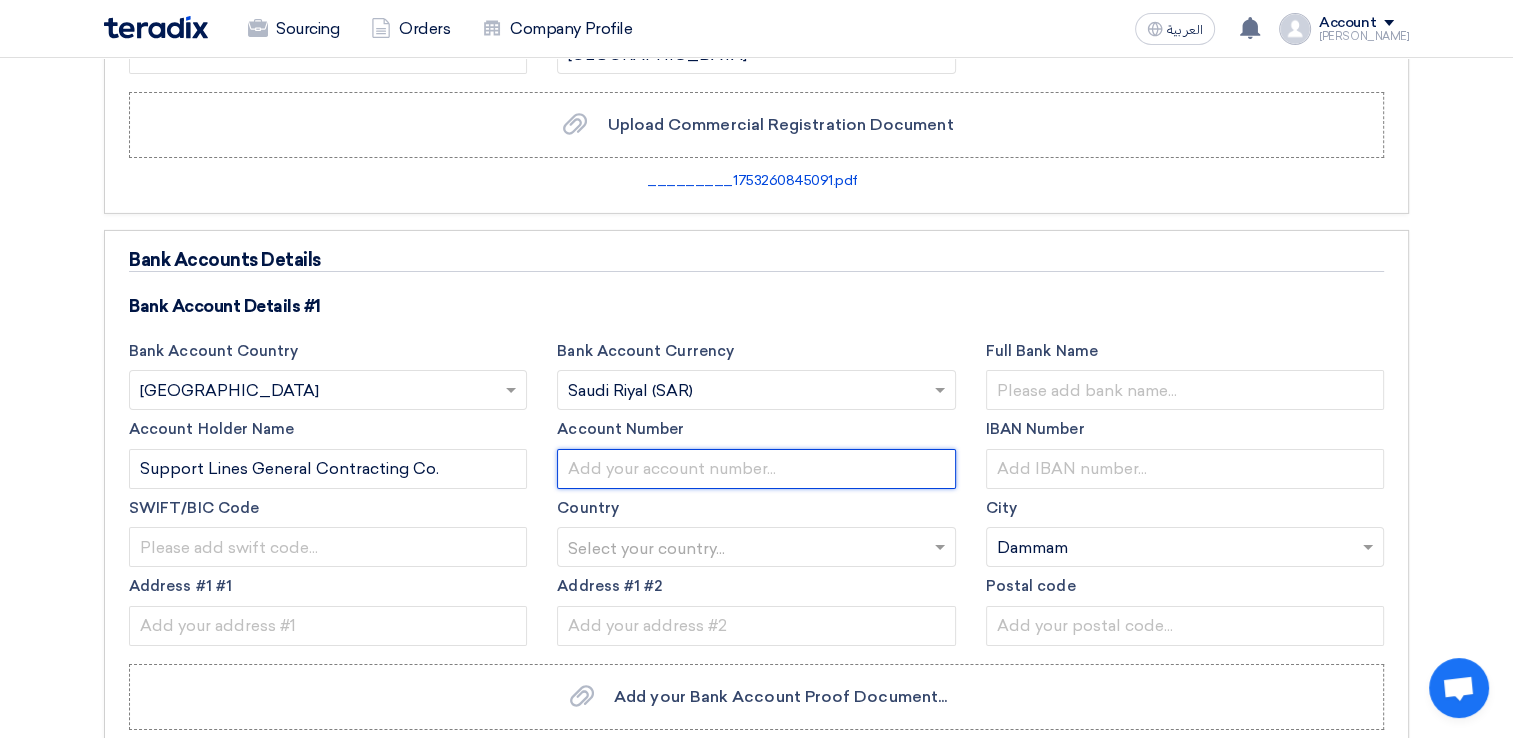 click 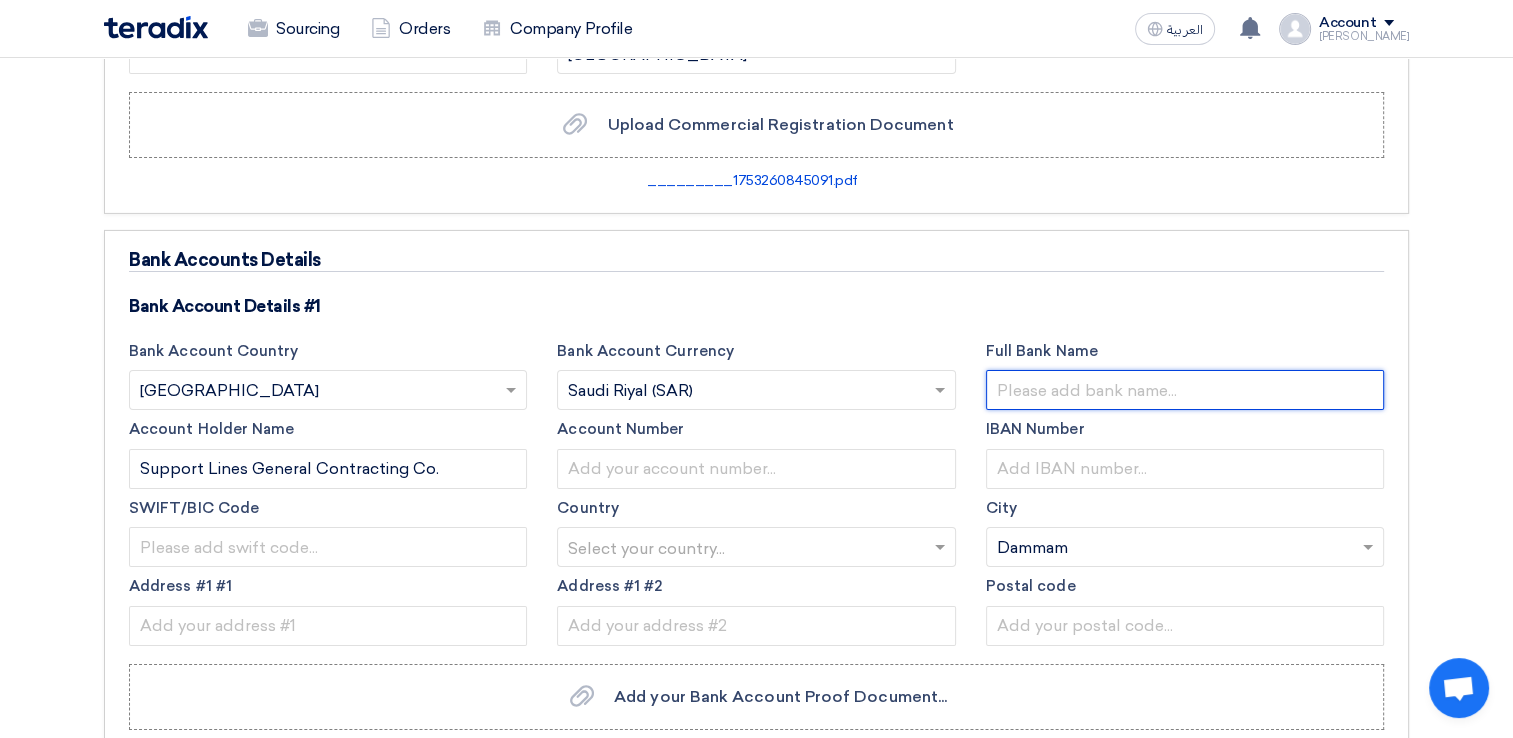 click 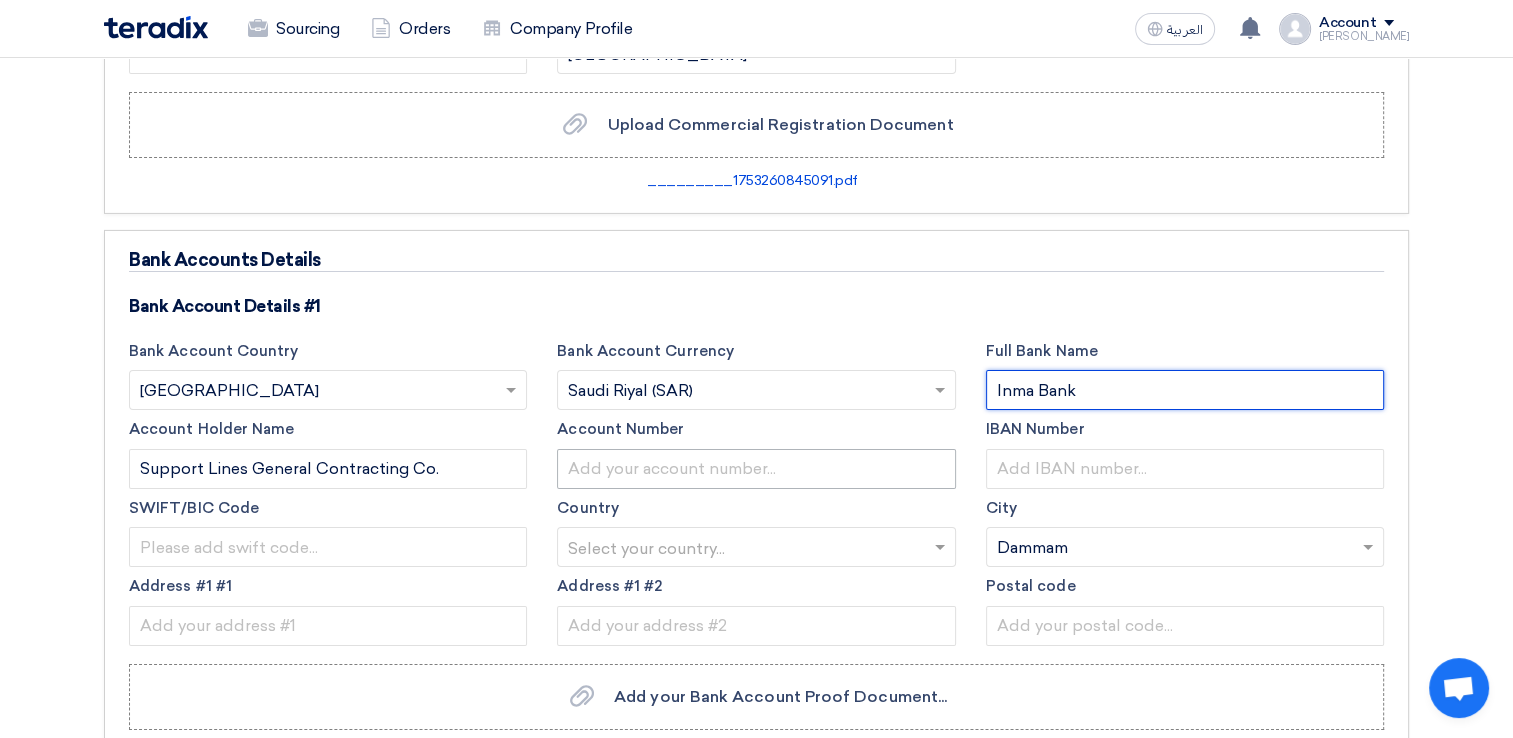 type on "Inma Bank" 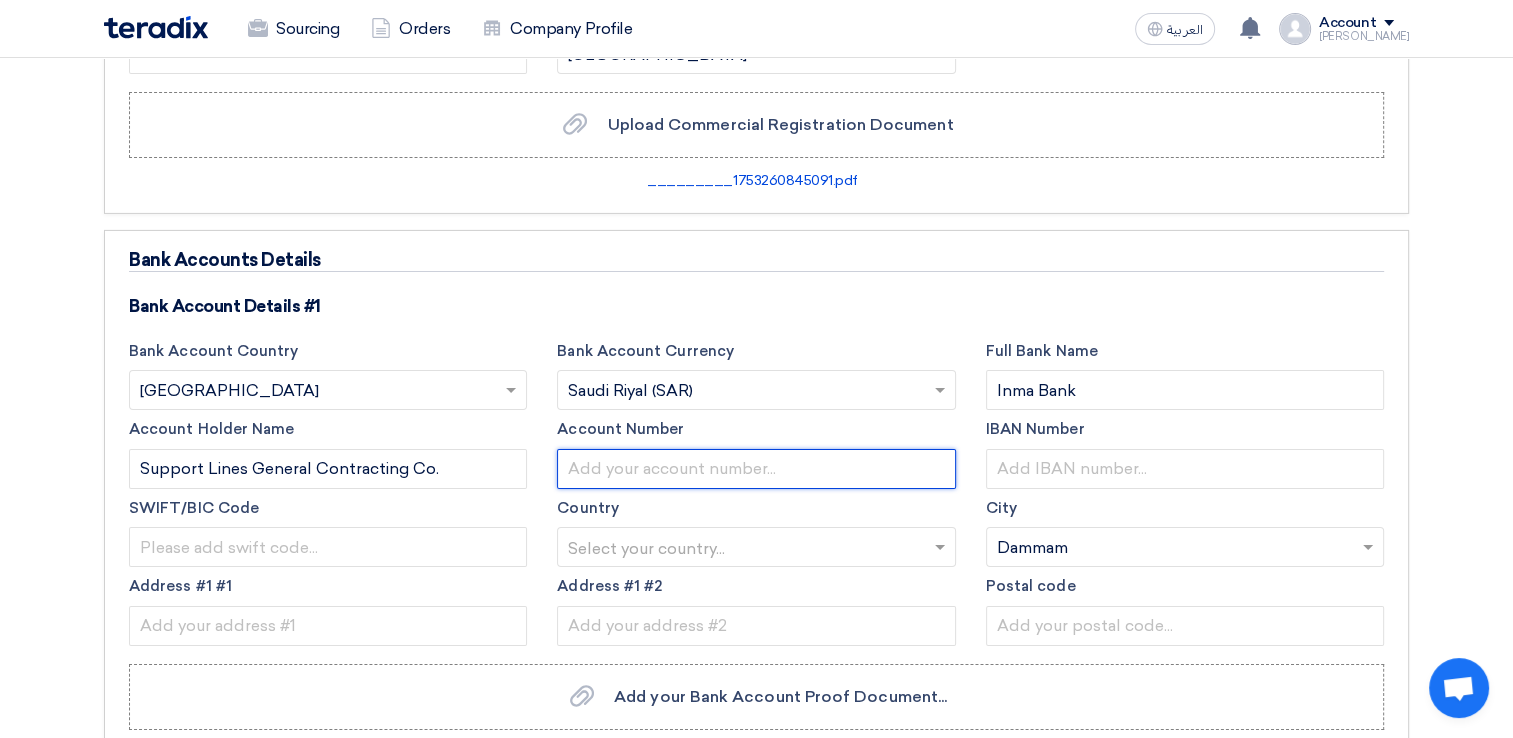 click 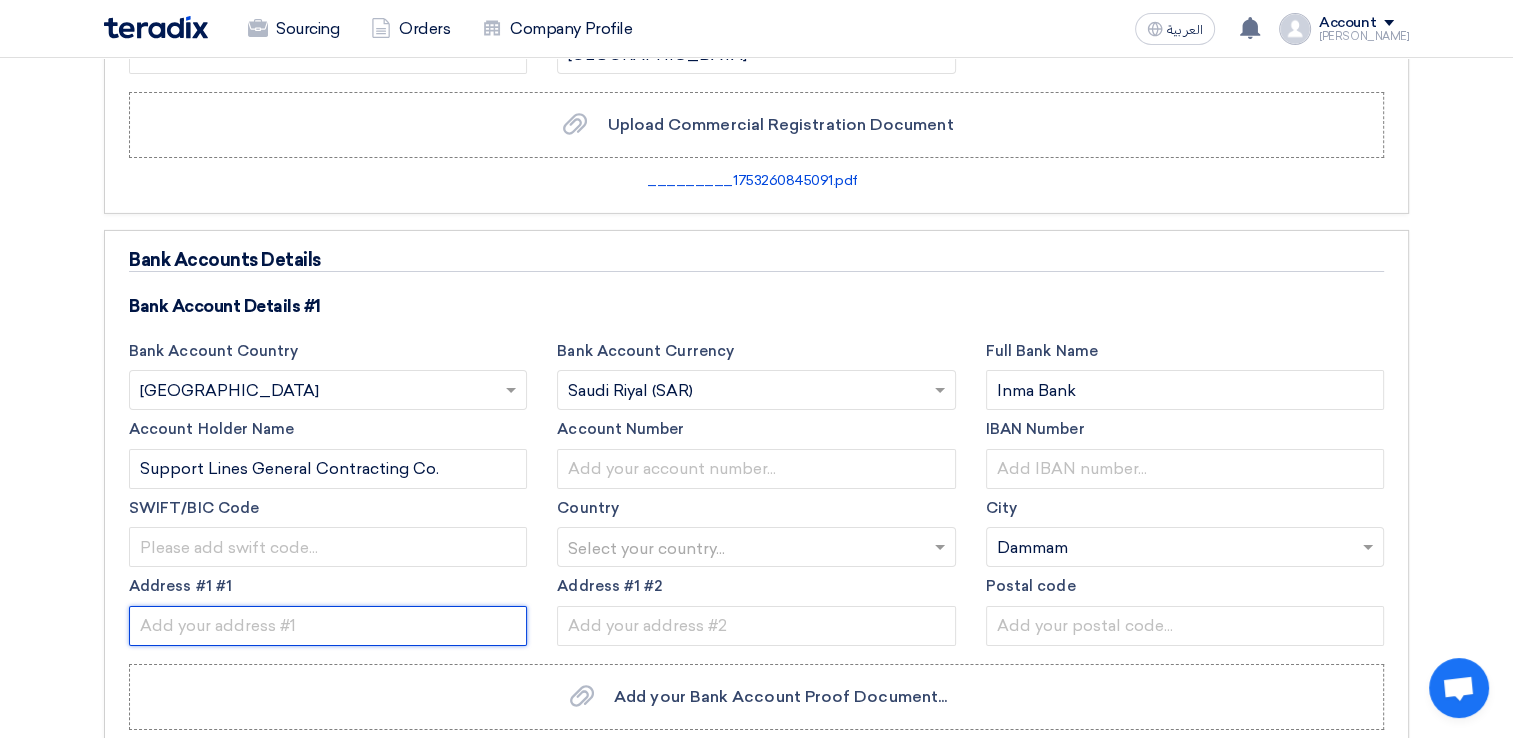 click 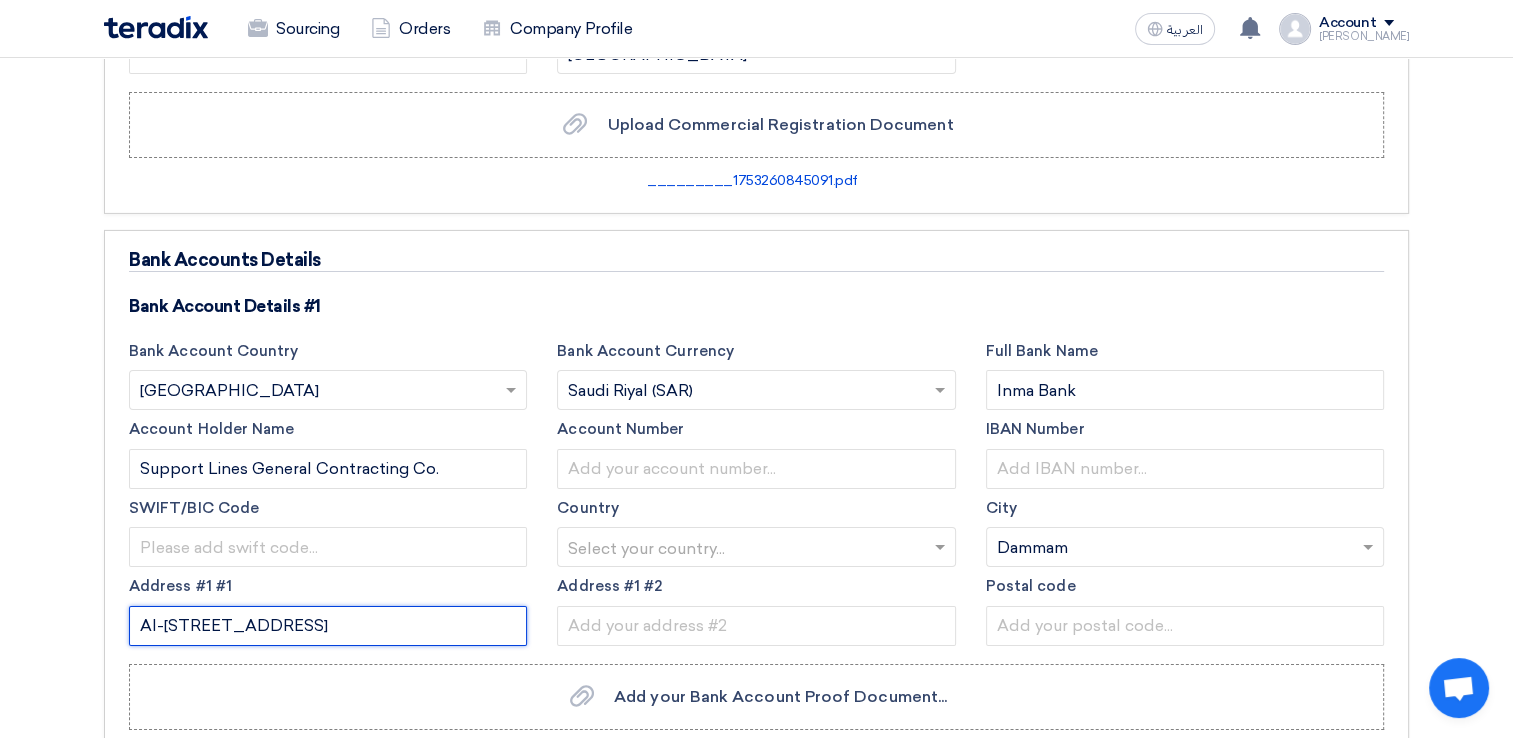 scroll, scrollTop: 0, scrollLeft: 8, axis: horizontal 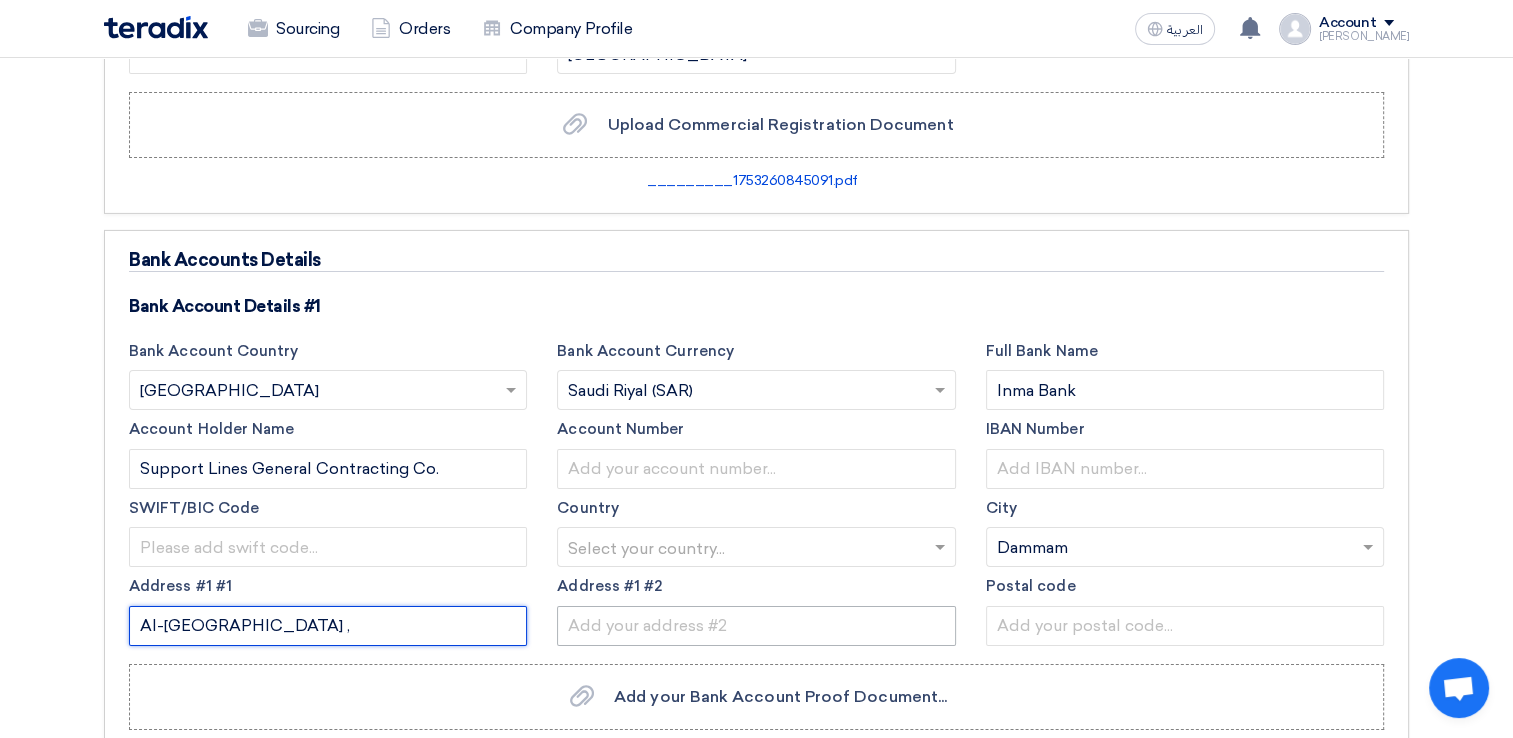 type on "Al-Ashriah street ," 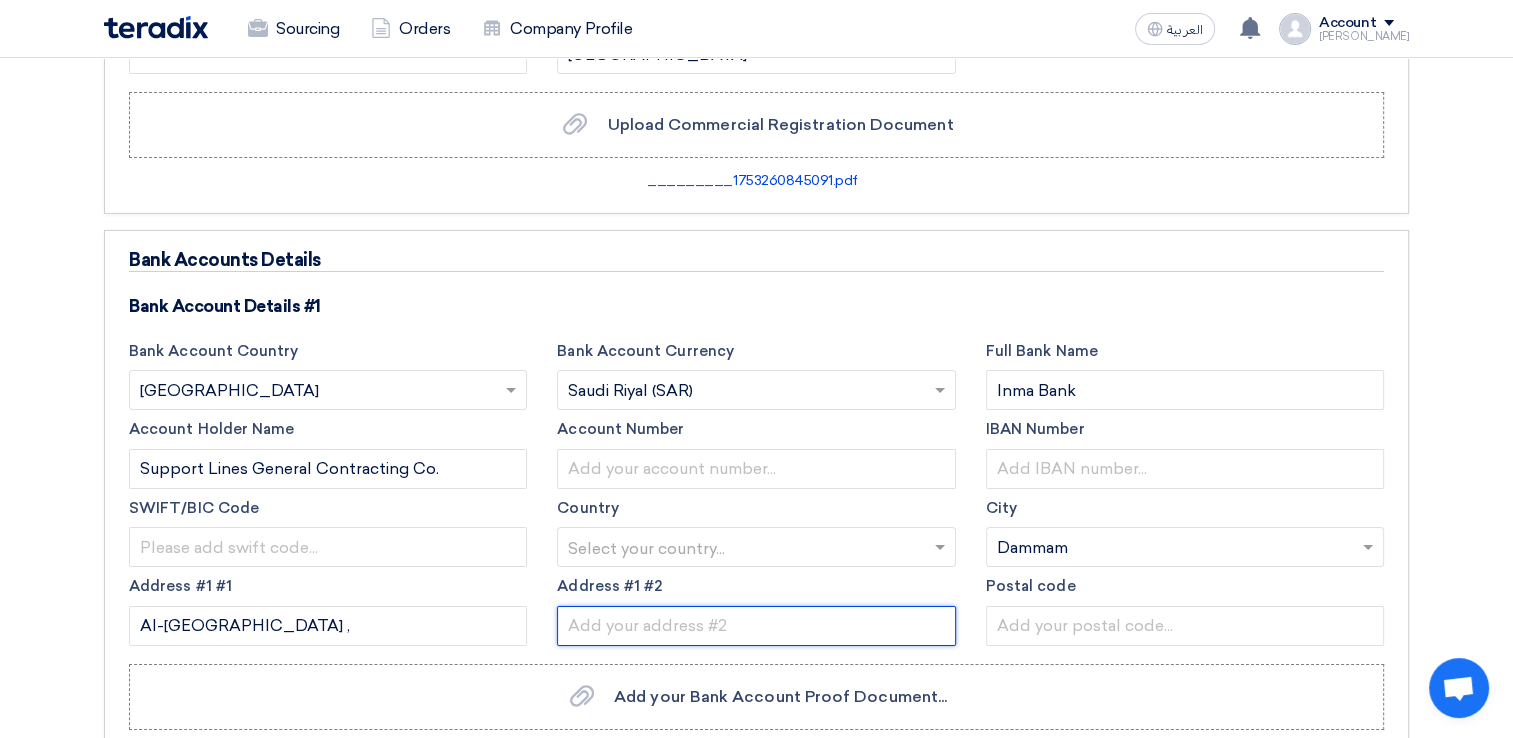 click 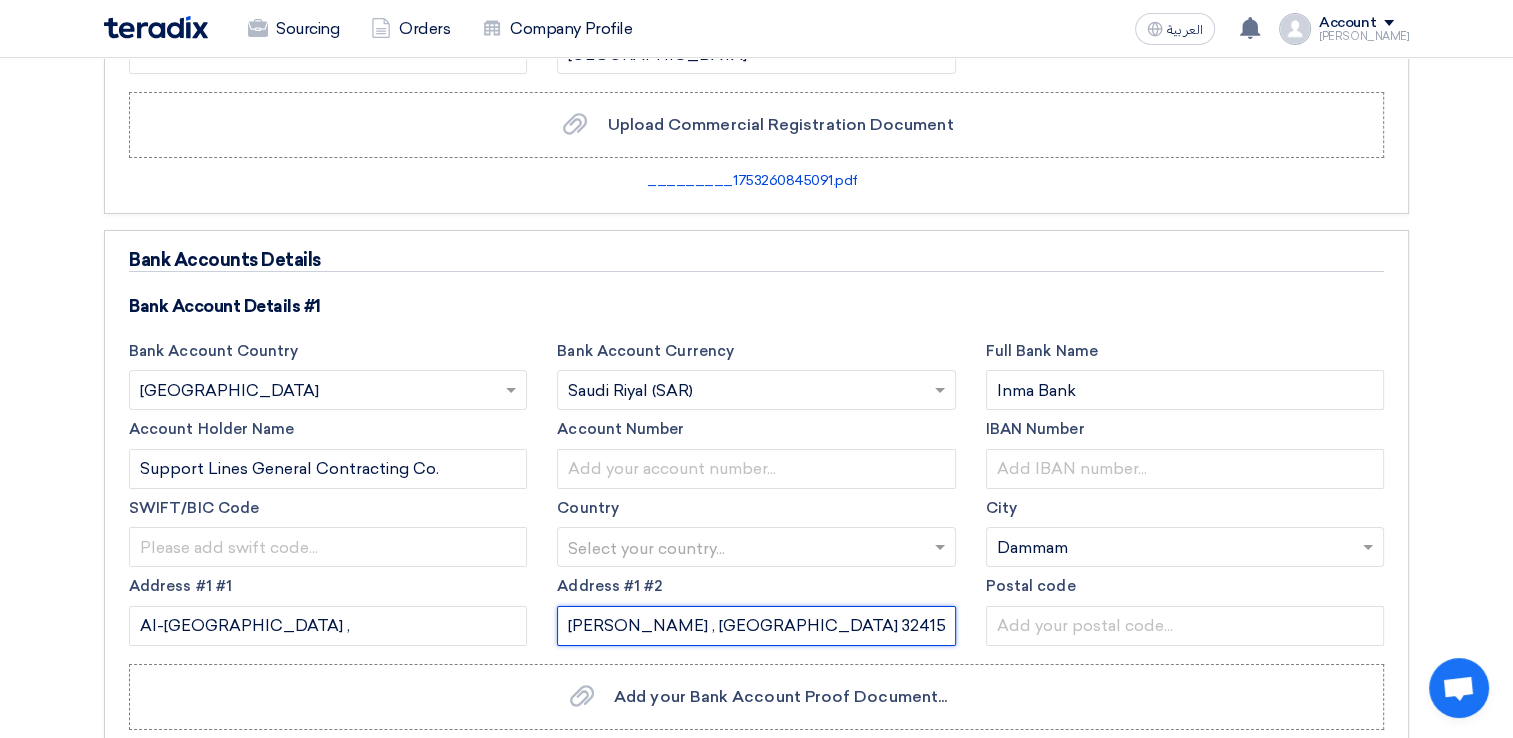 drag, startPoint x: 829, startPoint y: 574, endPoint x: 776, endPoint y: 574, distance: 53 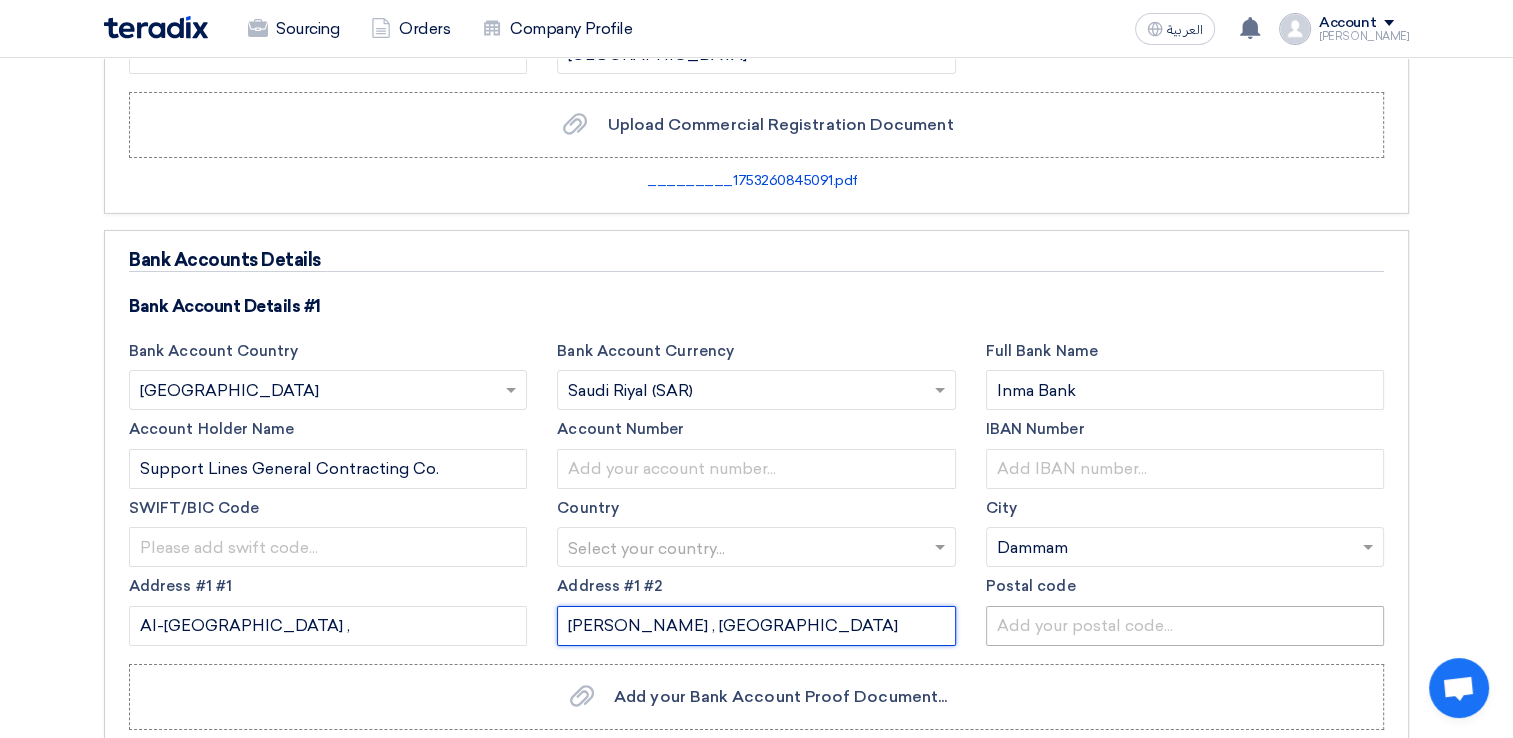 type on "Ashati Algharbi , Dammam" 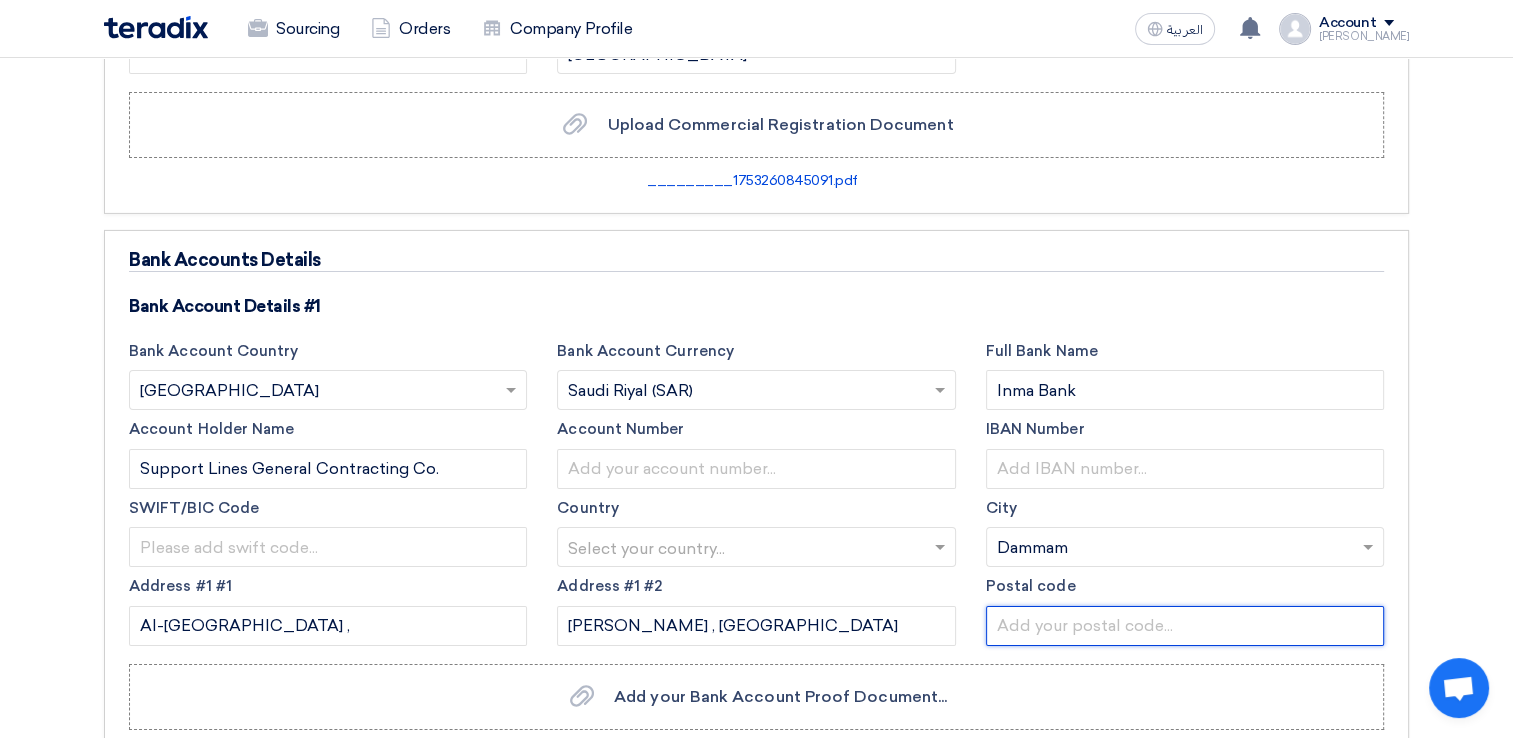 click 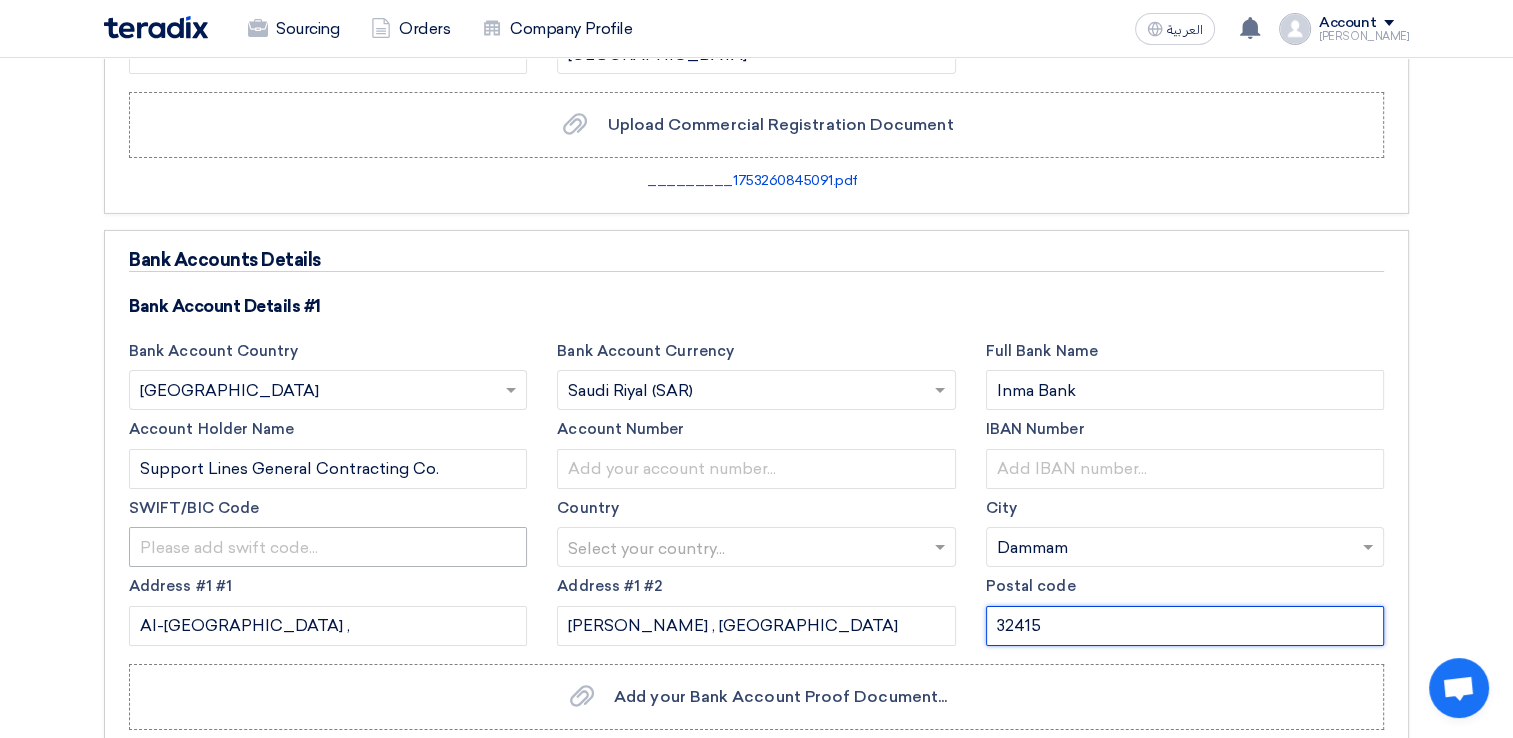 type on "32415" 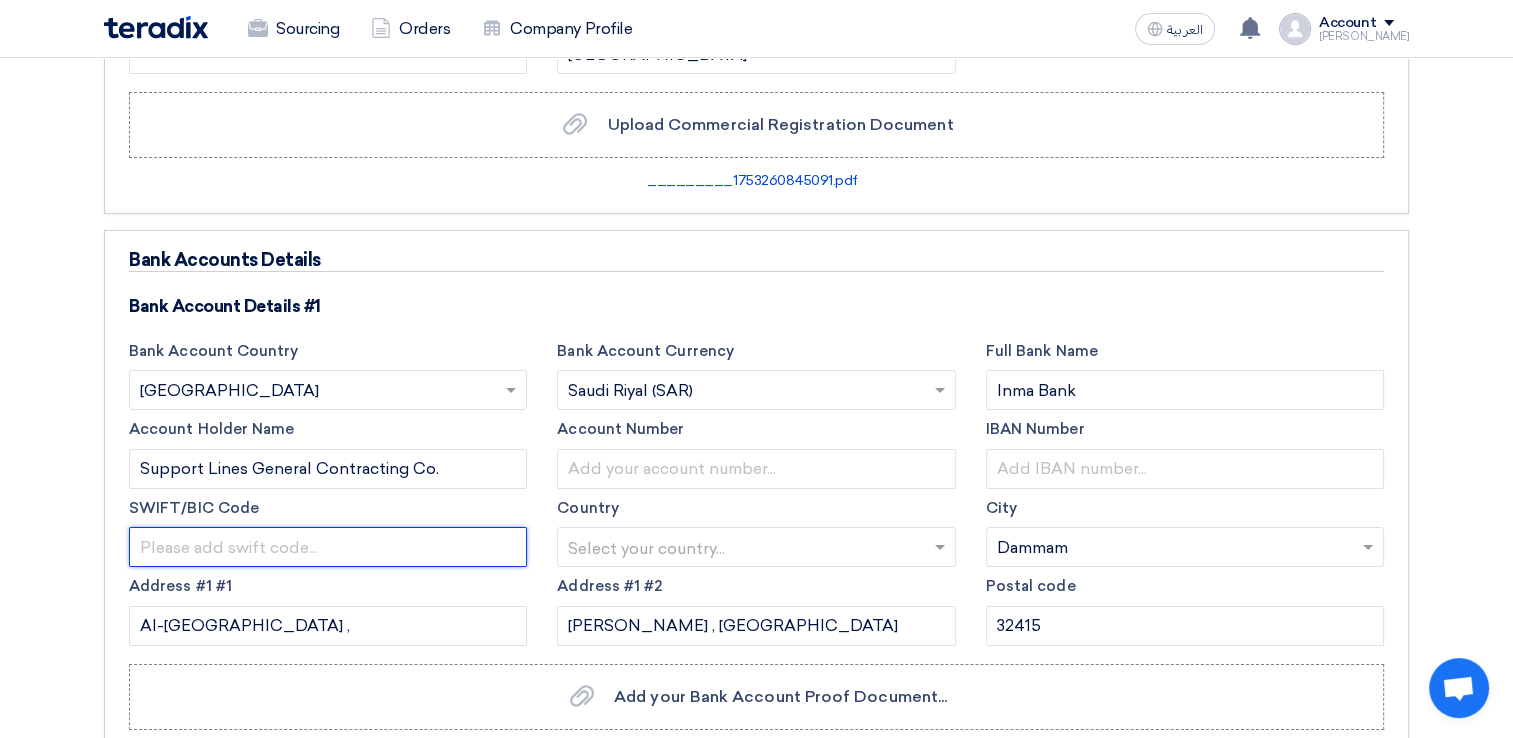 click 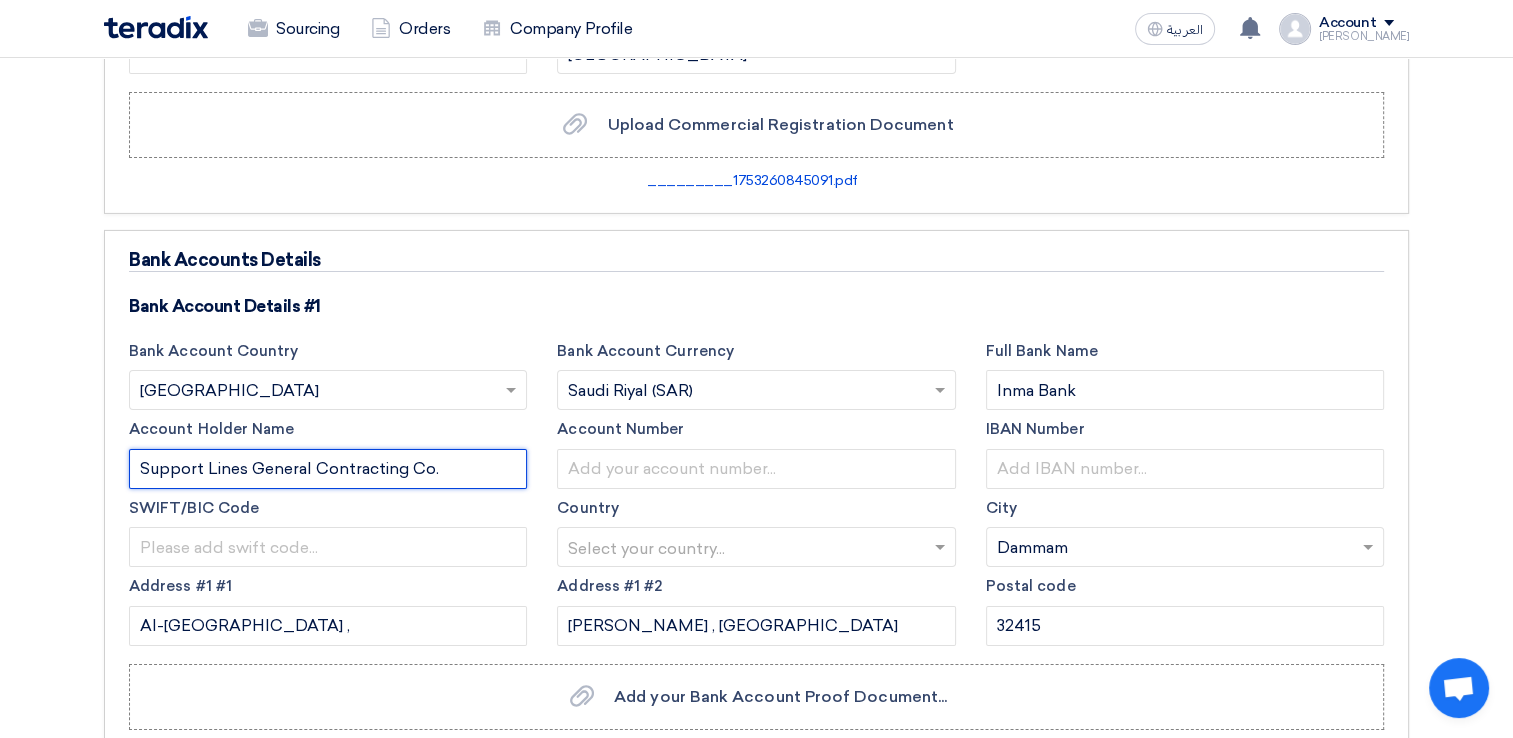 drag, startPoint x: 476, startPoint y: 417, endPoint x: 60, endPoint y: 442, distance: 416.75052 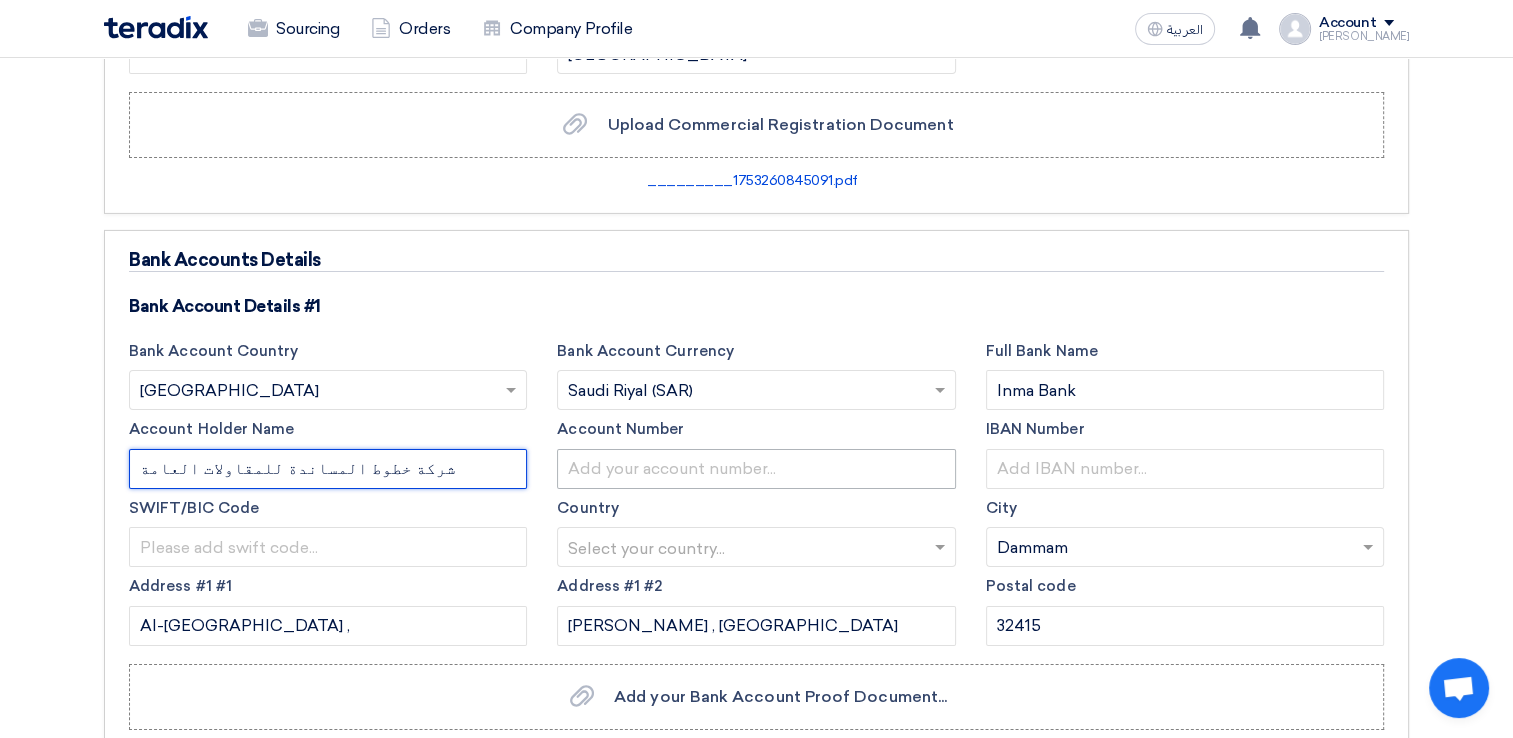 type on "شركة خطوط المساندة للمقاولات العامة" 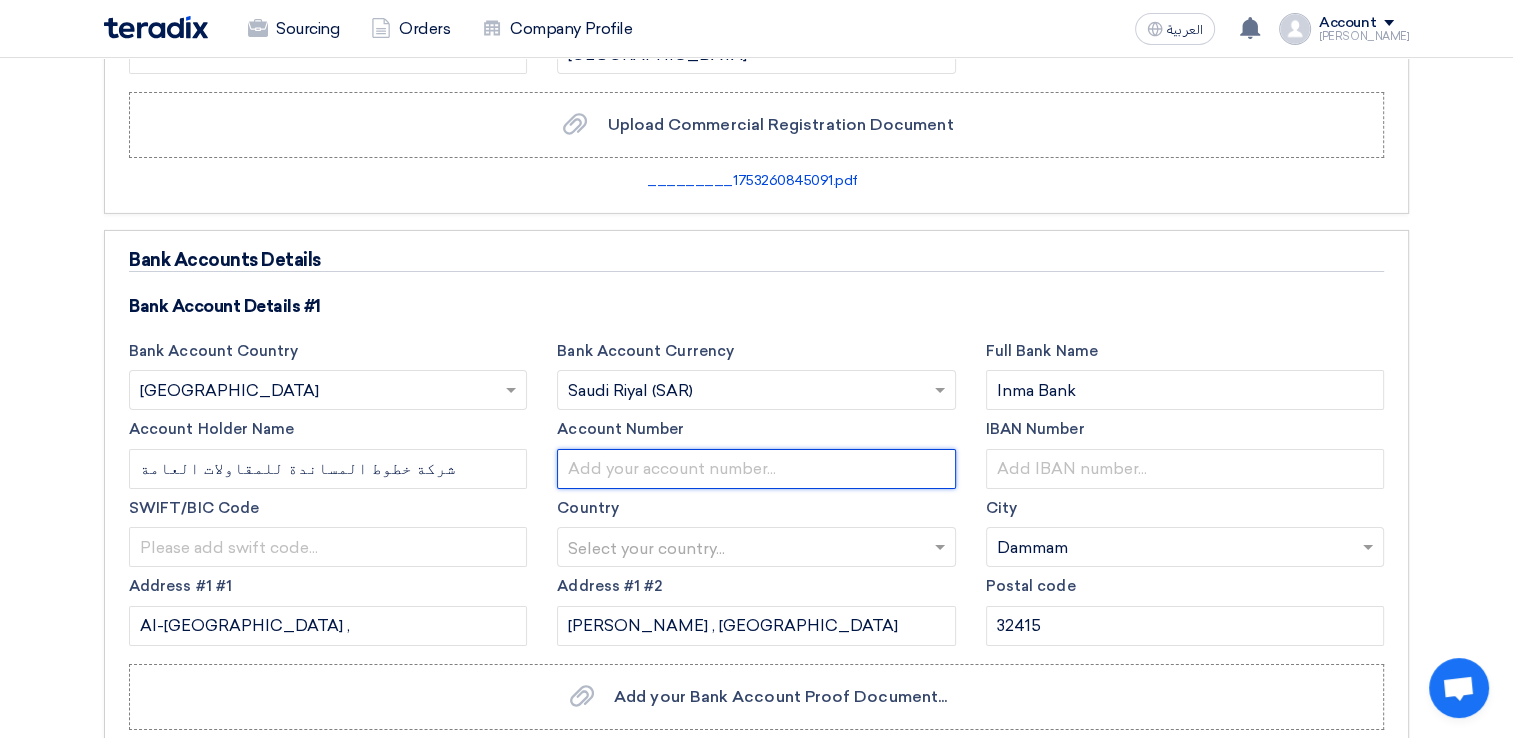 click 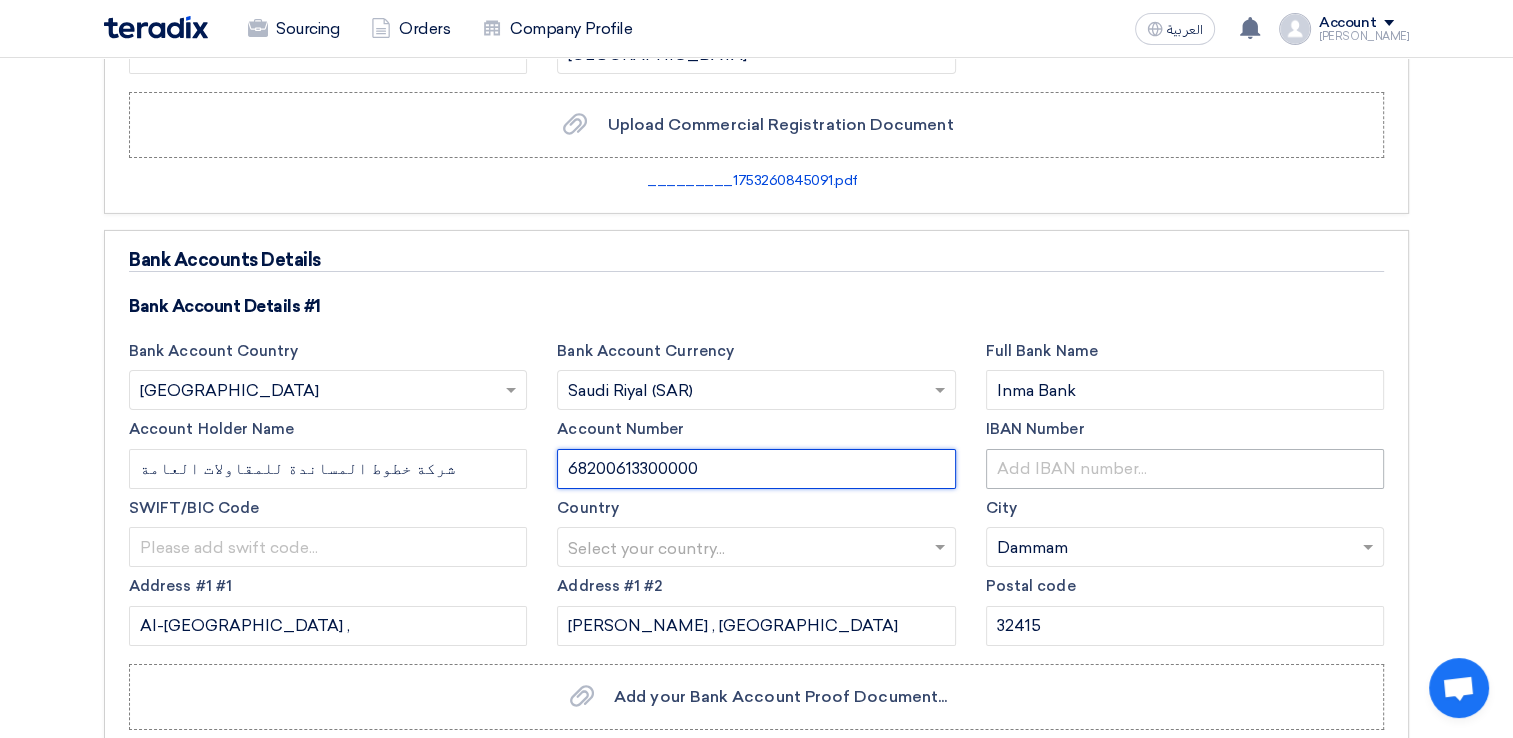 type on "68200613300000" 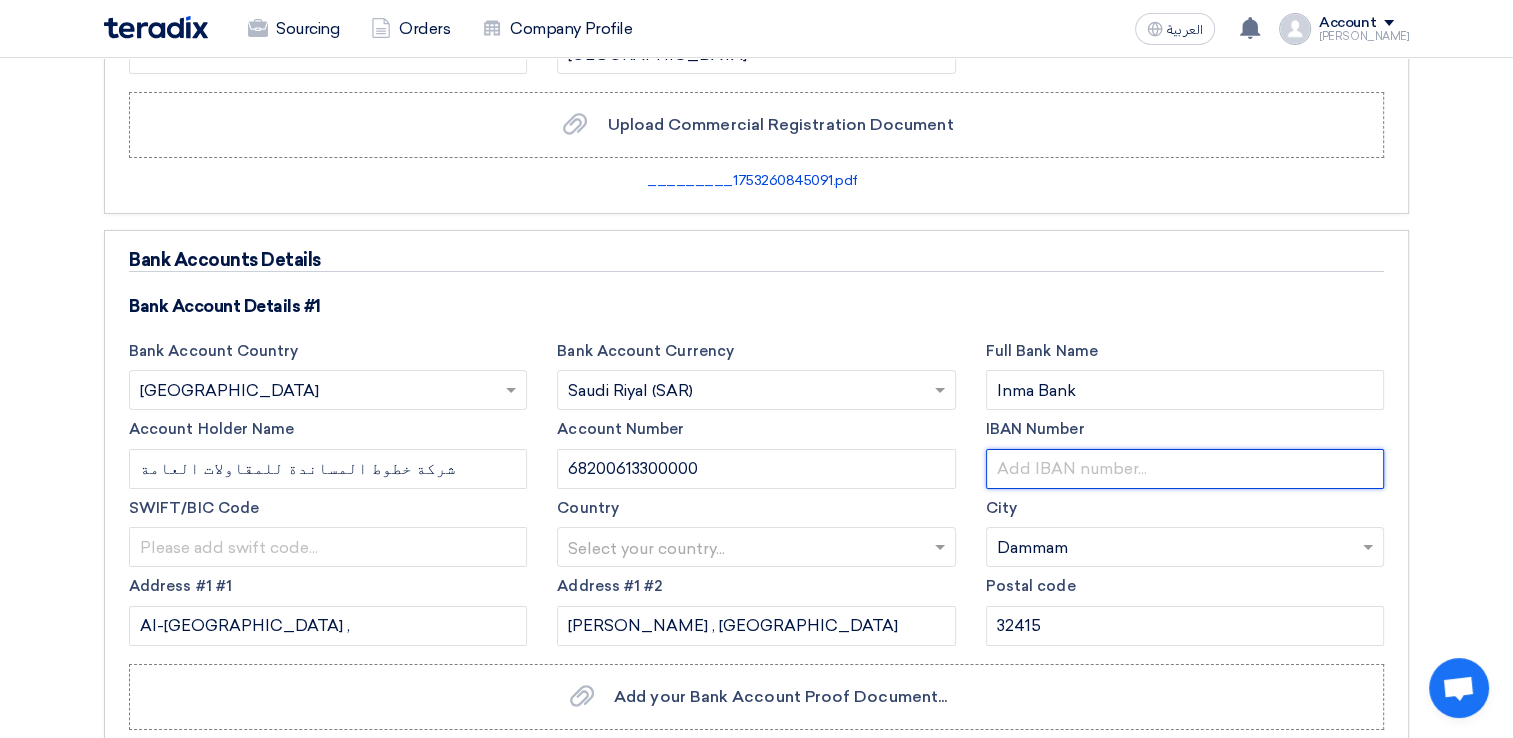 click 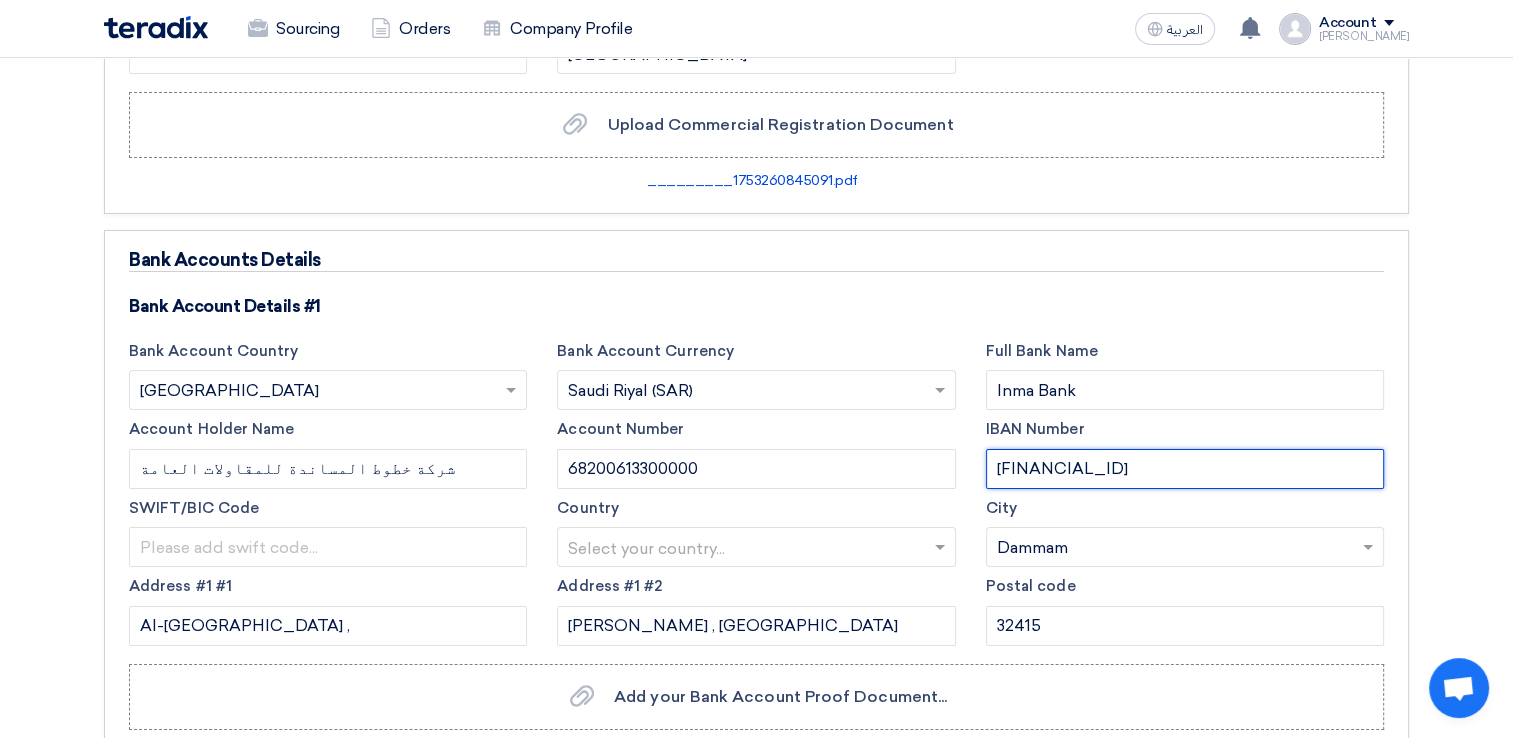 type on "SA9005000068200613300000" 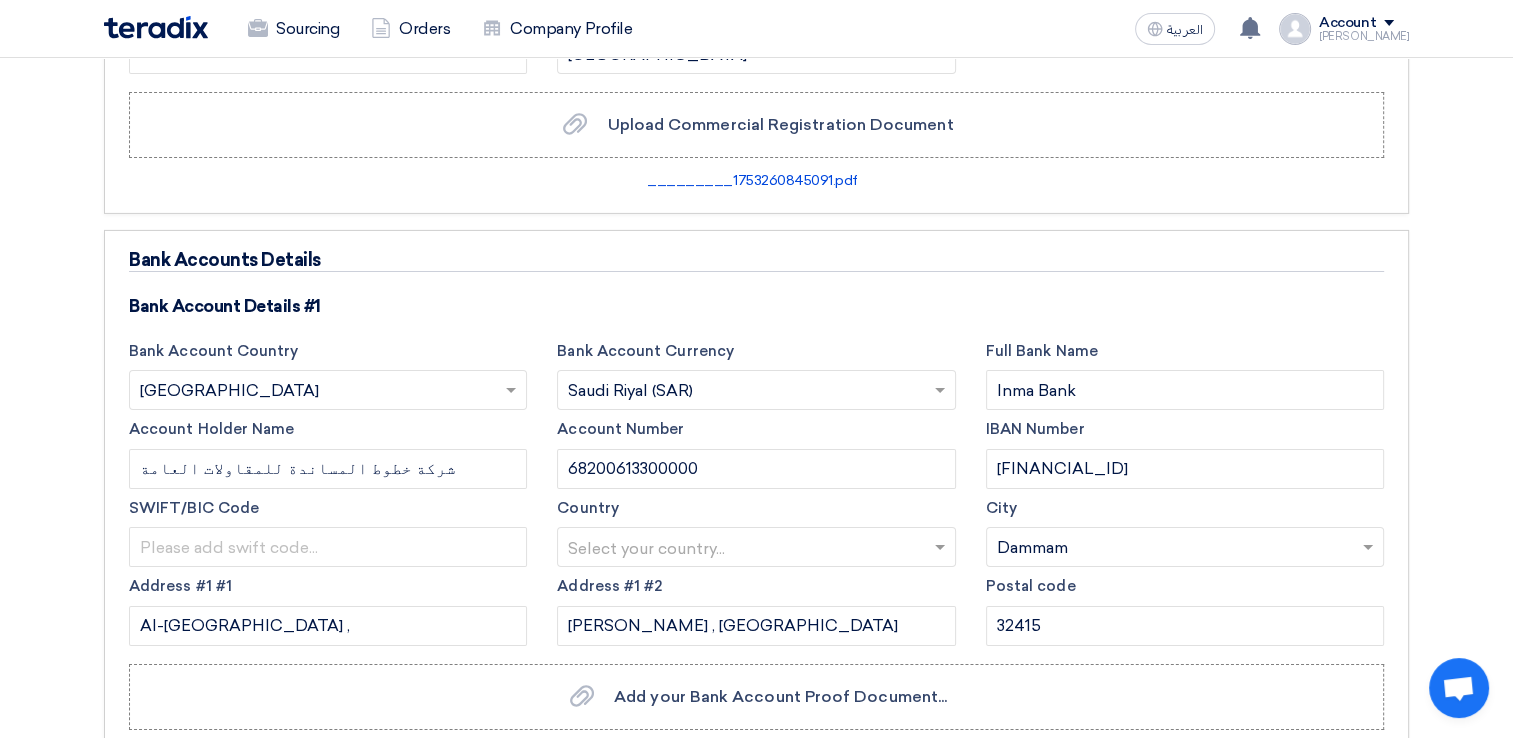 click on "Bank Accounts Details
Bank Account Details #1
Bank Account Country
Select Bank Country
×
Saudi Arabia
×
Bank Account Currency
Please select account currency...
×
Saudi Riyal (SAR)
×" 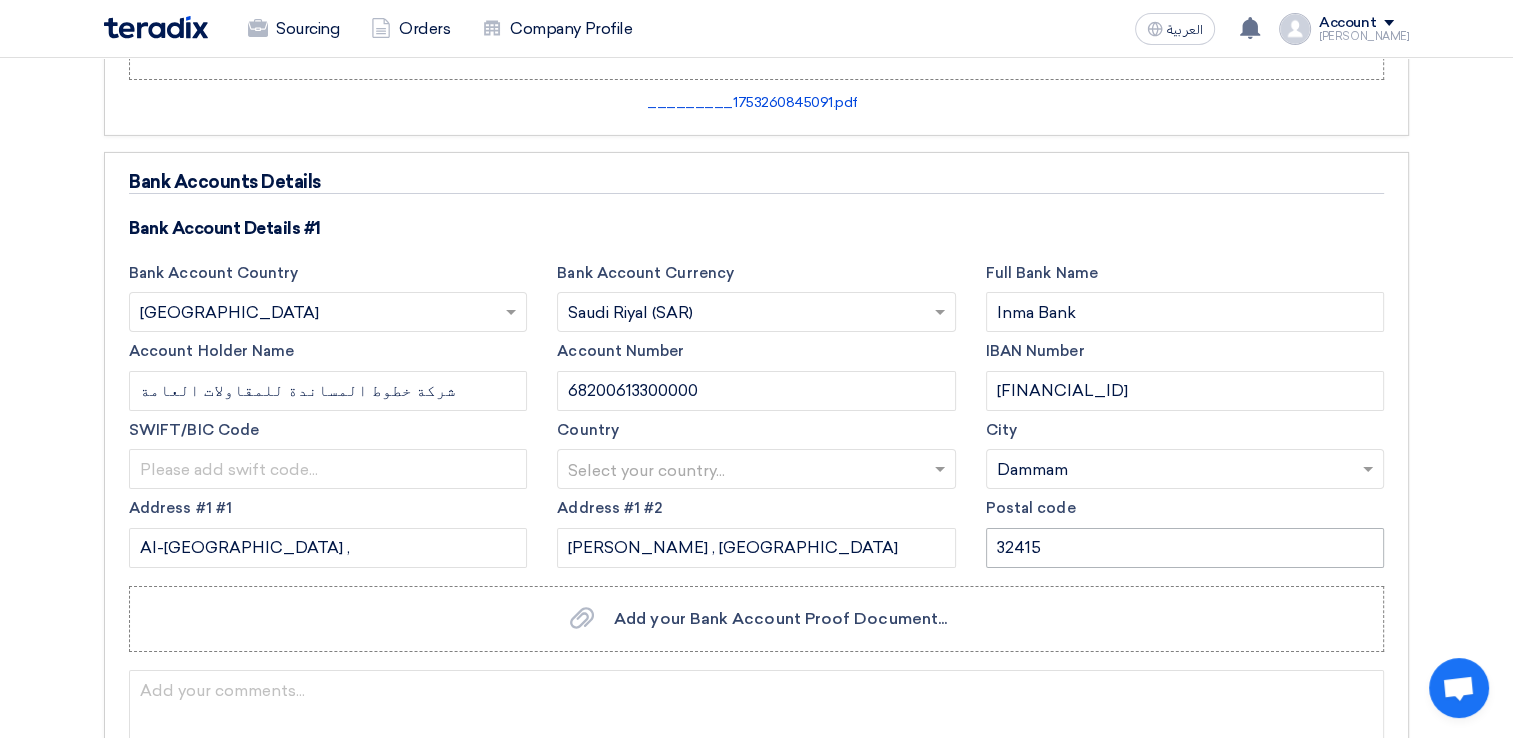 scroll, scrollTop: 6798, scrollLeft: 0, axis: vertical 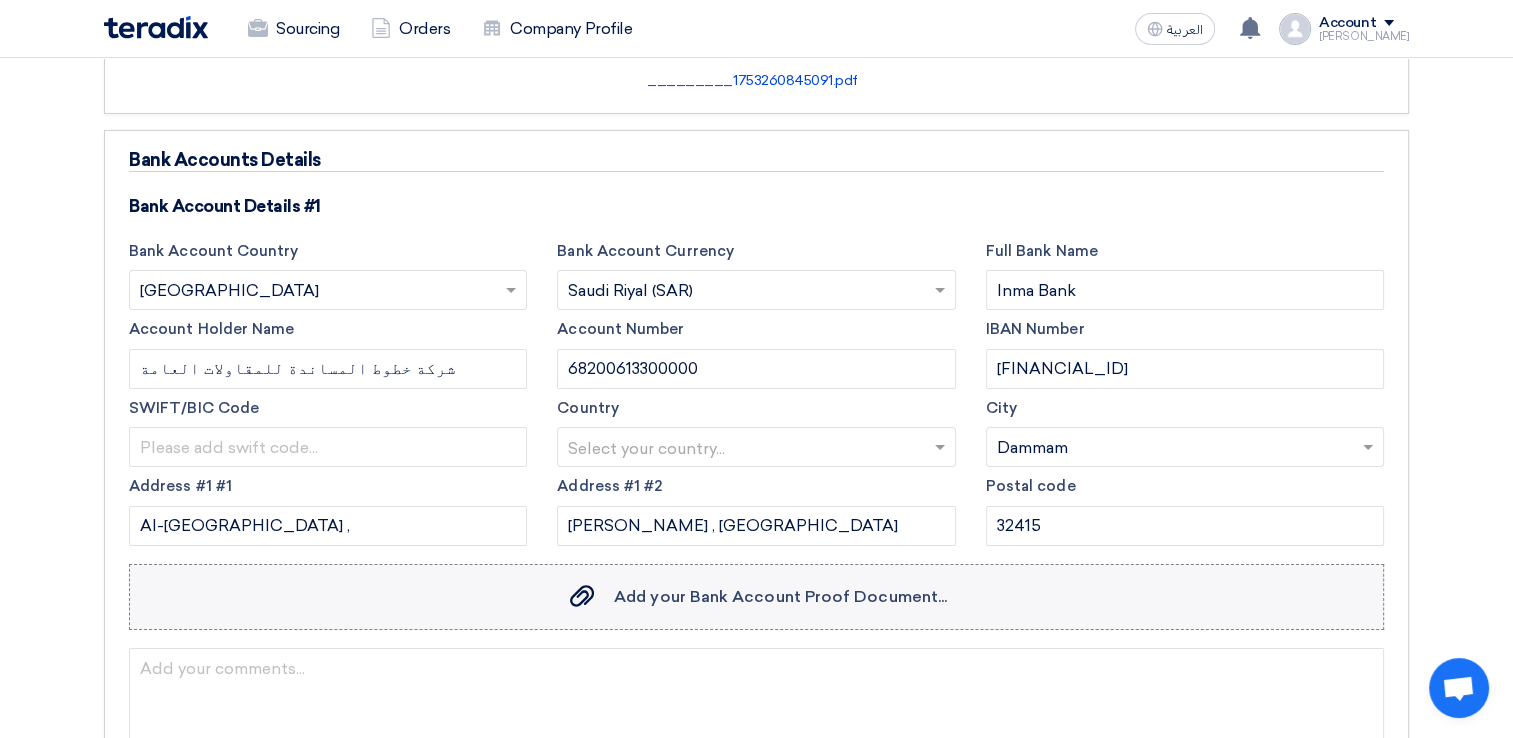click on "Add your Bank Account Proof Document..." 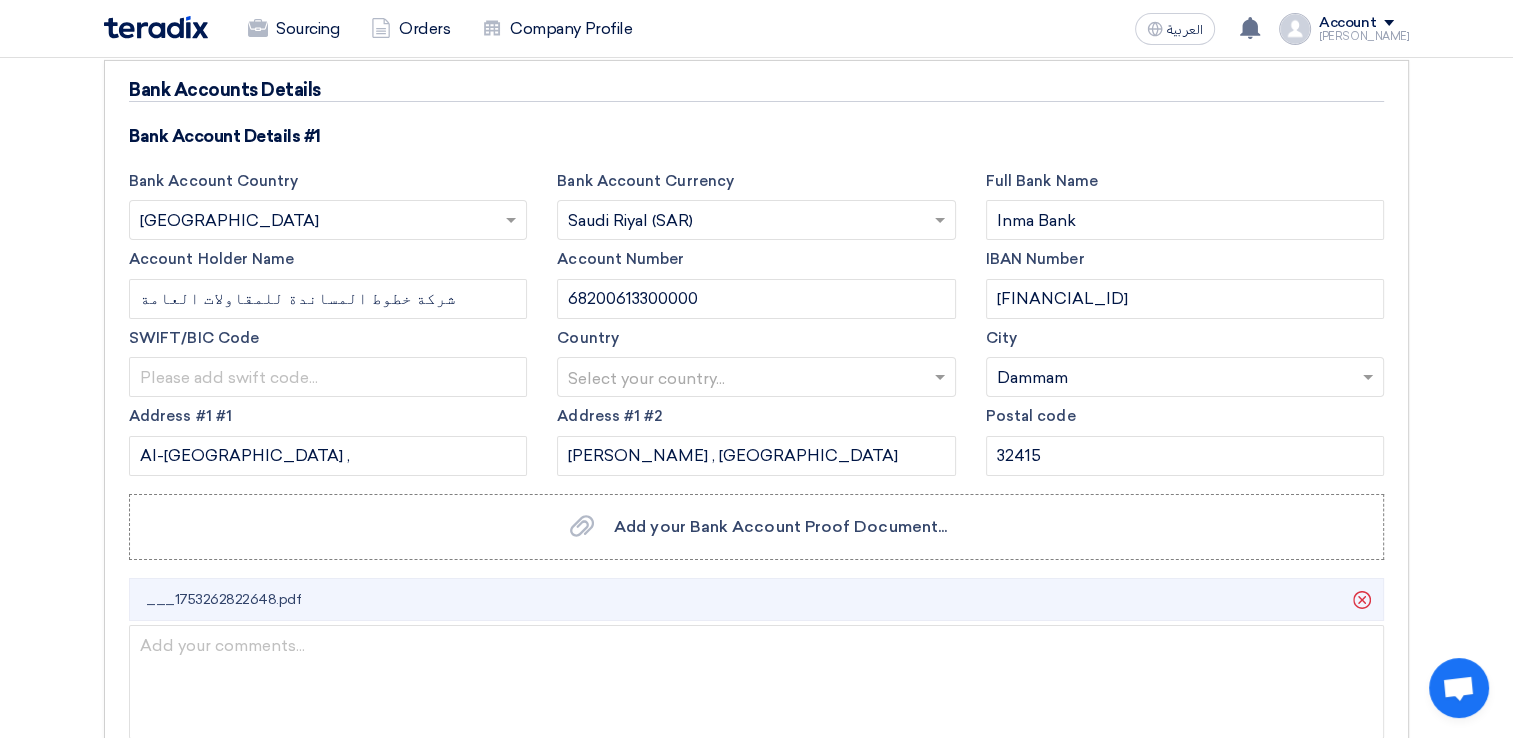 scroll, scrollTop: 6898, scrollLeft: 0, axis: vertical 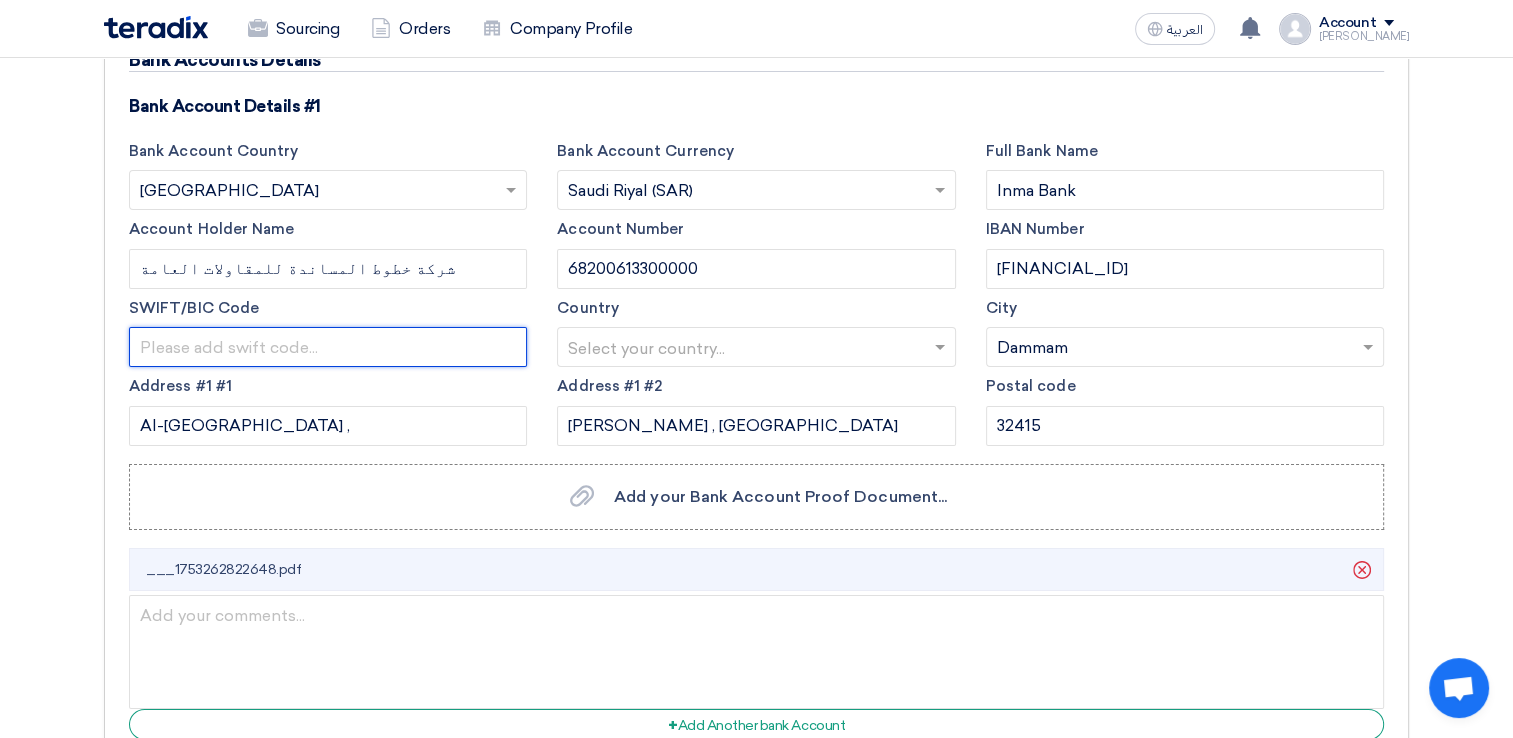 click 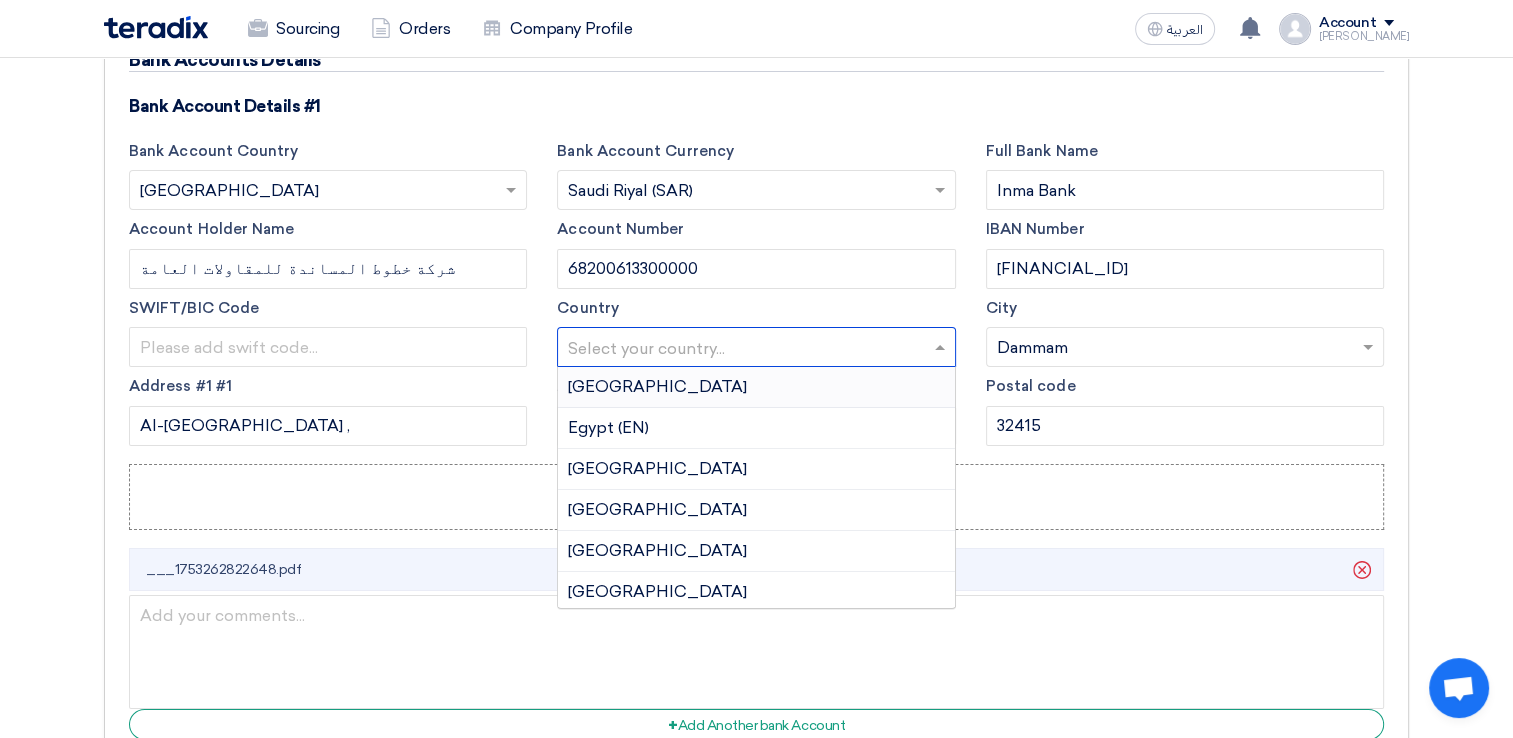 click 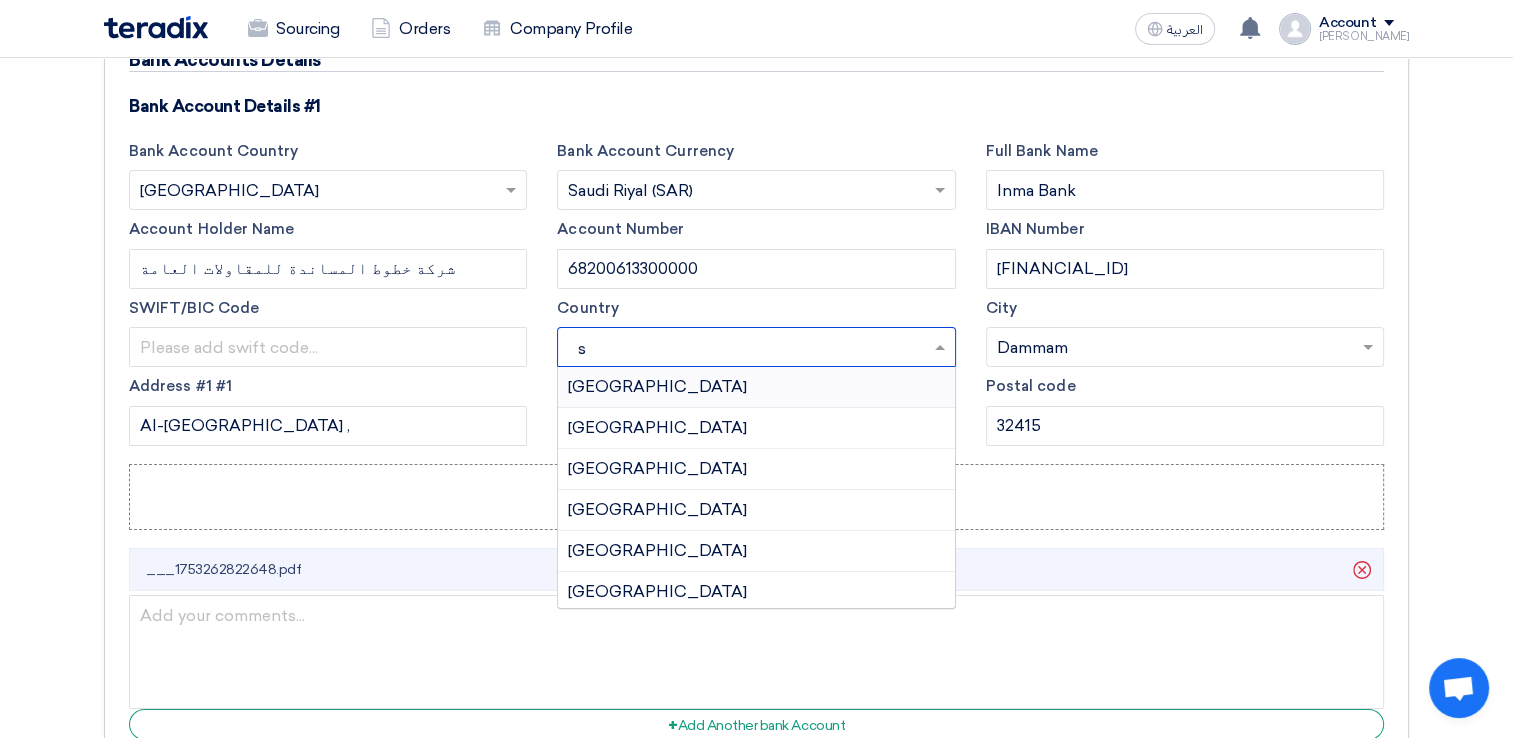 type on "sa" 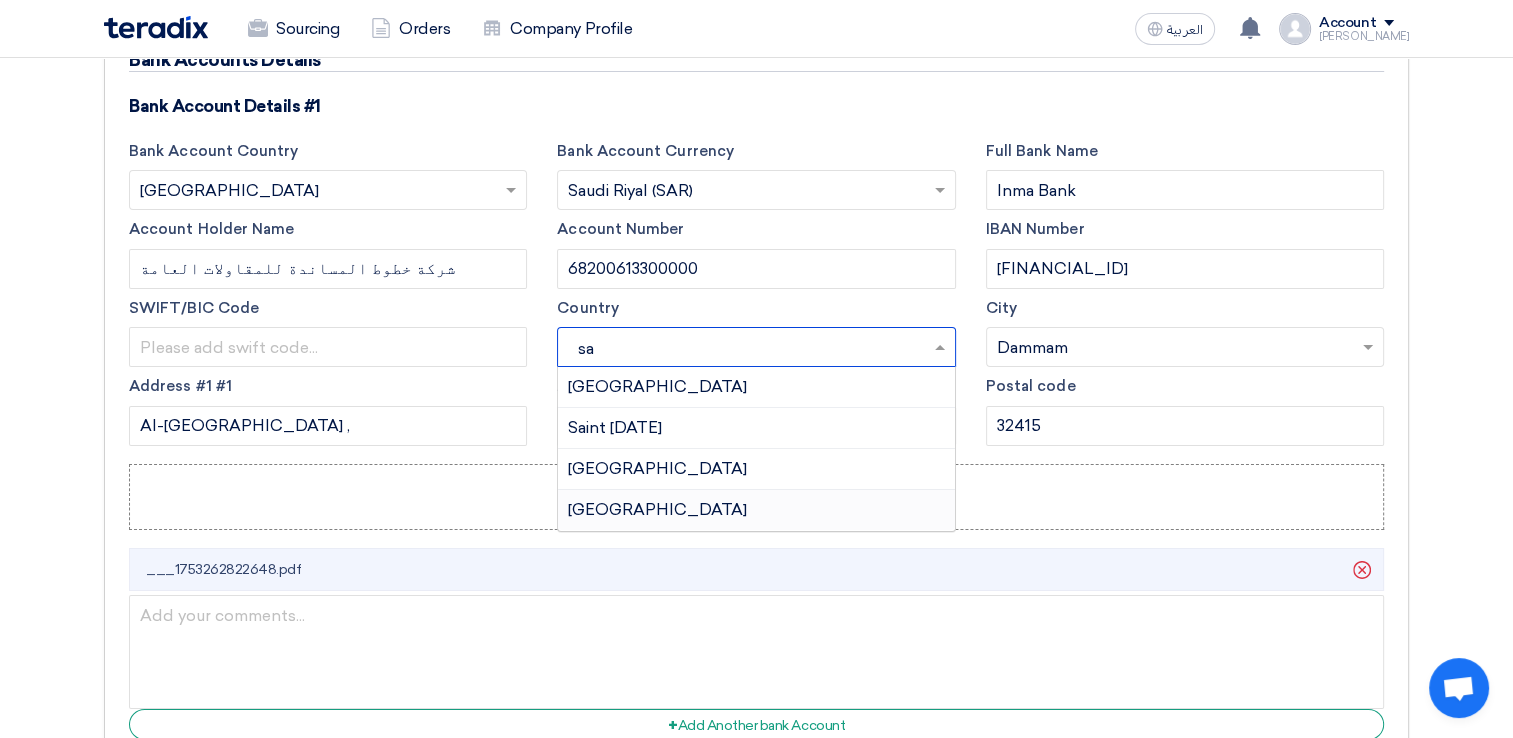 click on "Saudi Arabia" at bounding box center (657, 509) 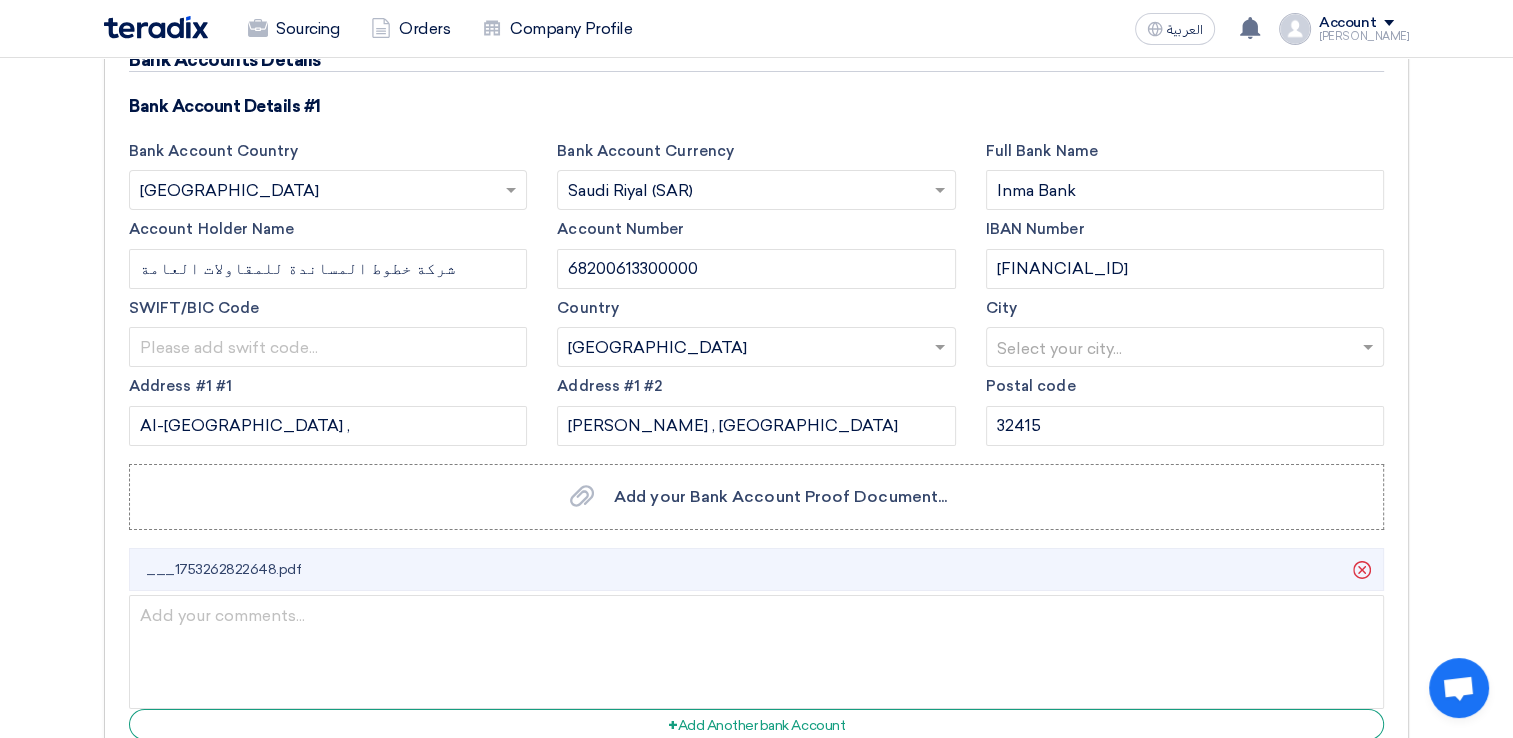 click 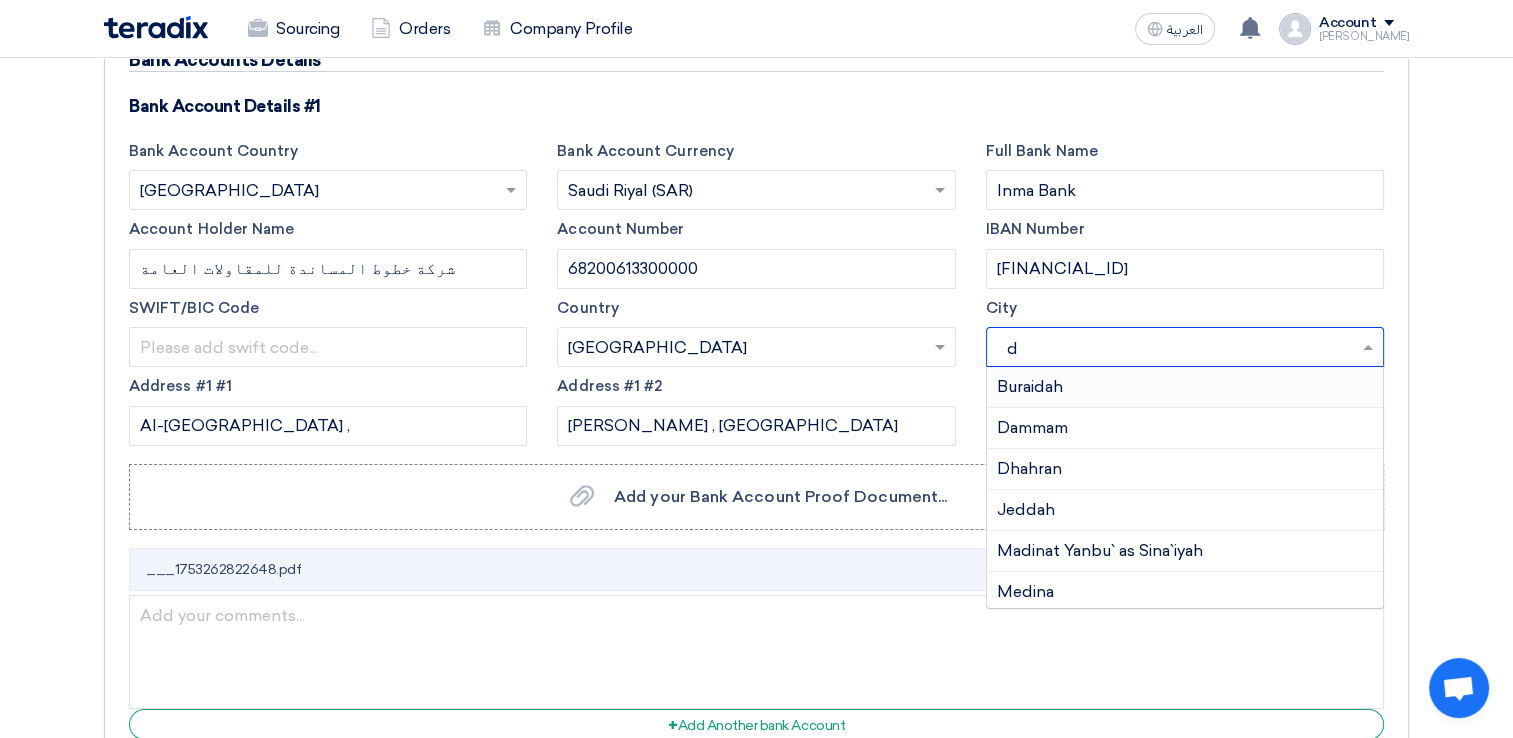 type on "da" 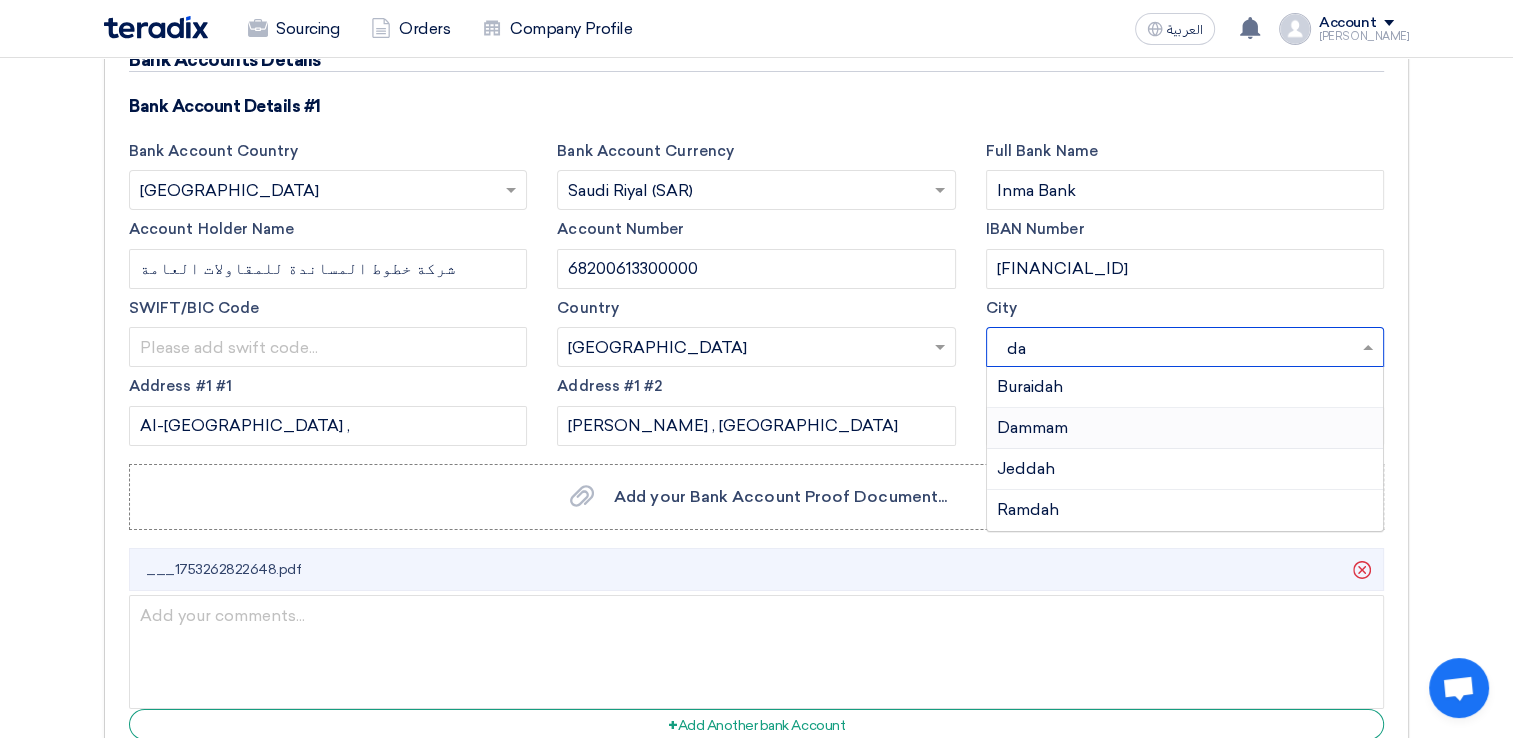 click on "Dammam" at bounding box center (1032, 427) 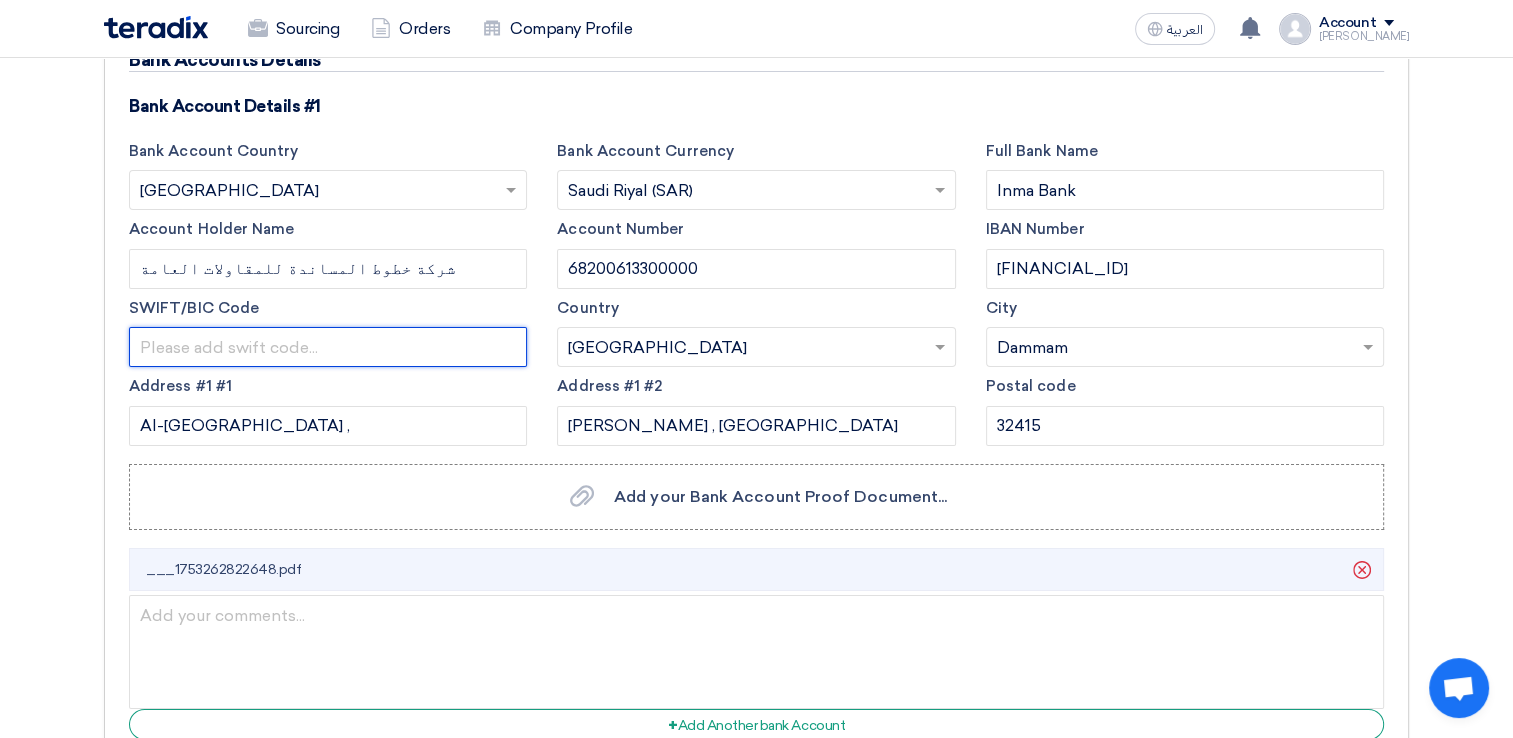click 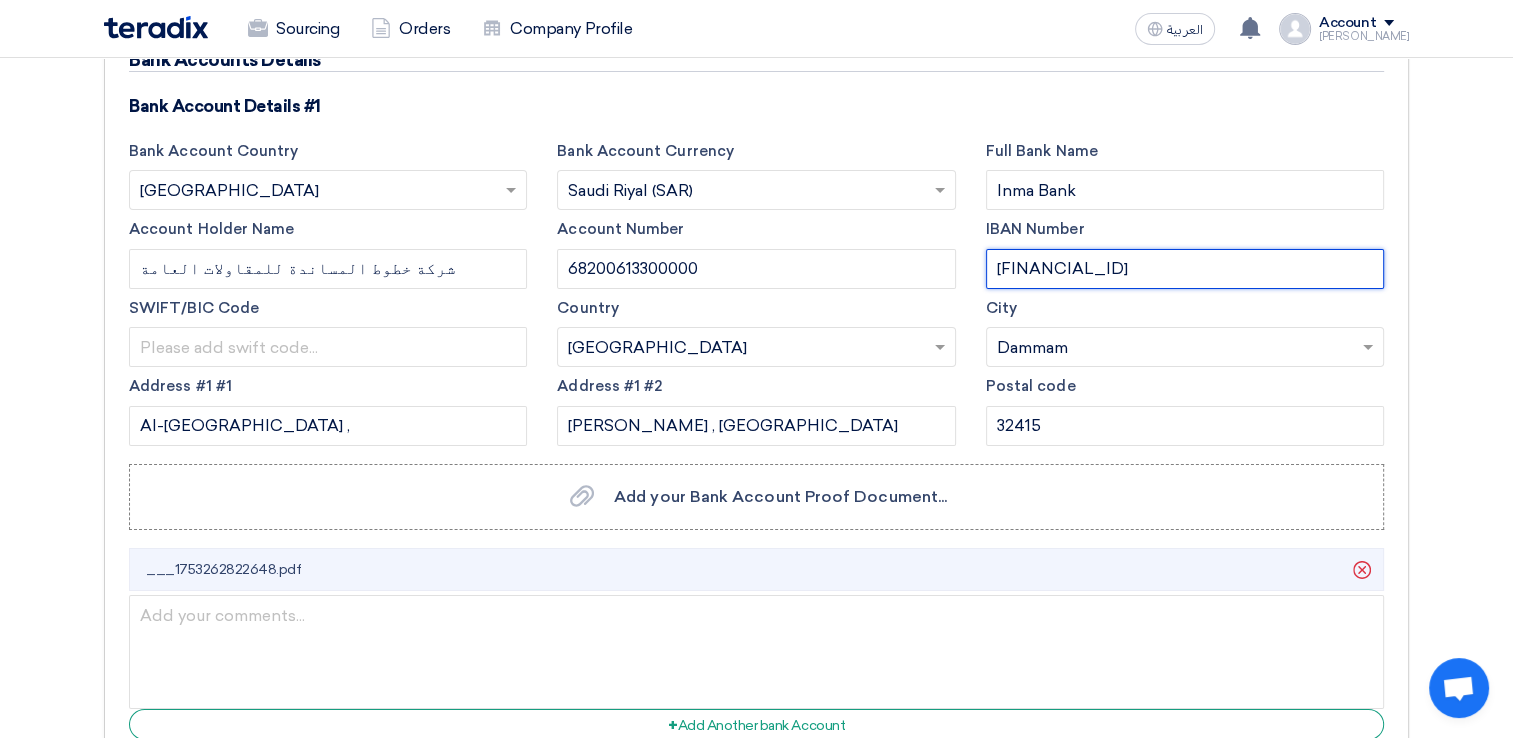 drag, startPoint x: 1096, startPoint y: 218, endPoint x: 973, endPoint y: 220, distance: 123.01626 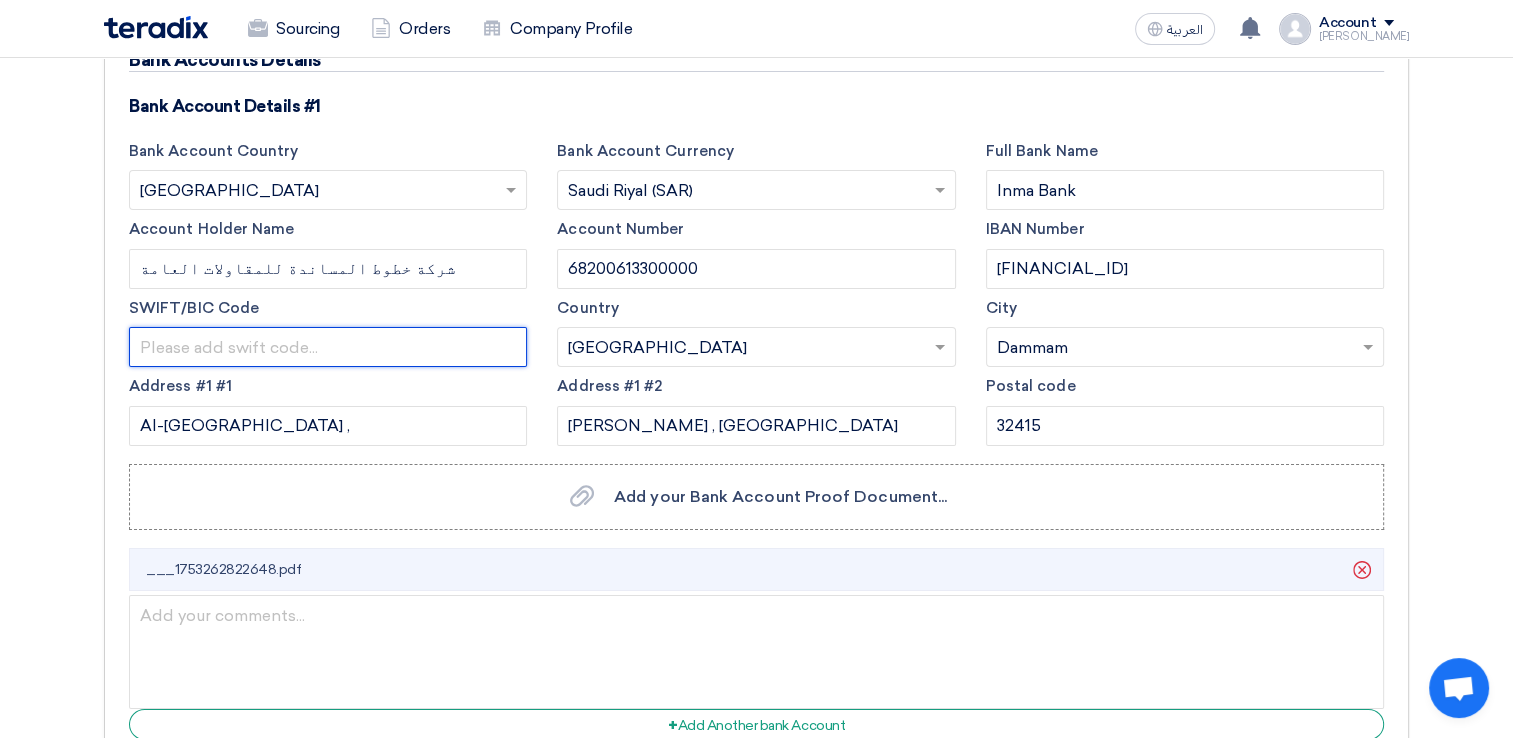 click 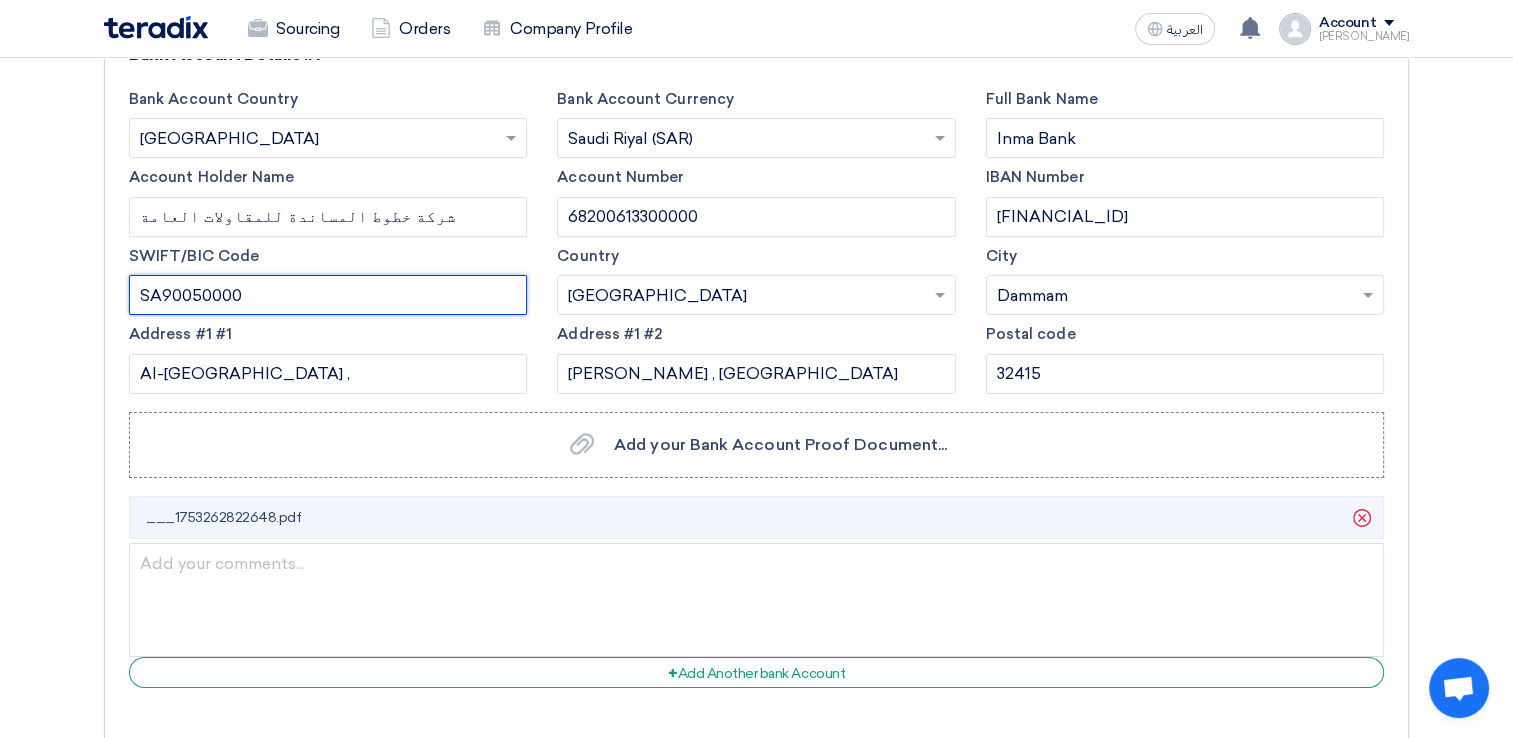 scroll, scrollTop: 6998, scrollLeft: 0, axis: vertical 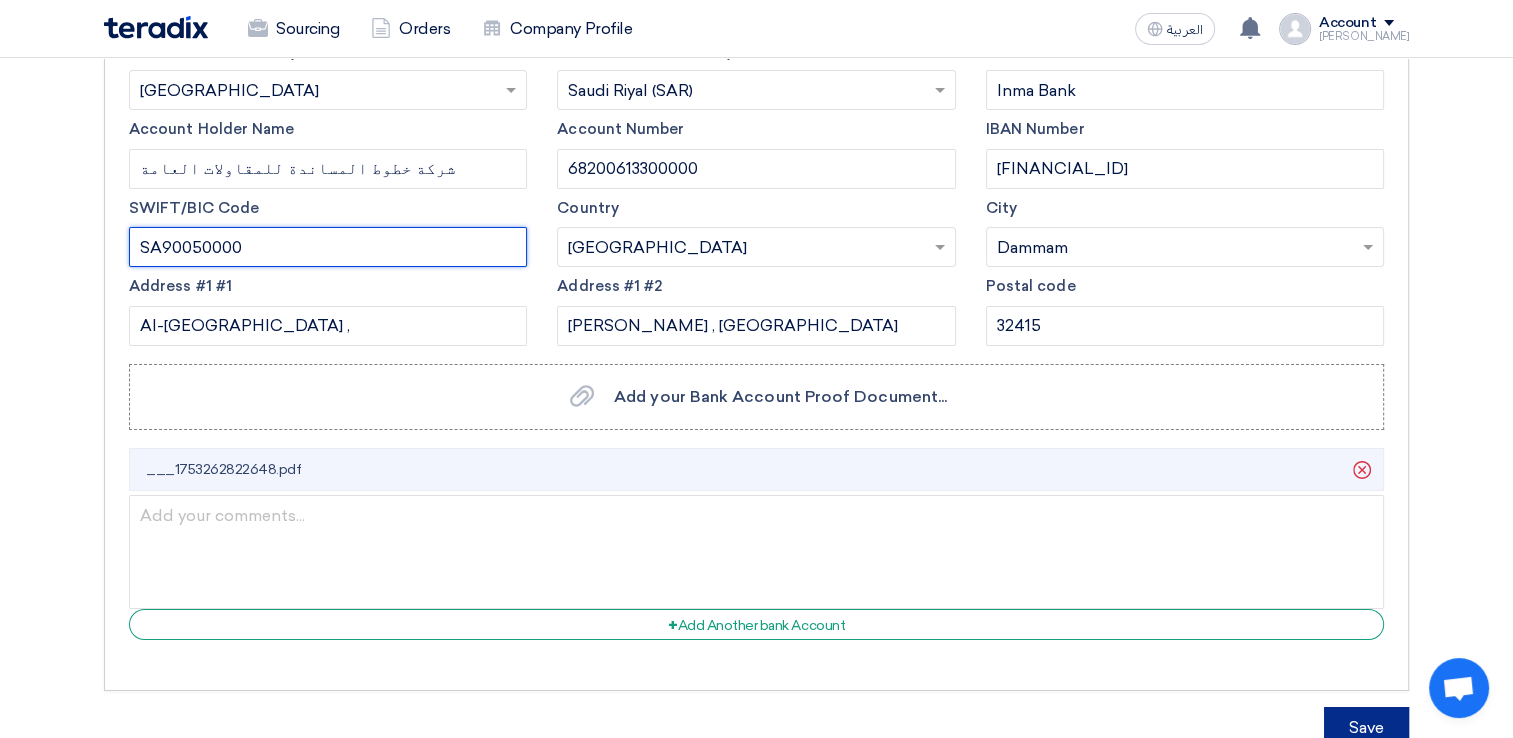 type on "SA90050000" 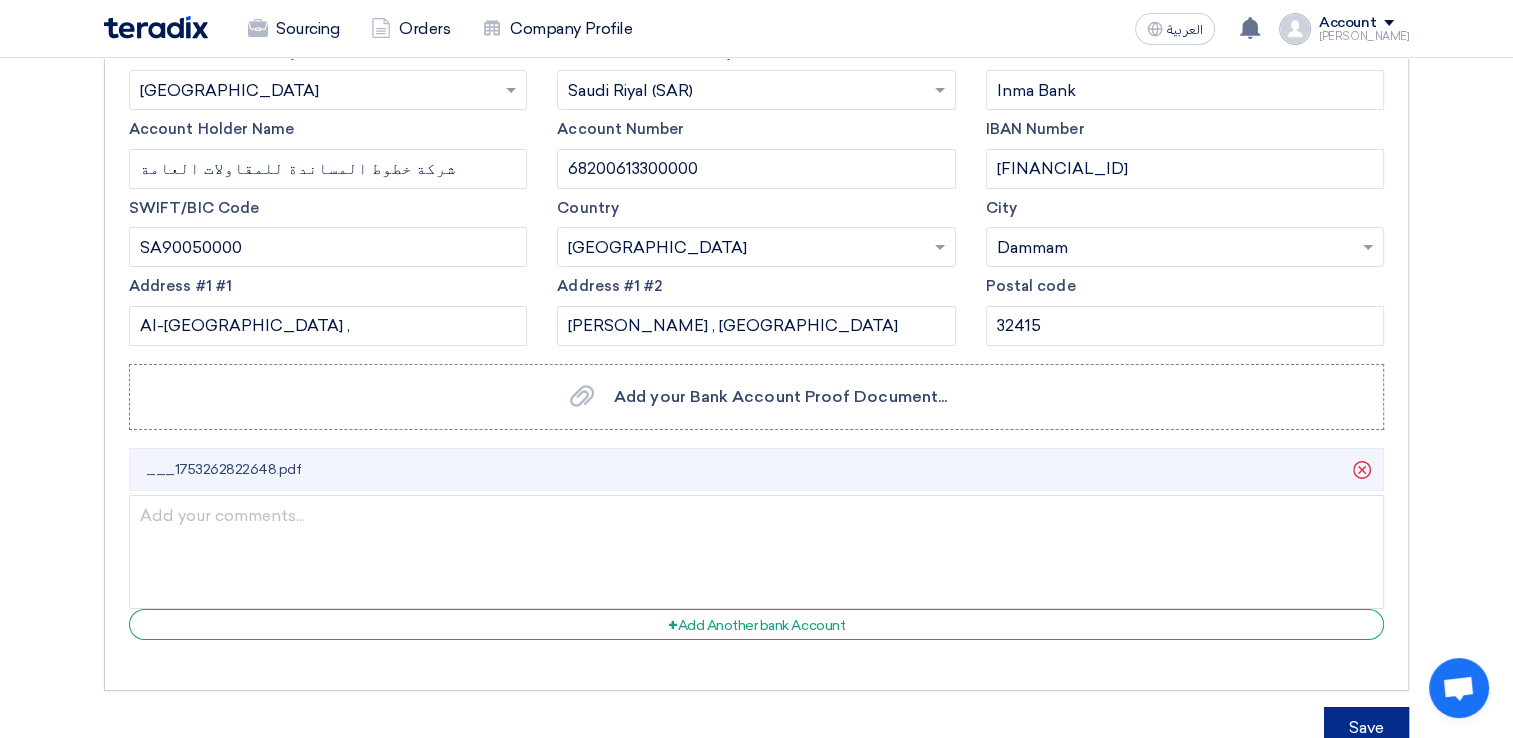 click on "Save" 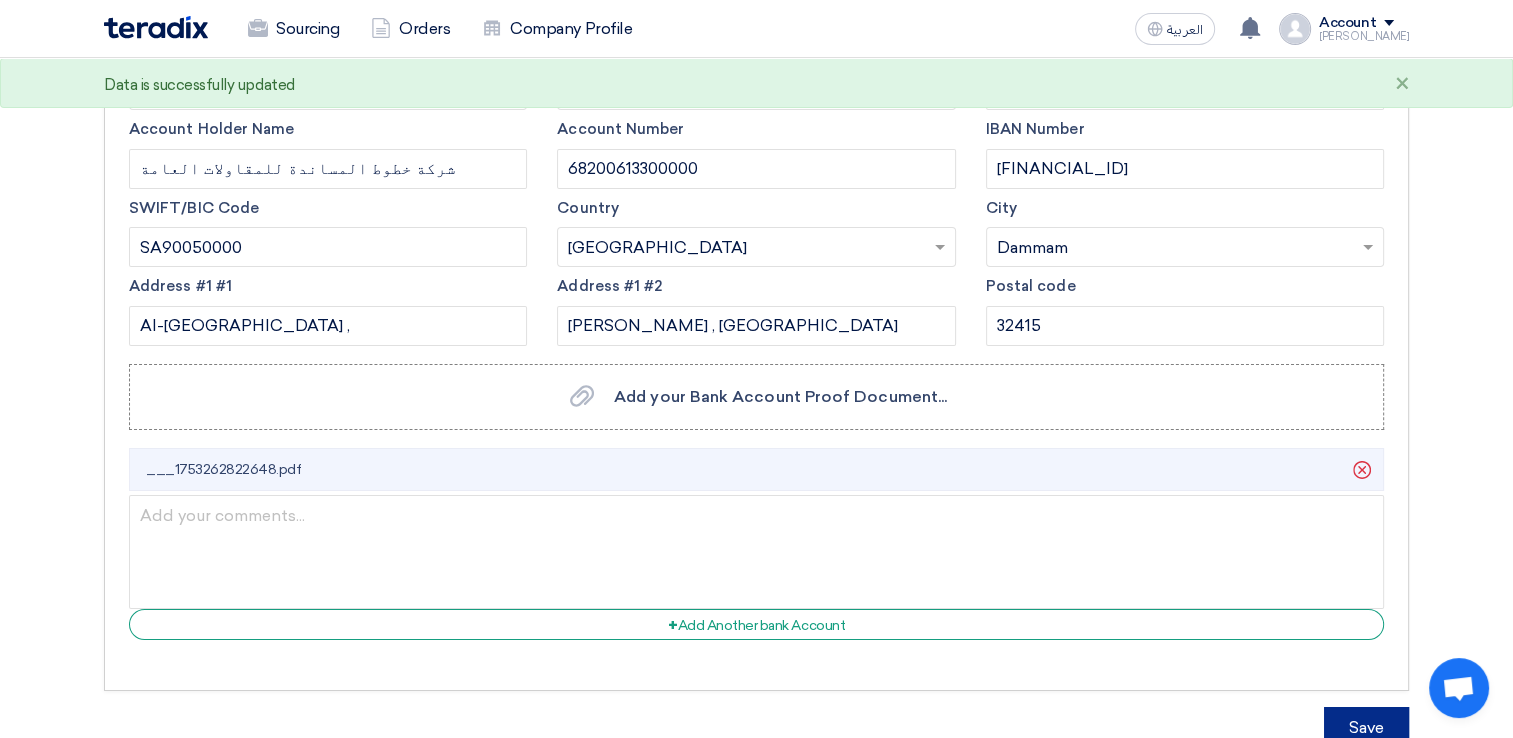 click on "Save" 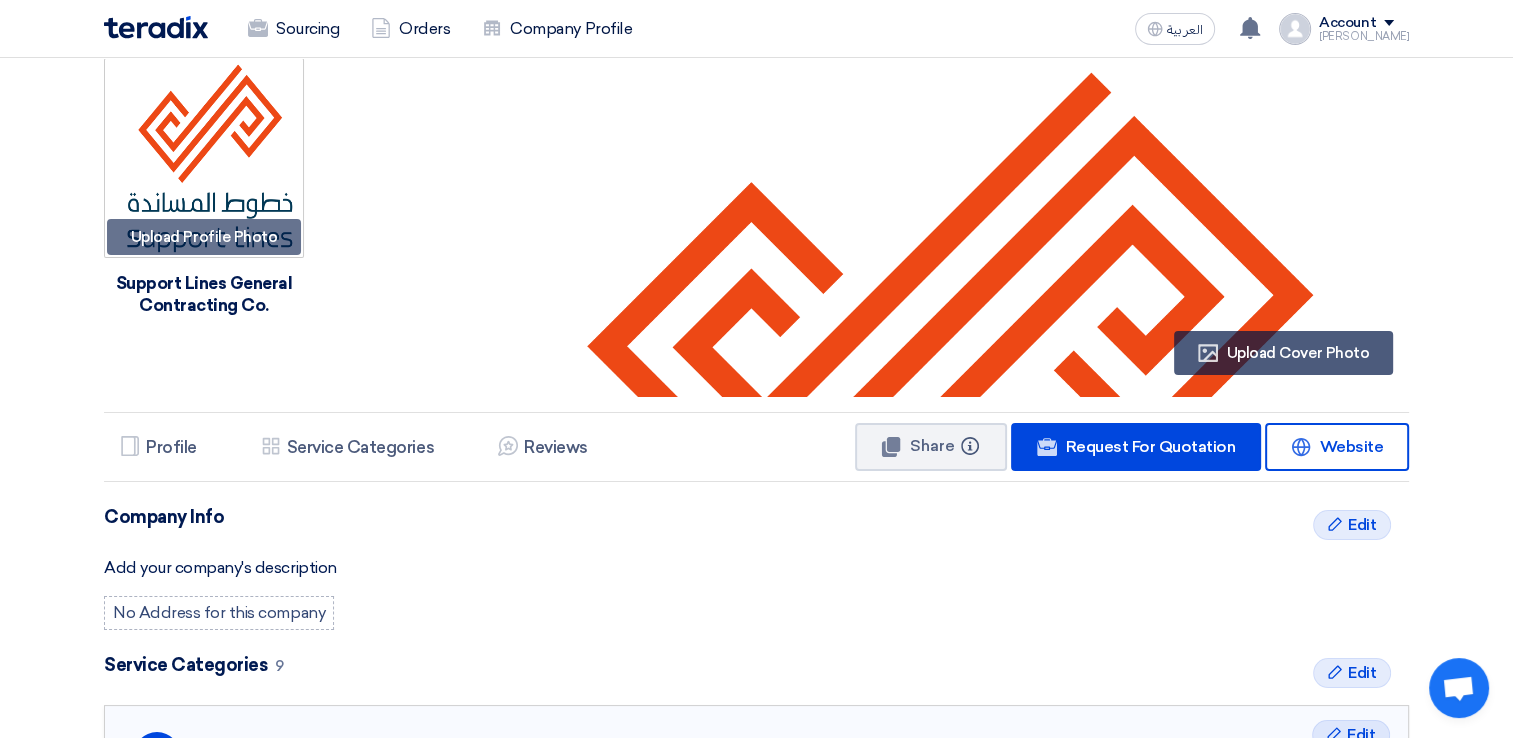 scroll, scrollTop: 0, scrollLeft: 0, axis: both 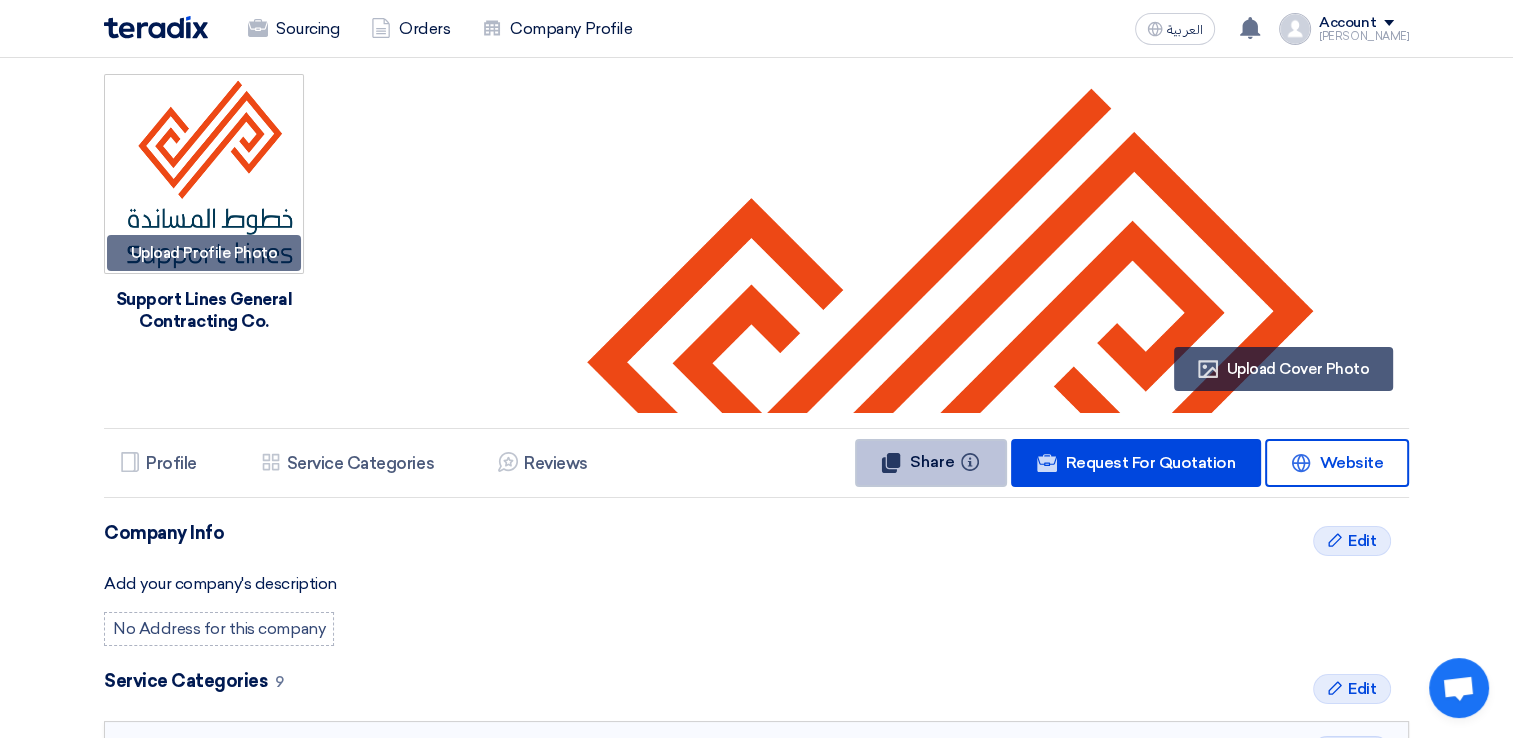 click 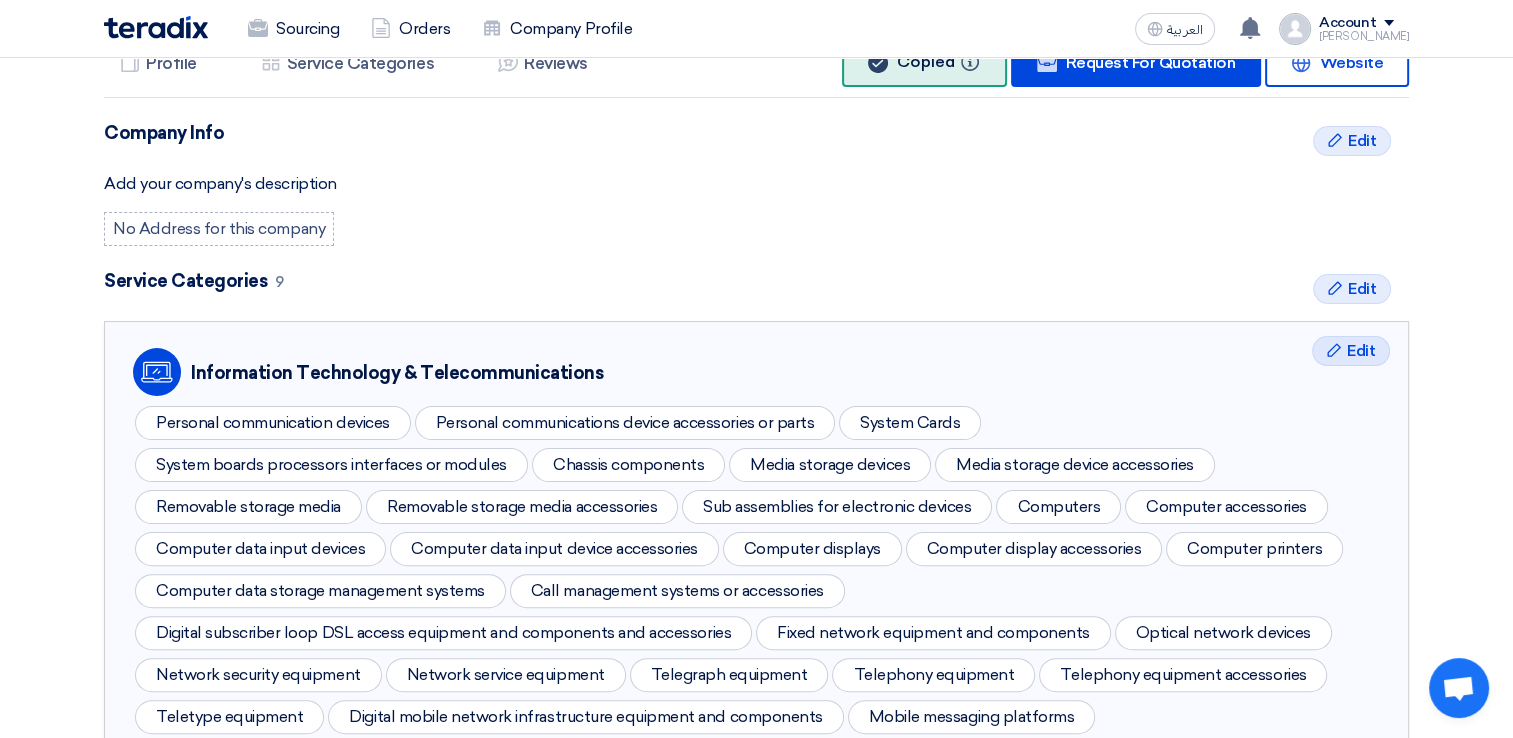 scroll, scrollTop: 0, scrollLeft: 0, axis: both 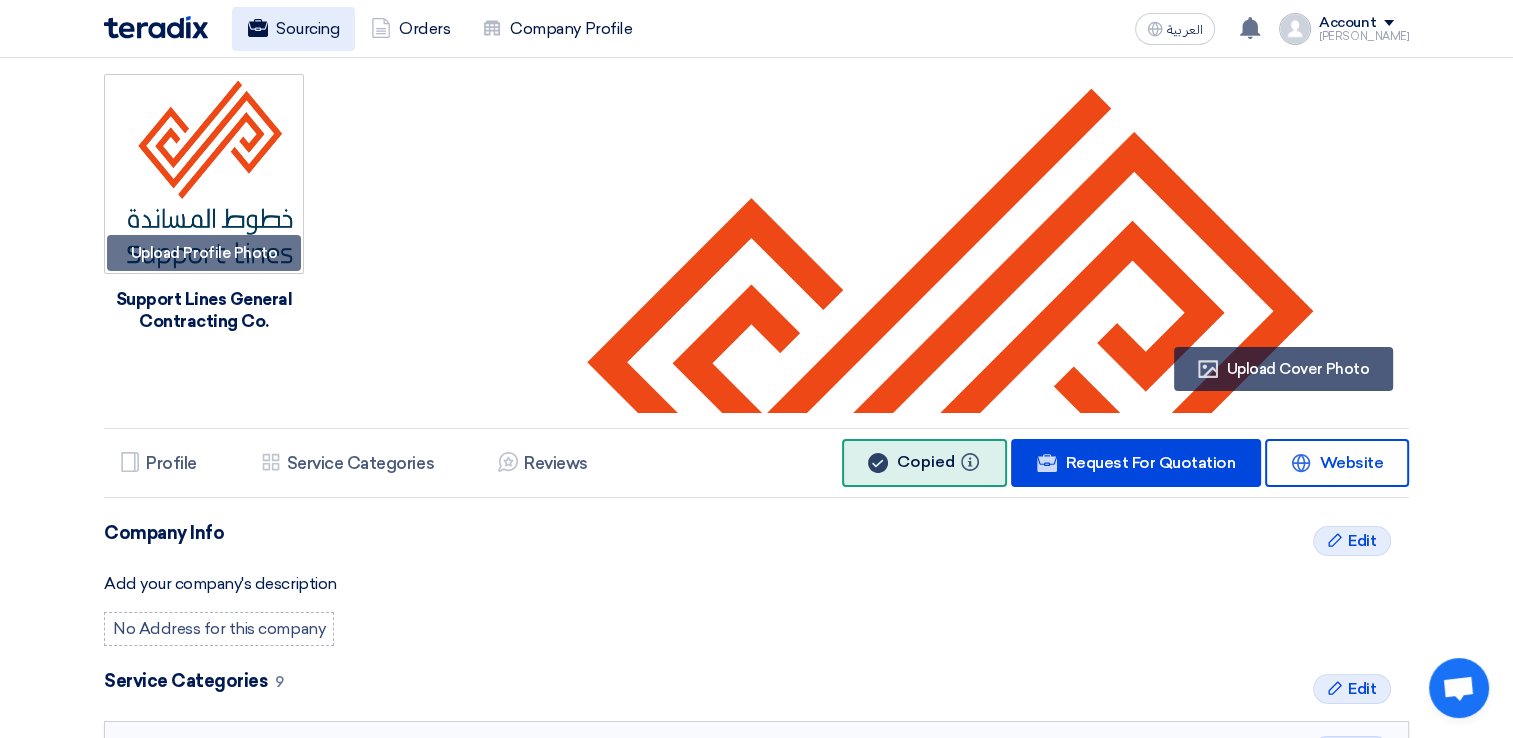click on "Sourcing" 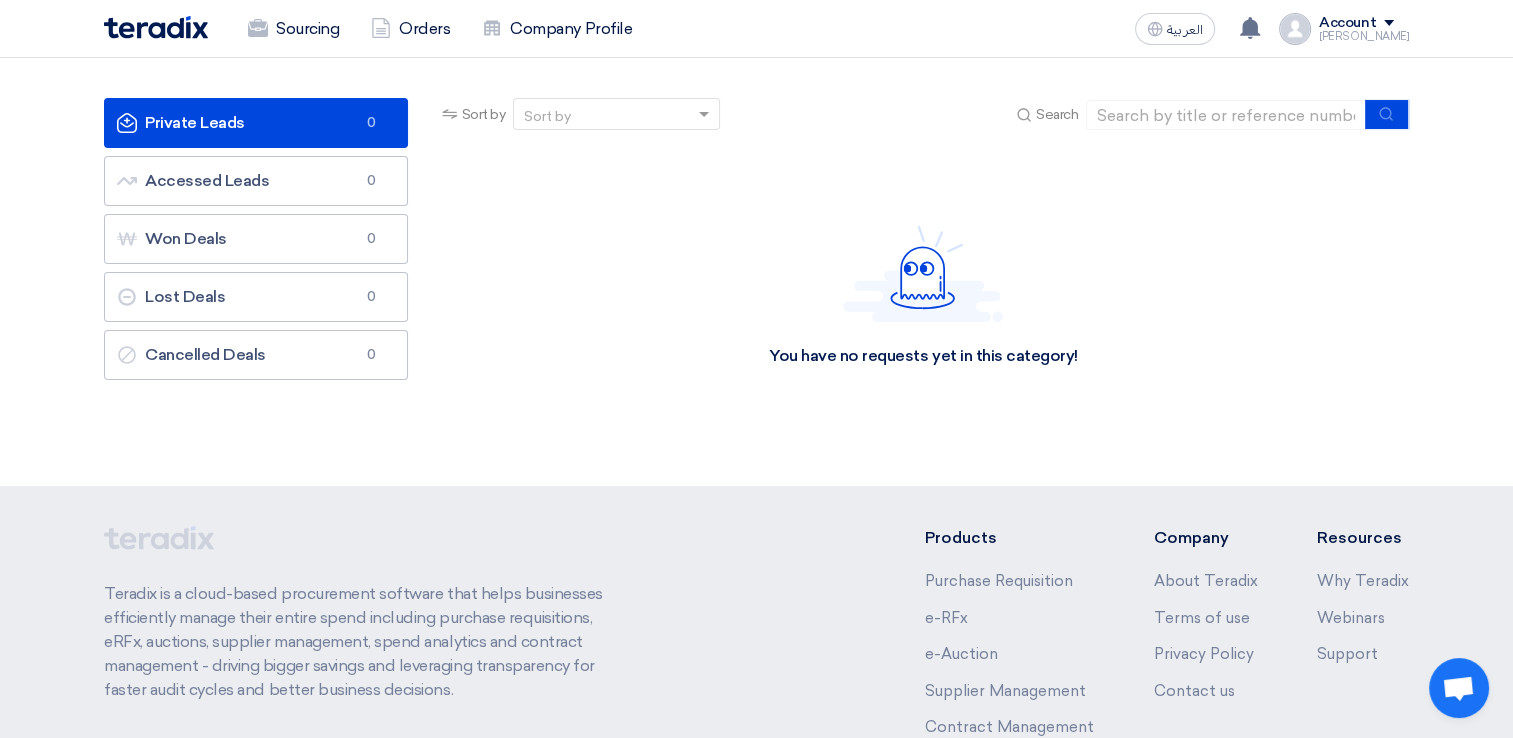 scroll, scrollTop: 0, scrollLeft: 0, axis: both 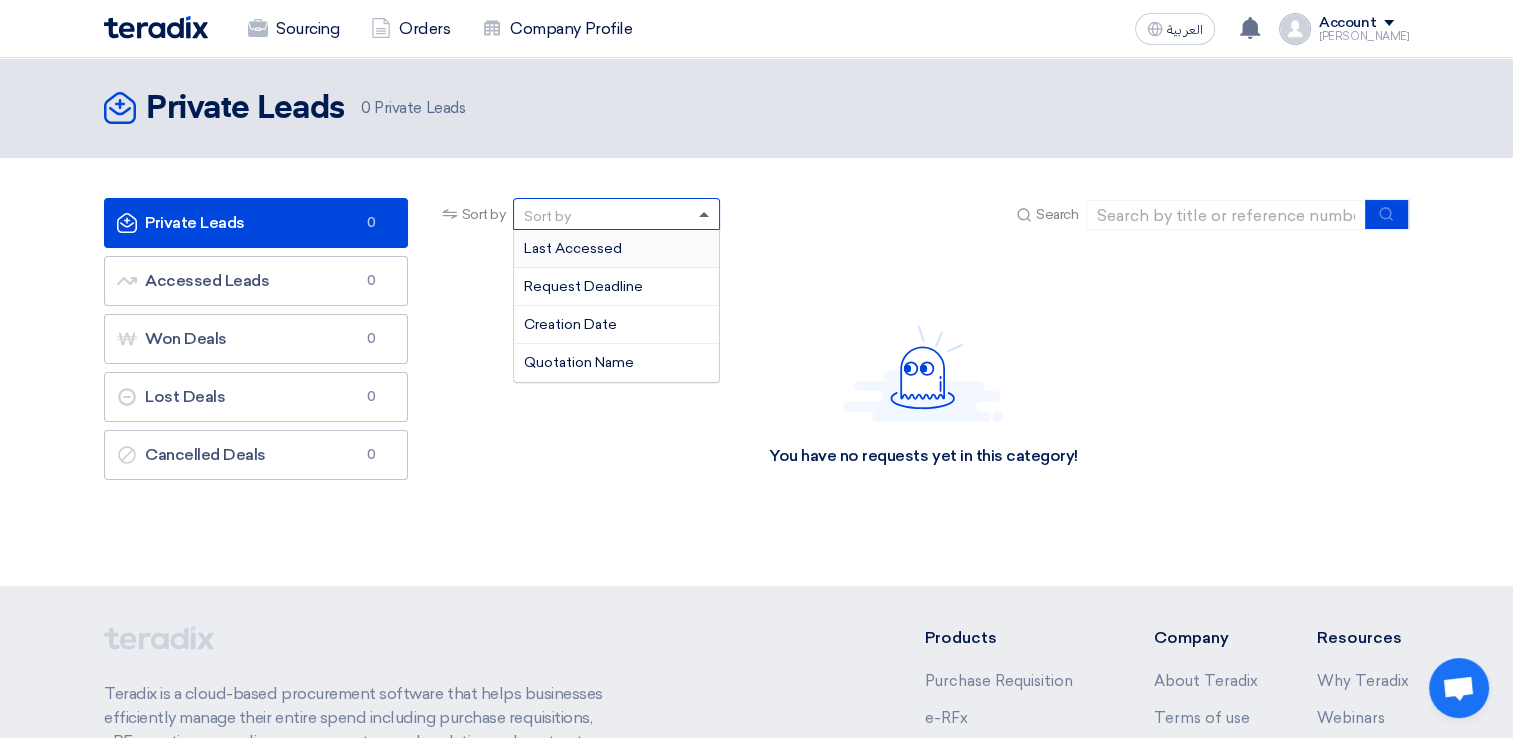 click 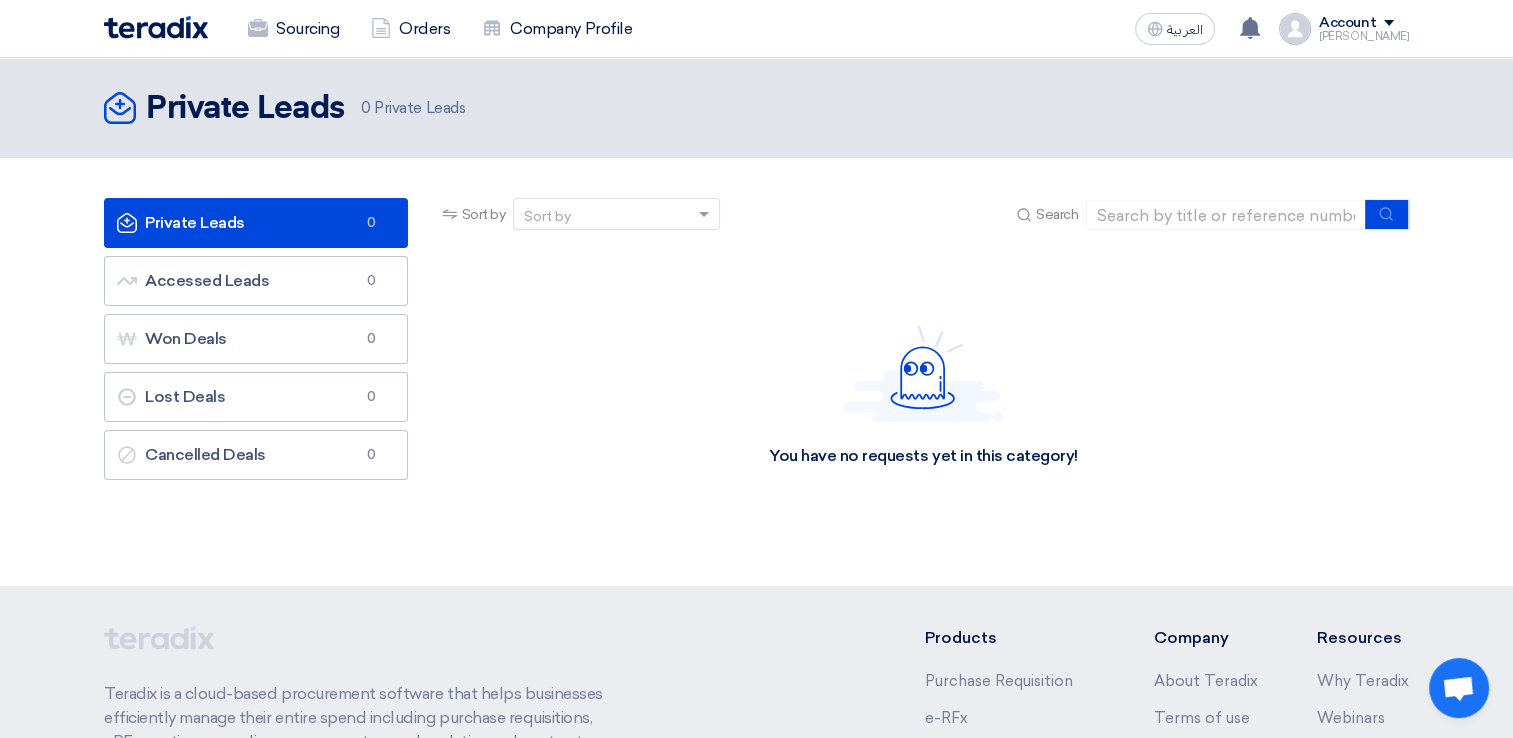 click on "You have no requests yet in this category!" 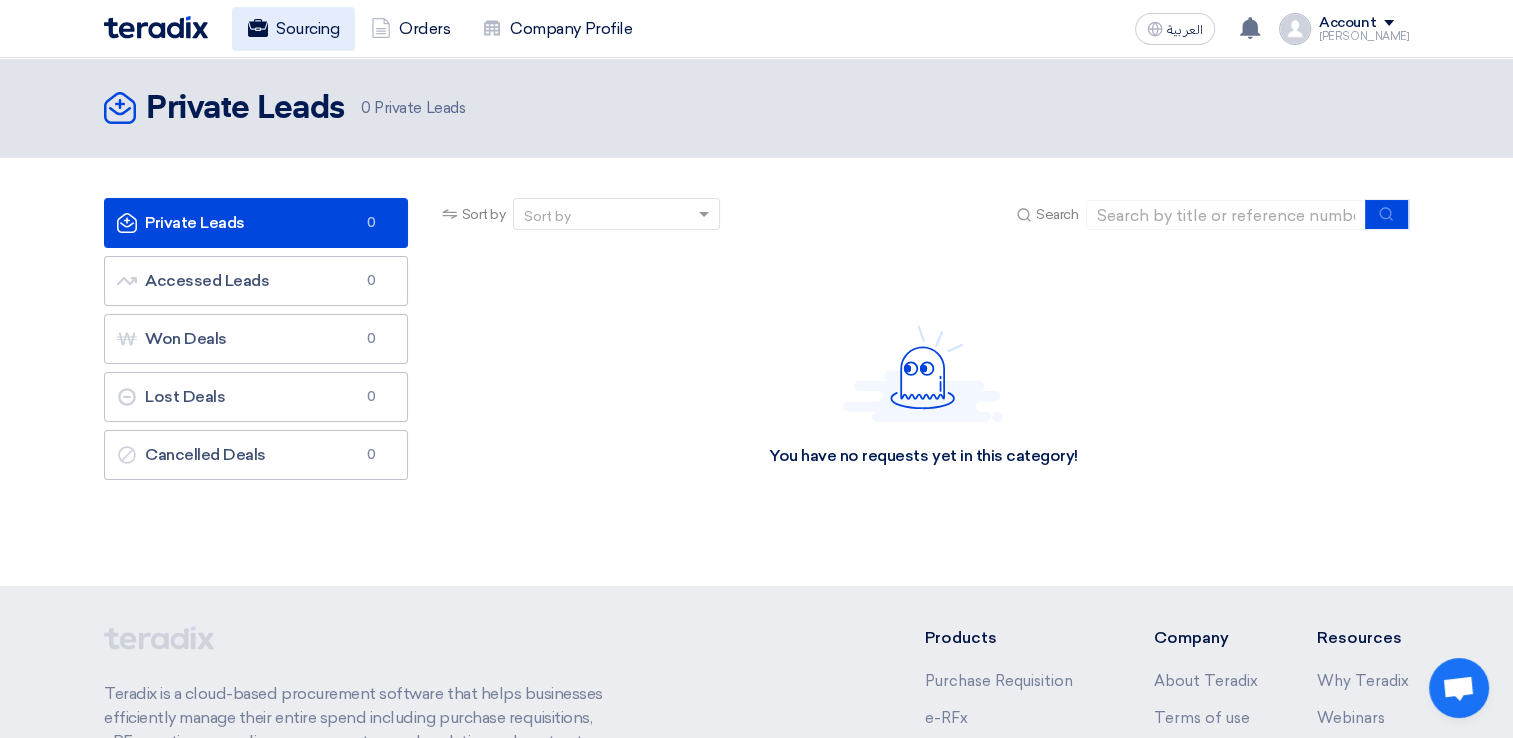 click on "Sourcing" 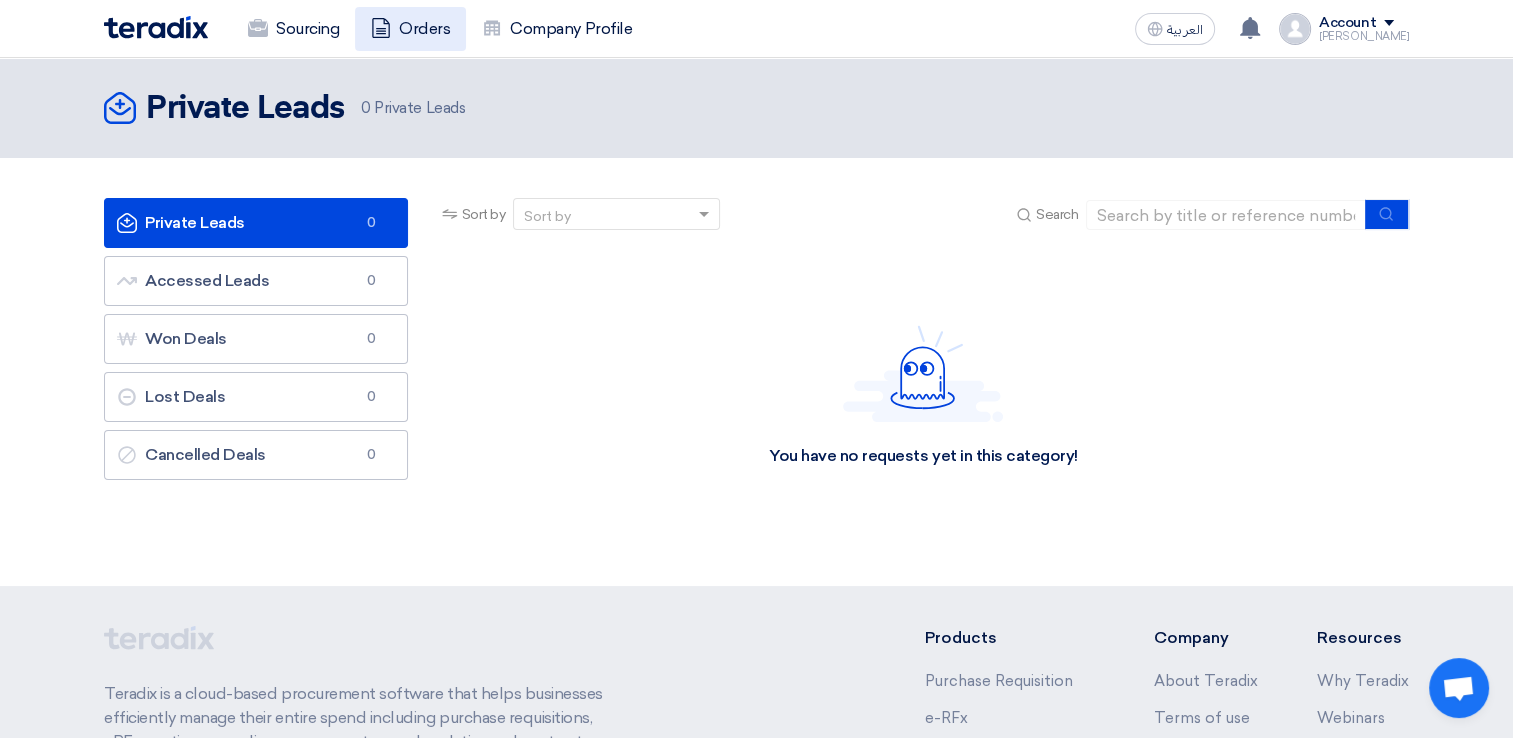 click on "Orders" 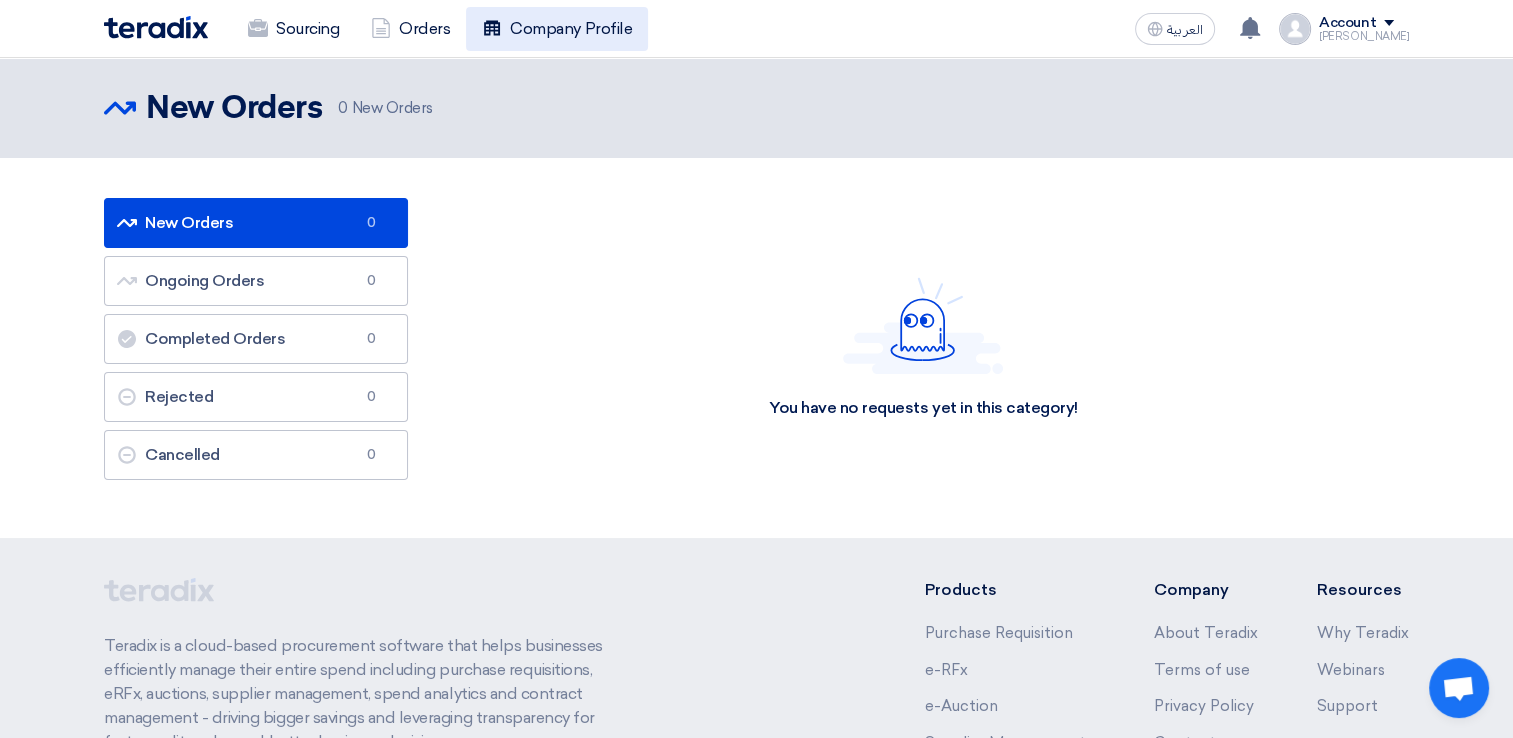 click on "Company Profile" 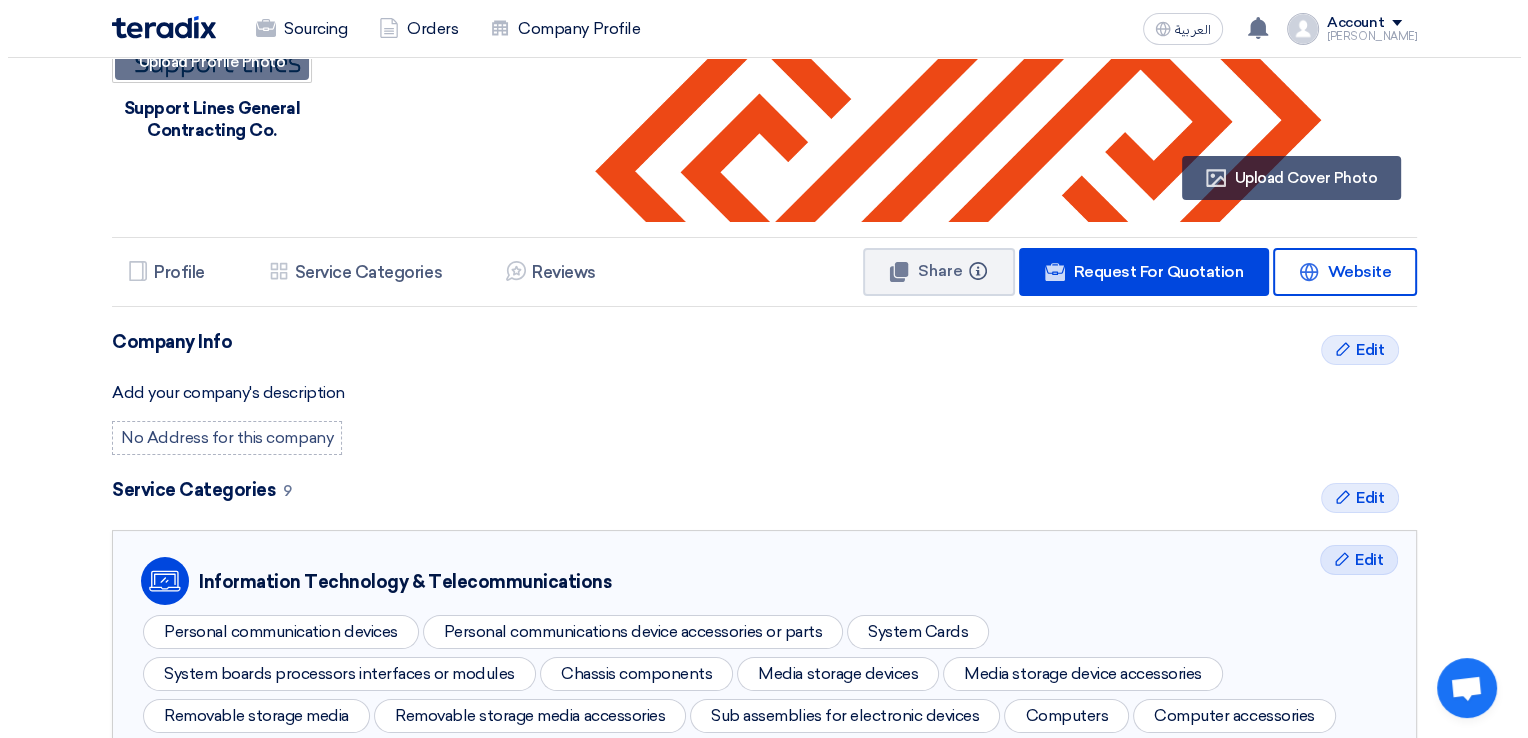 scroll, scrollTop: 200, scrollLeft: 0, axis: vertical 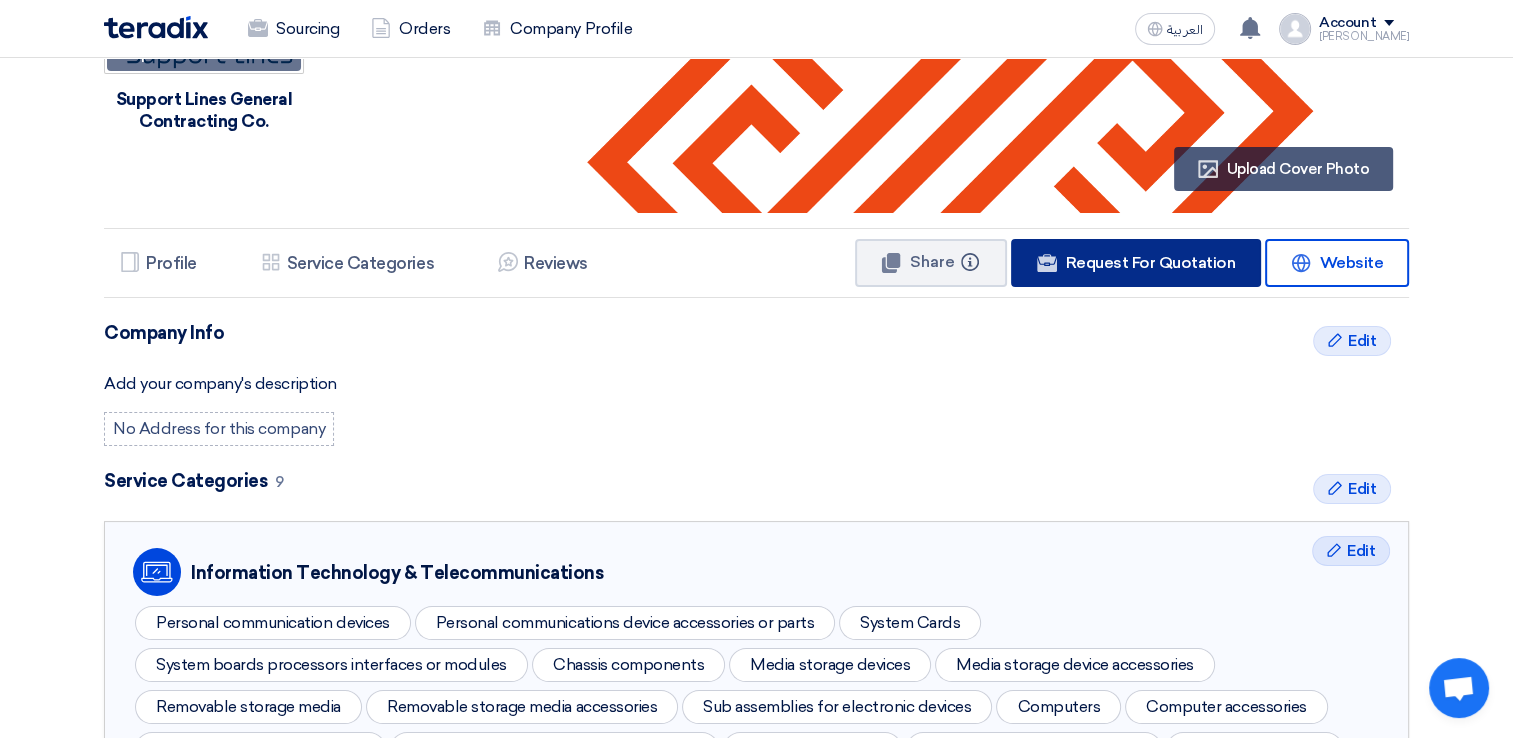 click on "Request For Quotation" 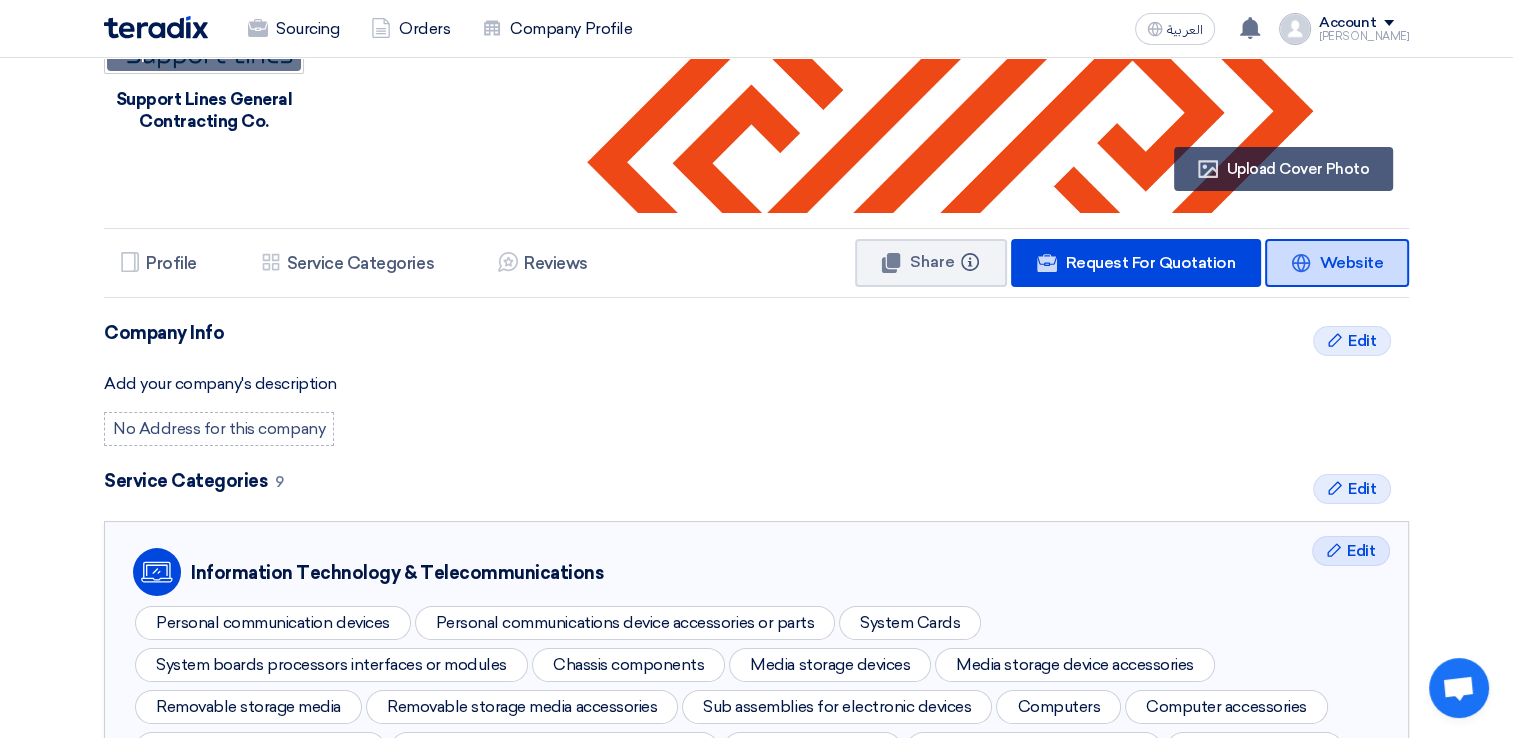 click on "Website" 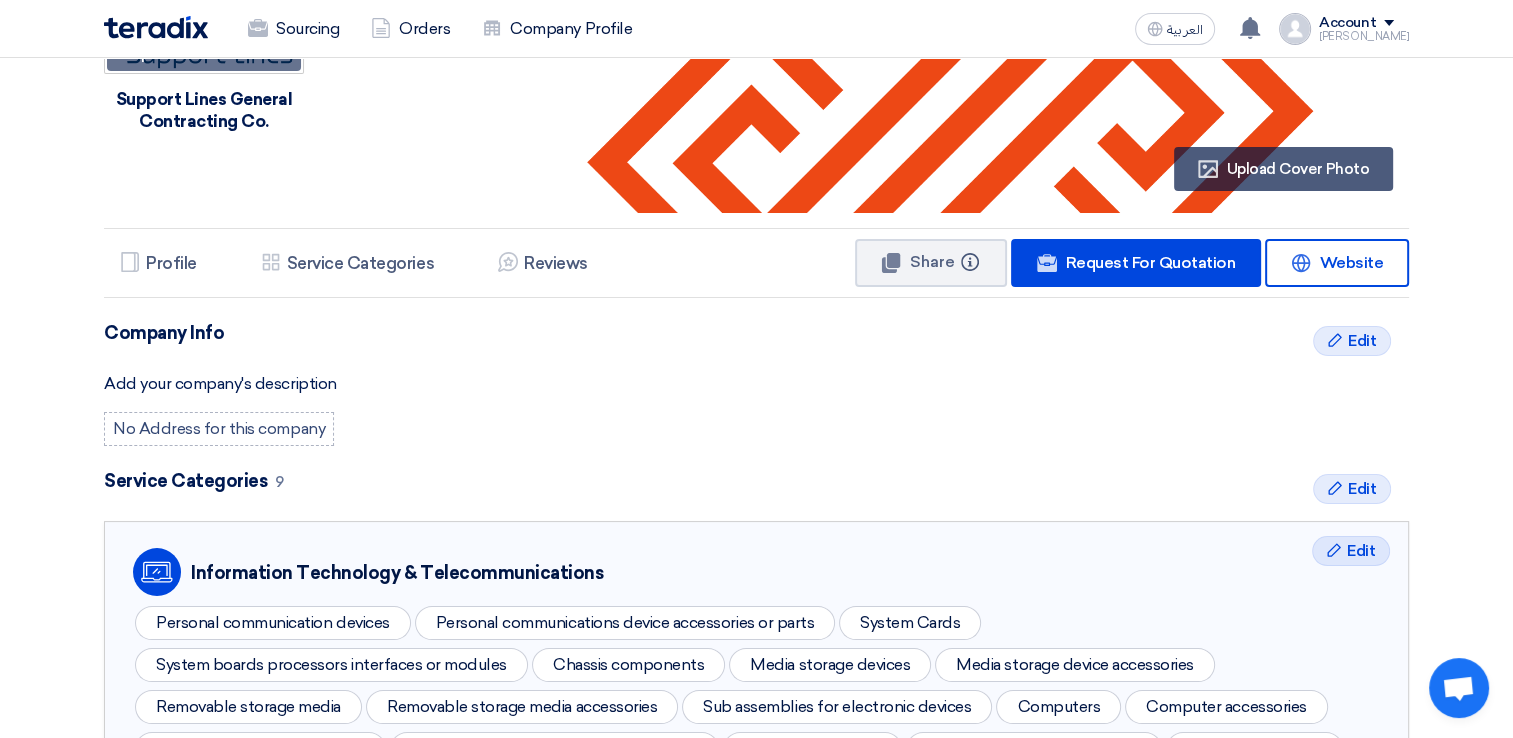 click on "No Address for this company" 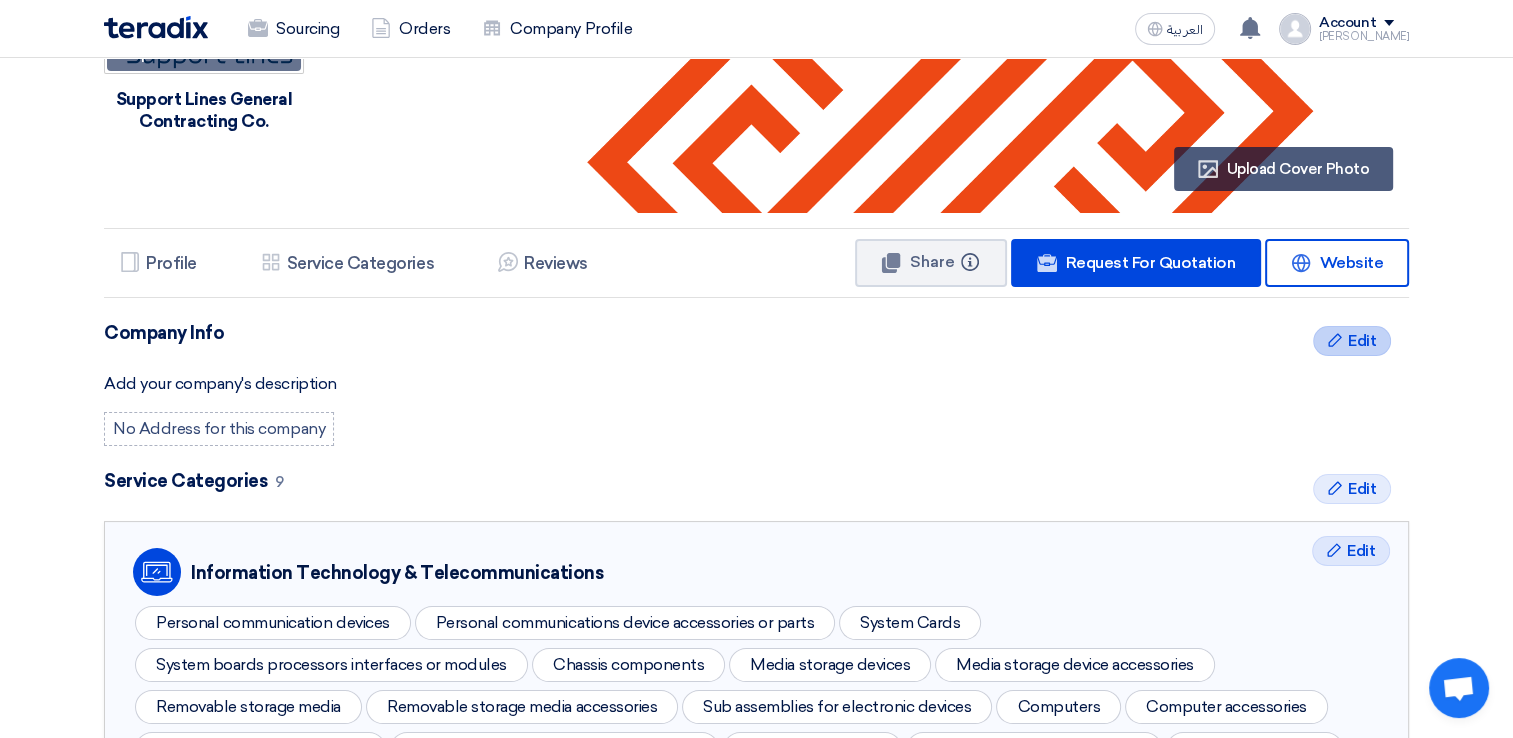 click on "Edit" 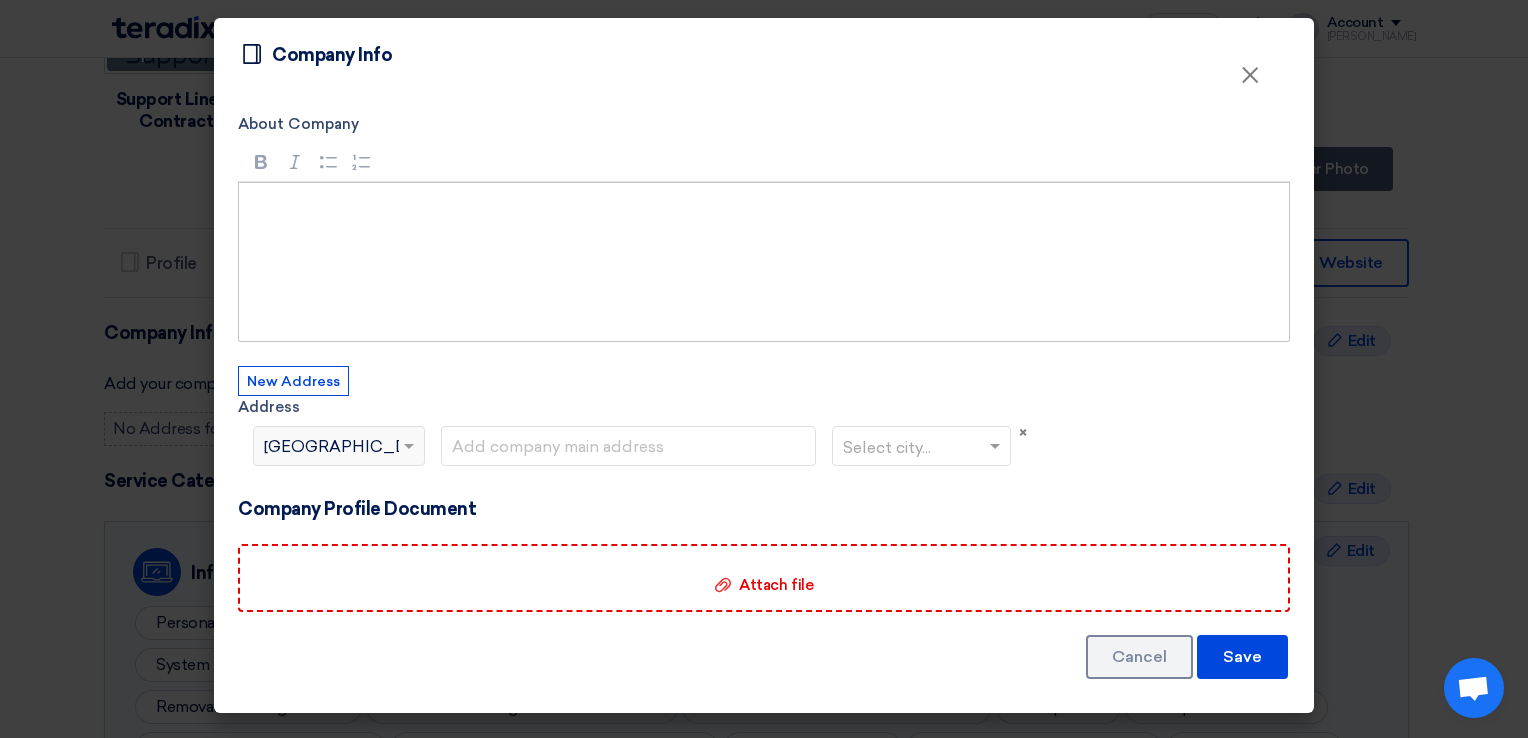 click at bounding box center [764, 262] 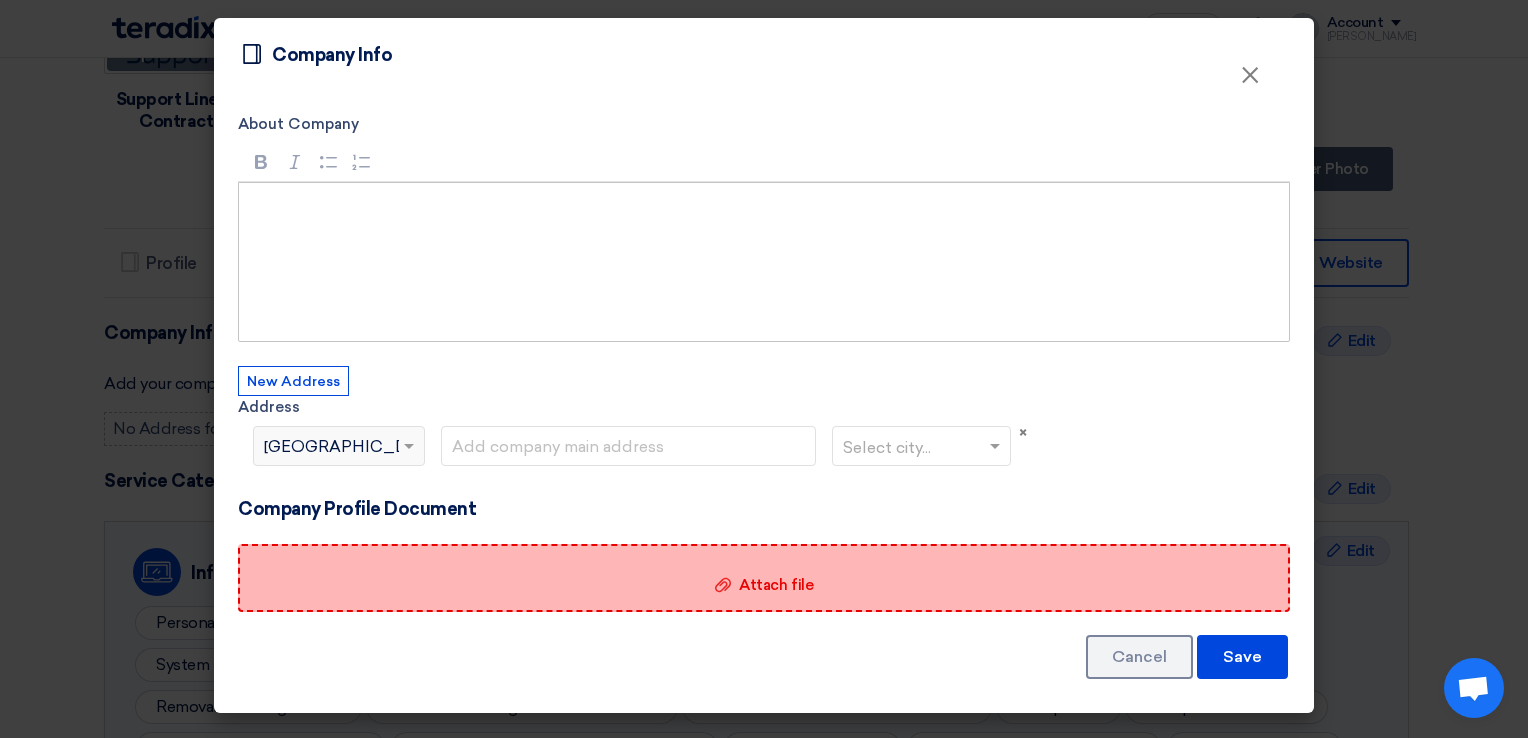 click on "Attach file" 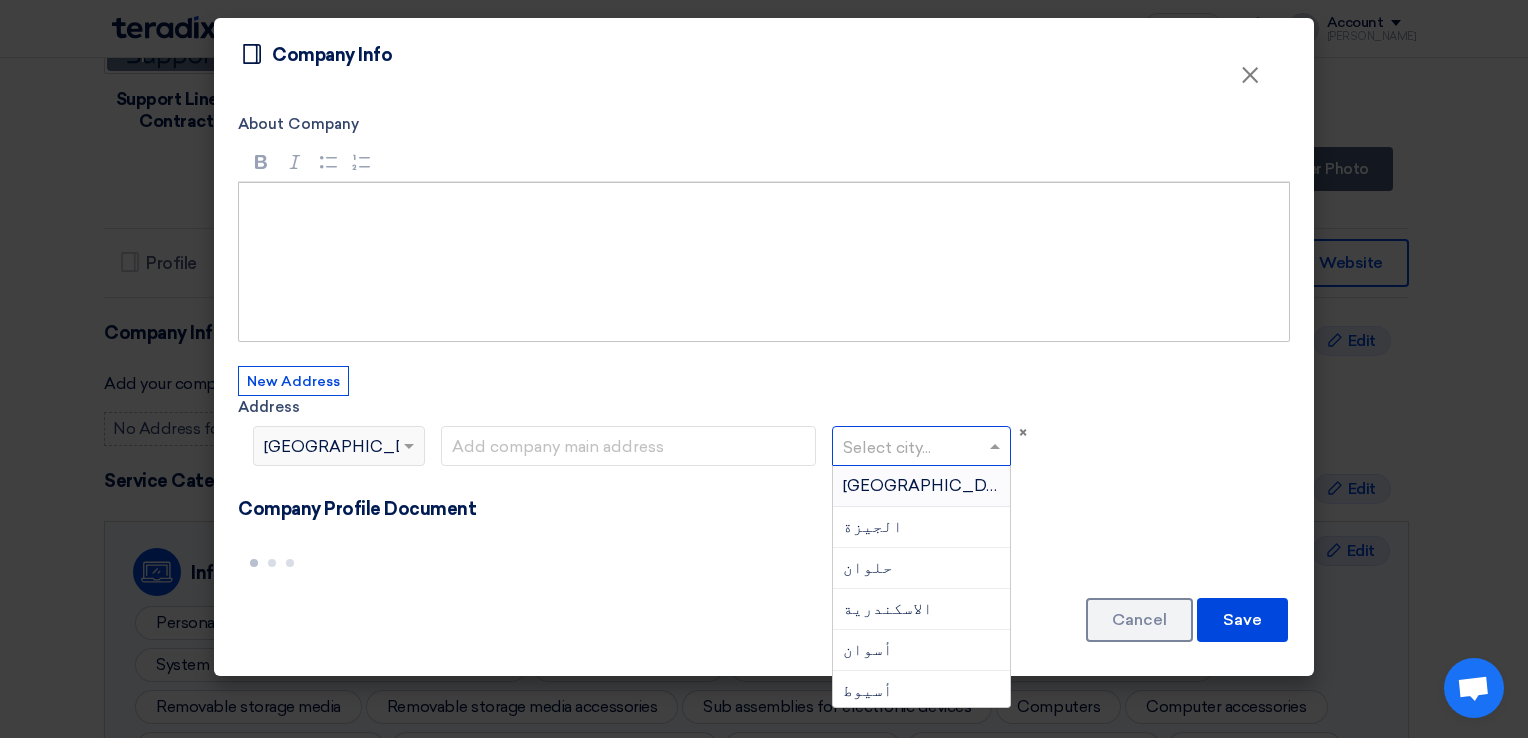click 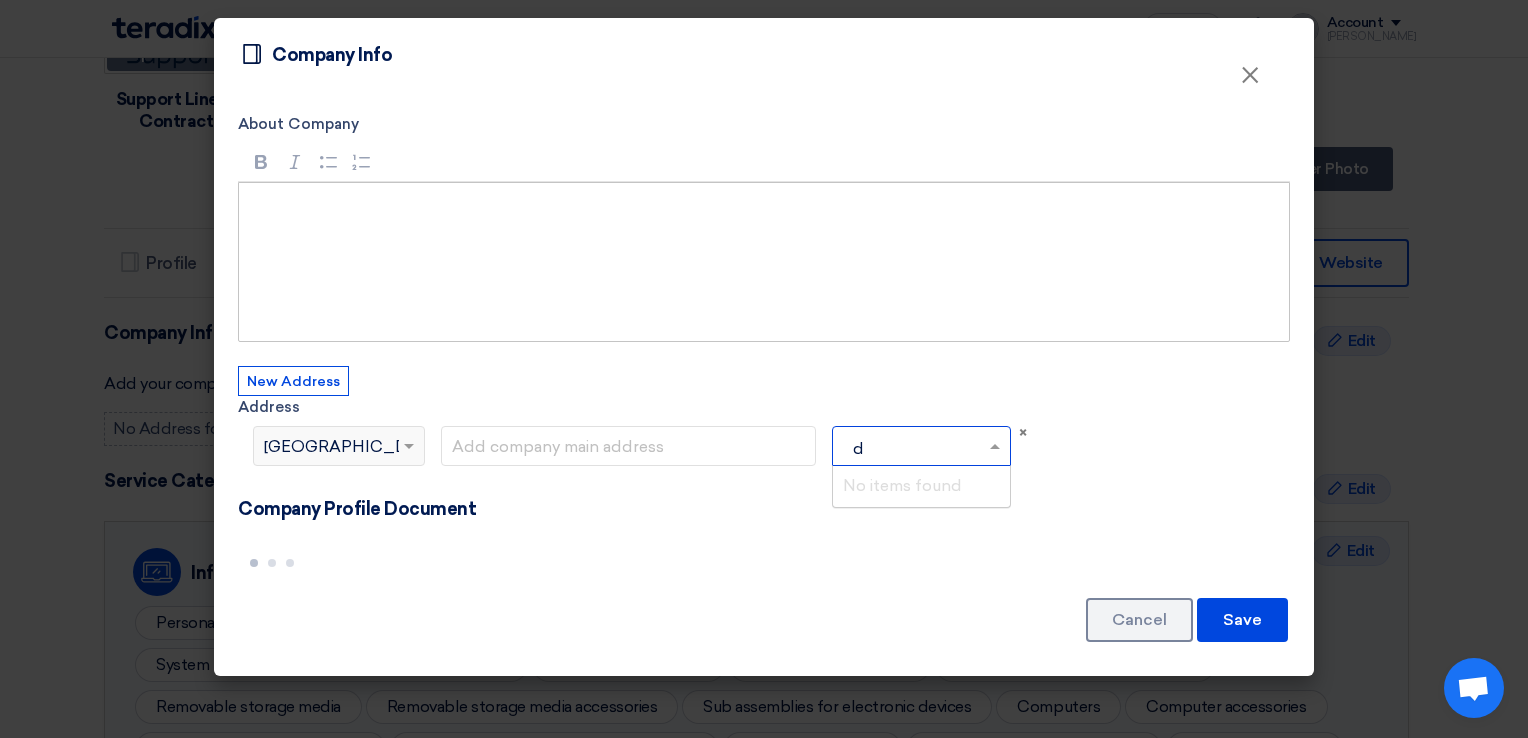 type on "da" 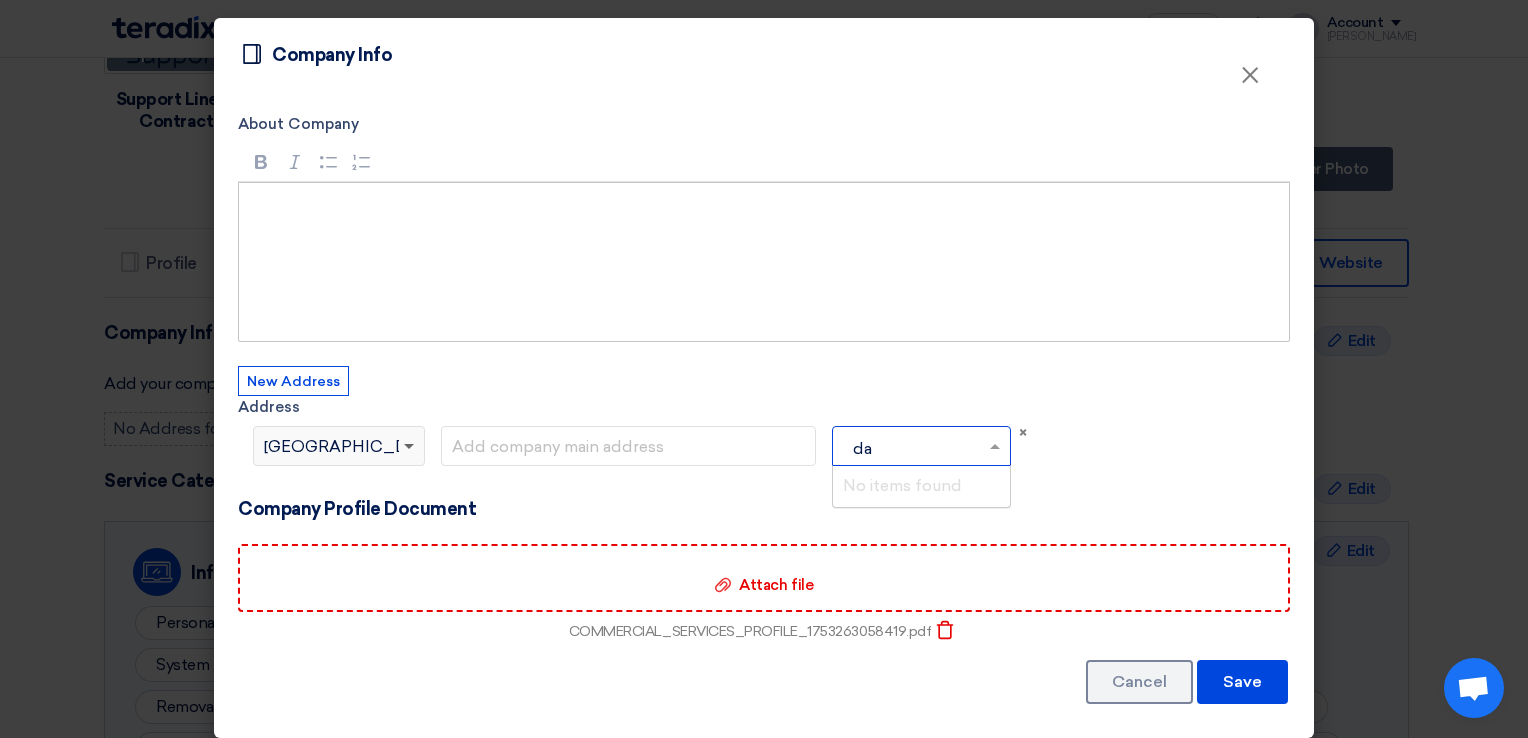 type 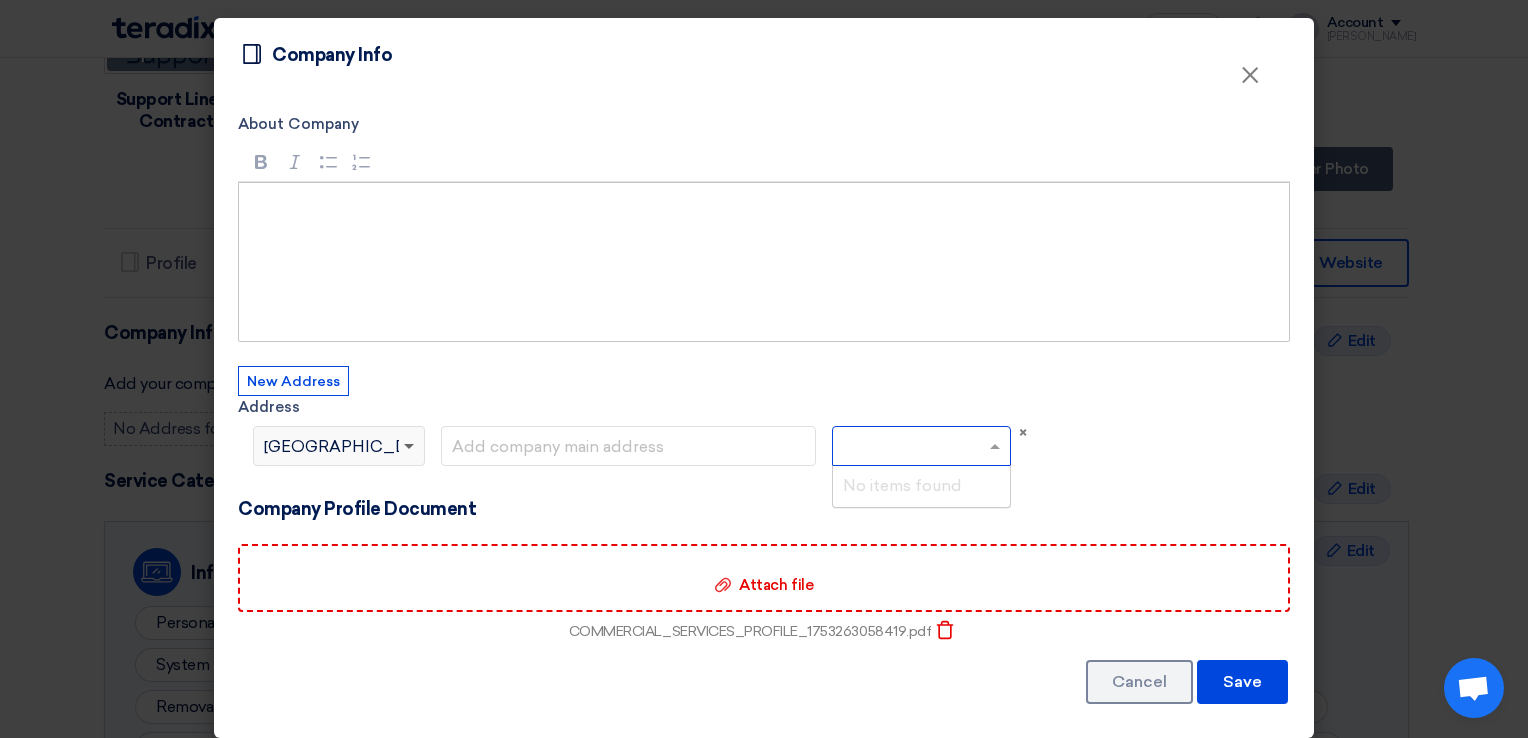 click 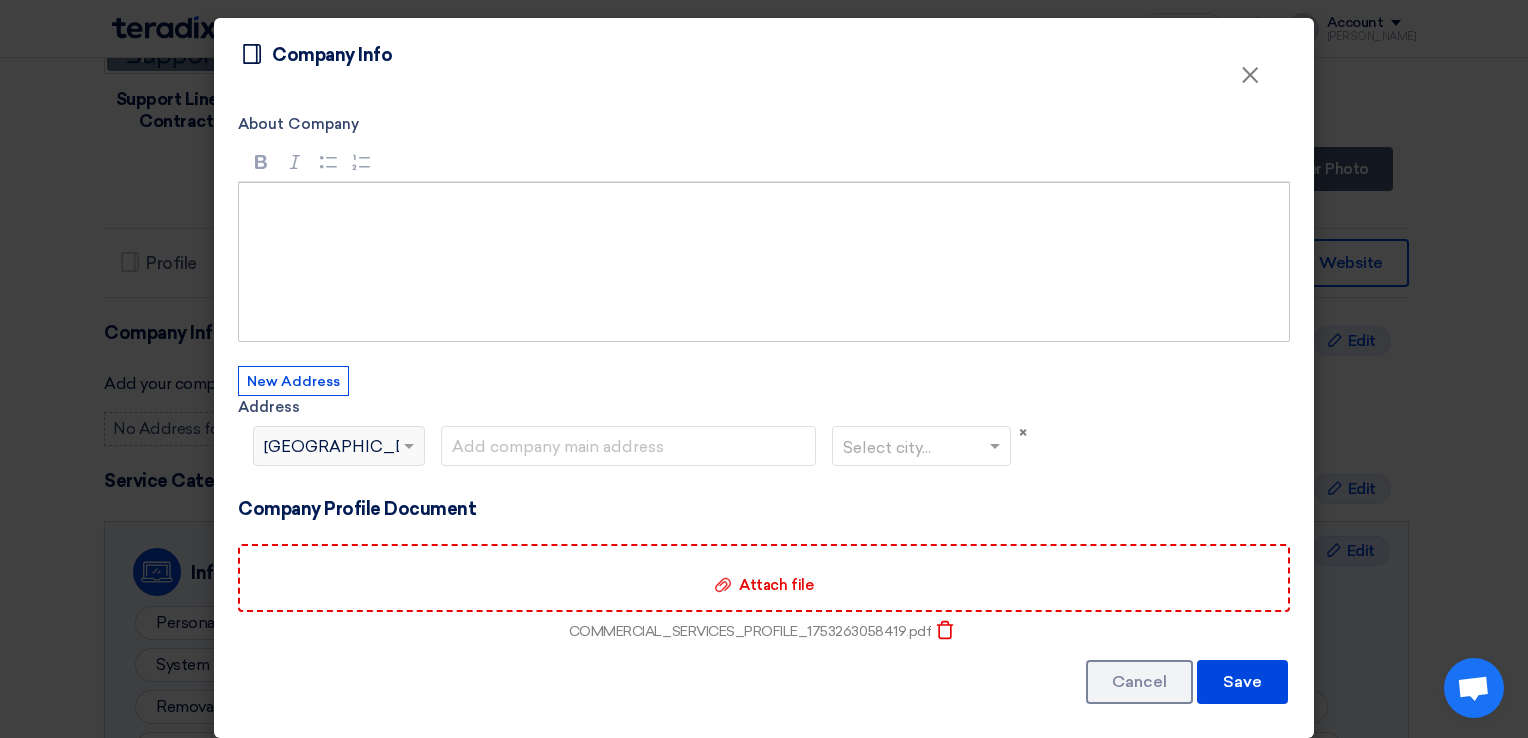 click 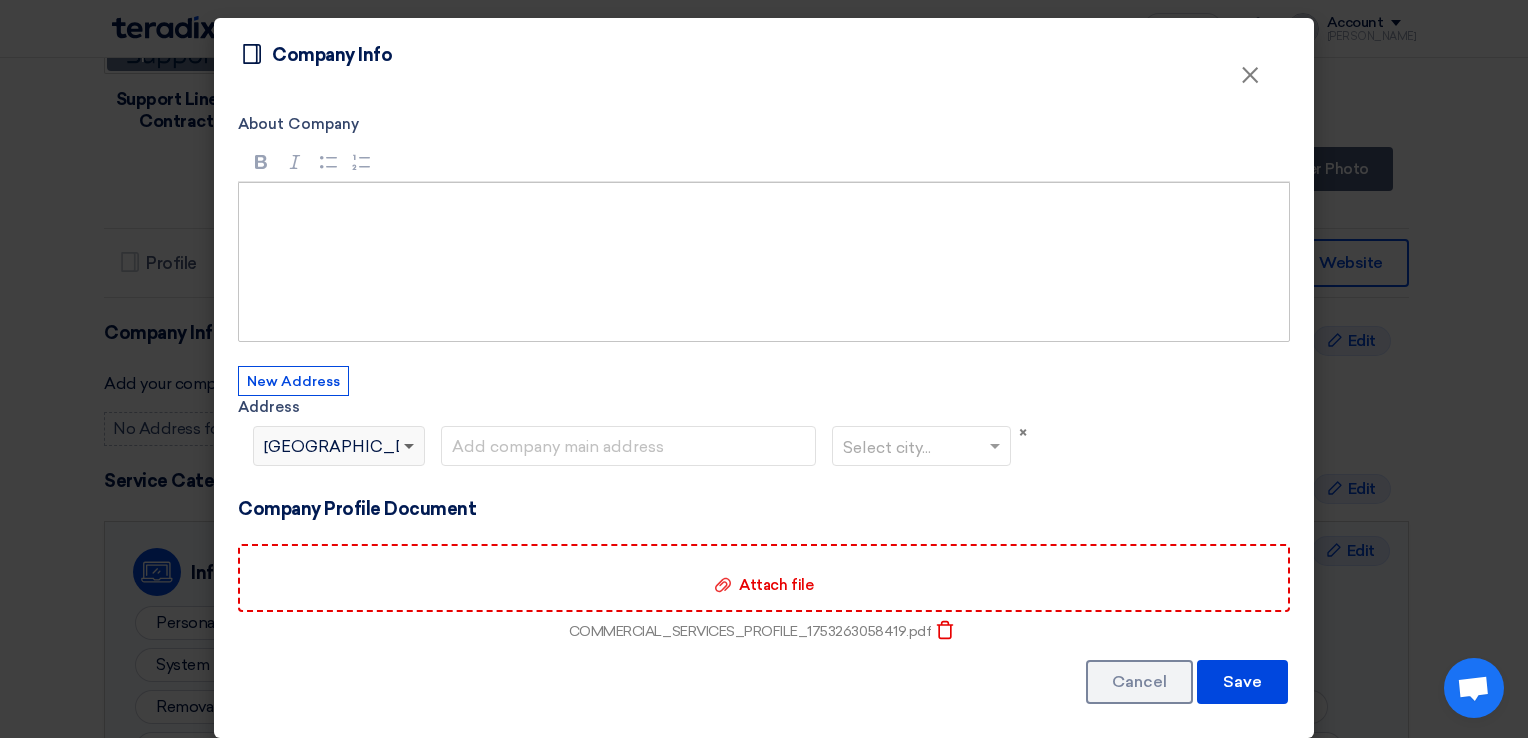 click 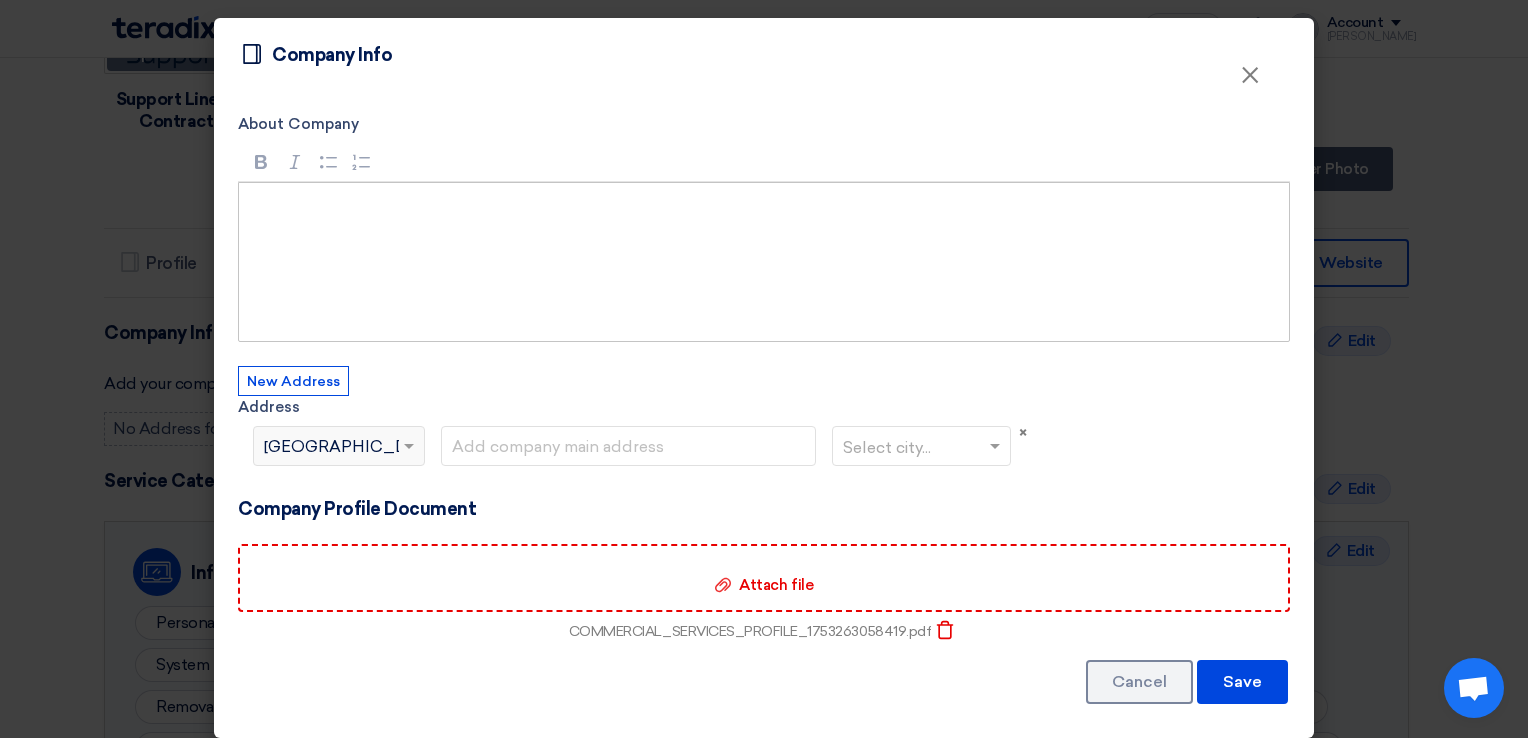 click at bounding box center [764, 262] 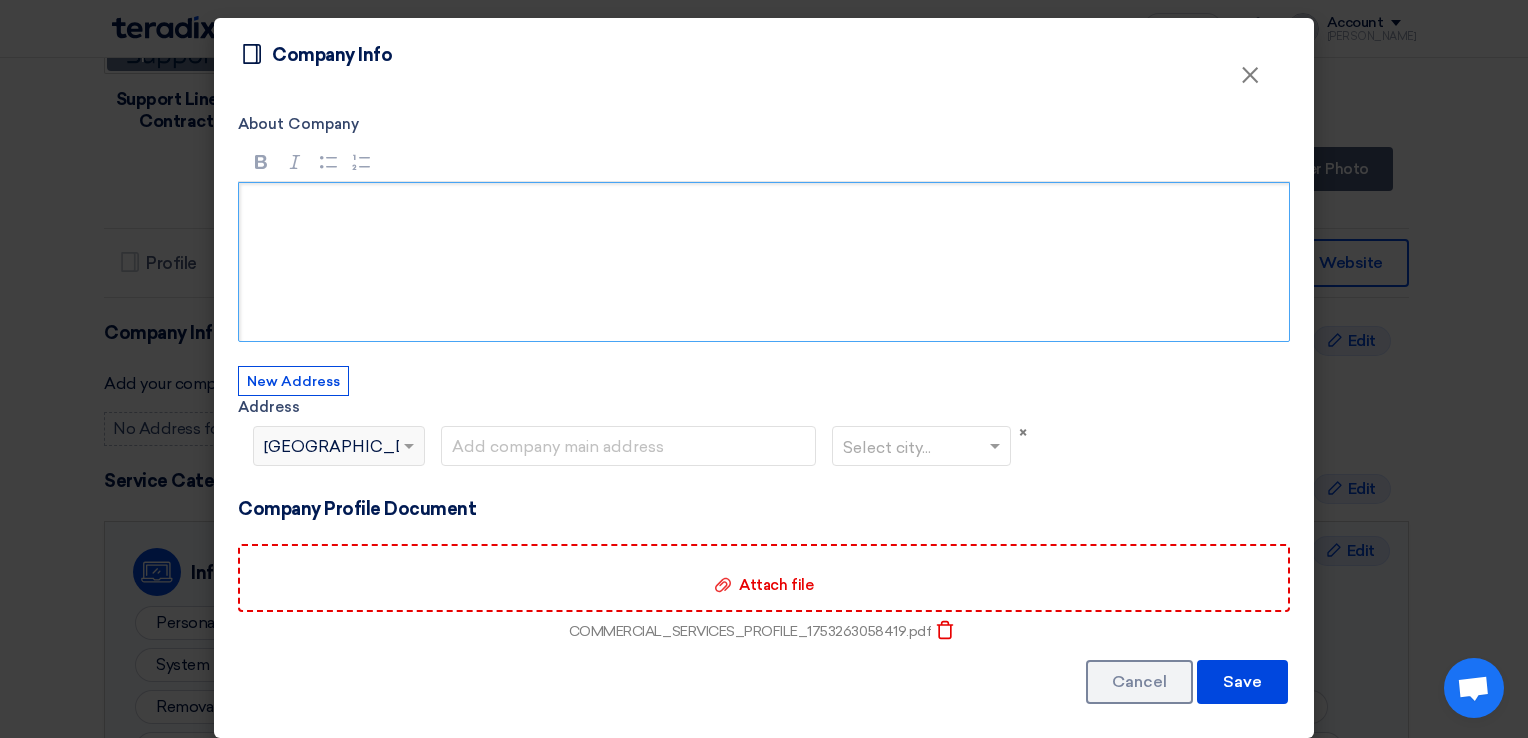click at bounding box center (771, 209) 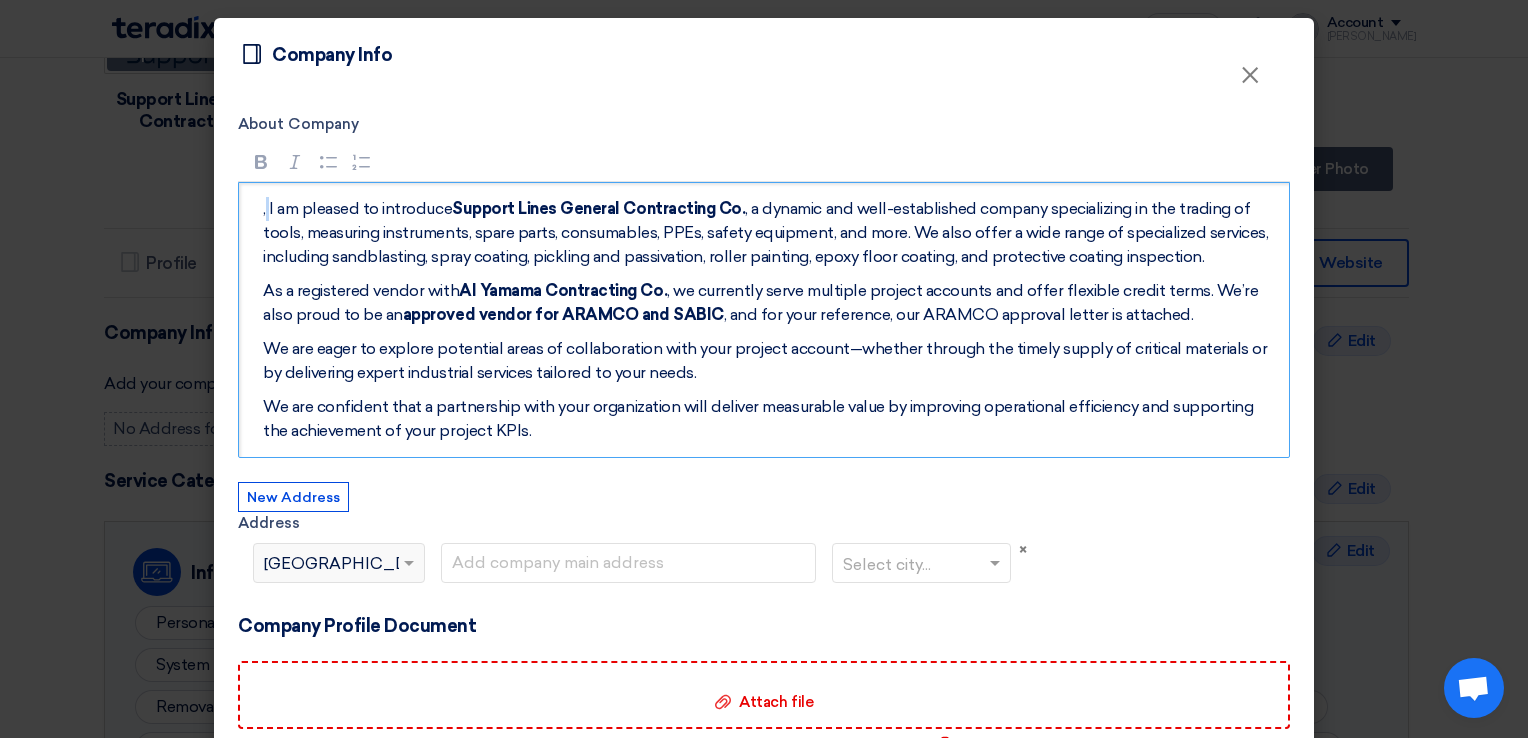 click on ", I am pleased to introduce  Support Lines General Contracting Co. , a dynamic and well-established company specializing in the trading of tools, measuring instruments, spare parts, consumables, PPEs, safety equipment, and more. We also offer a wide range of specialized services, including sandblasting, spray coating, pickling and passivation, roller painting, epoxy floor coating, and protective coating inspection." at bounding box center [771, 233] 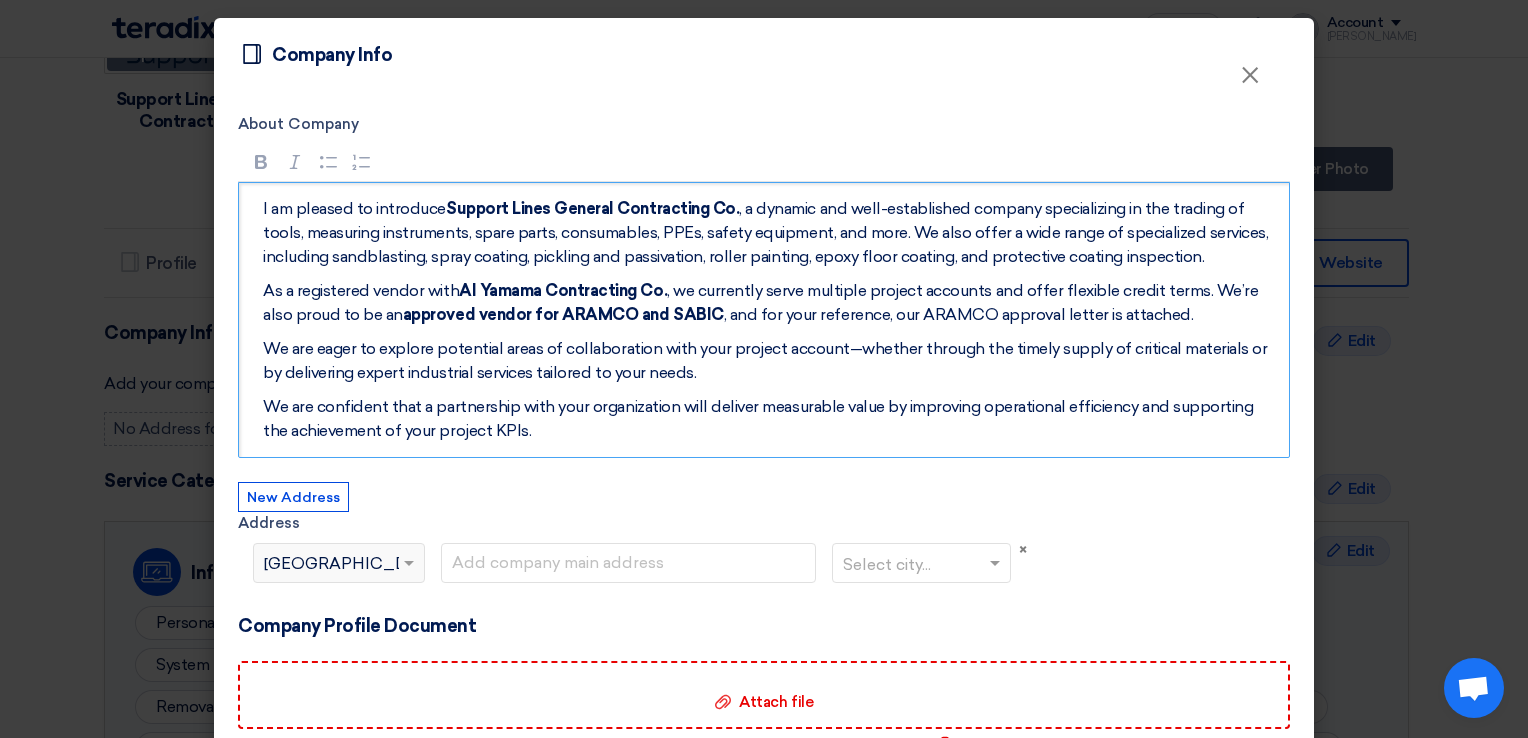 click on "Support Lines General Contracting Co." at bounding box center (592, 208) 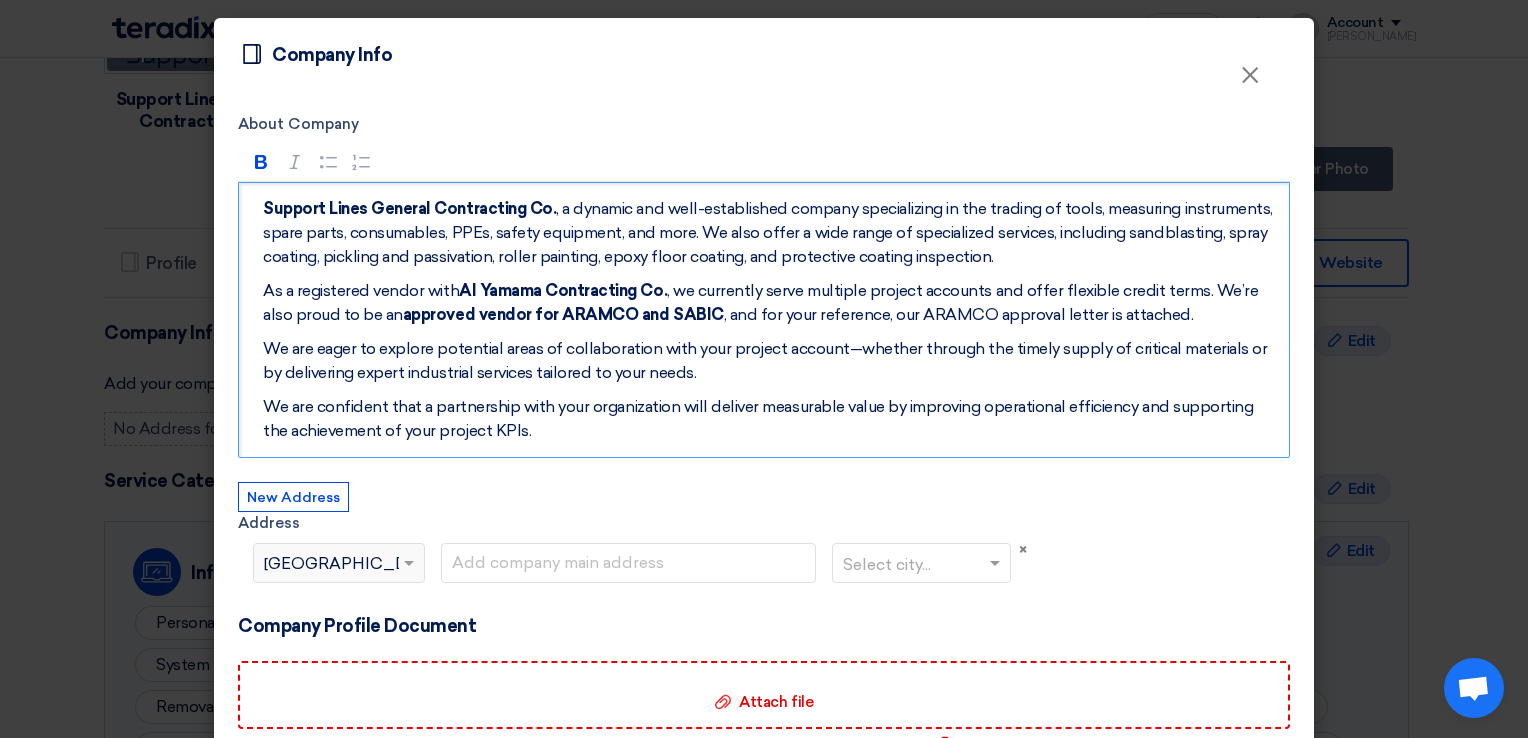 click on "Support Lines General Contracting Co. , a dynamic and well-established company specializing in the trading of tools, measuring instruments, spare parts, consumables, PPEs, safety equipment, and more. We also offer a wide range of specialized services, including sandblasting, spray coating, pickling and passivation, roller painting, epoxy floor coating, and protective coating inspection." at bounding box center [771, 233] 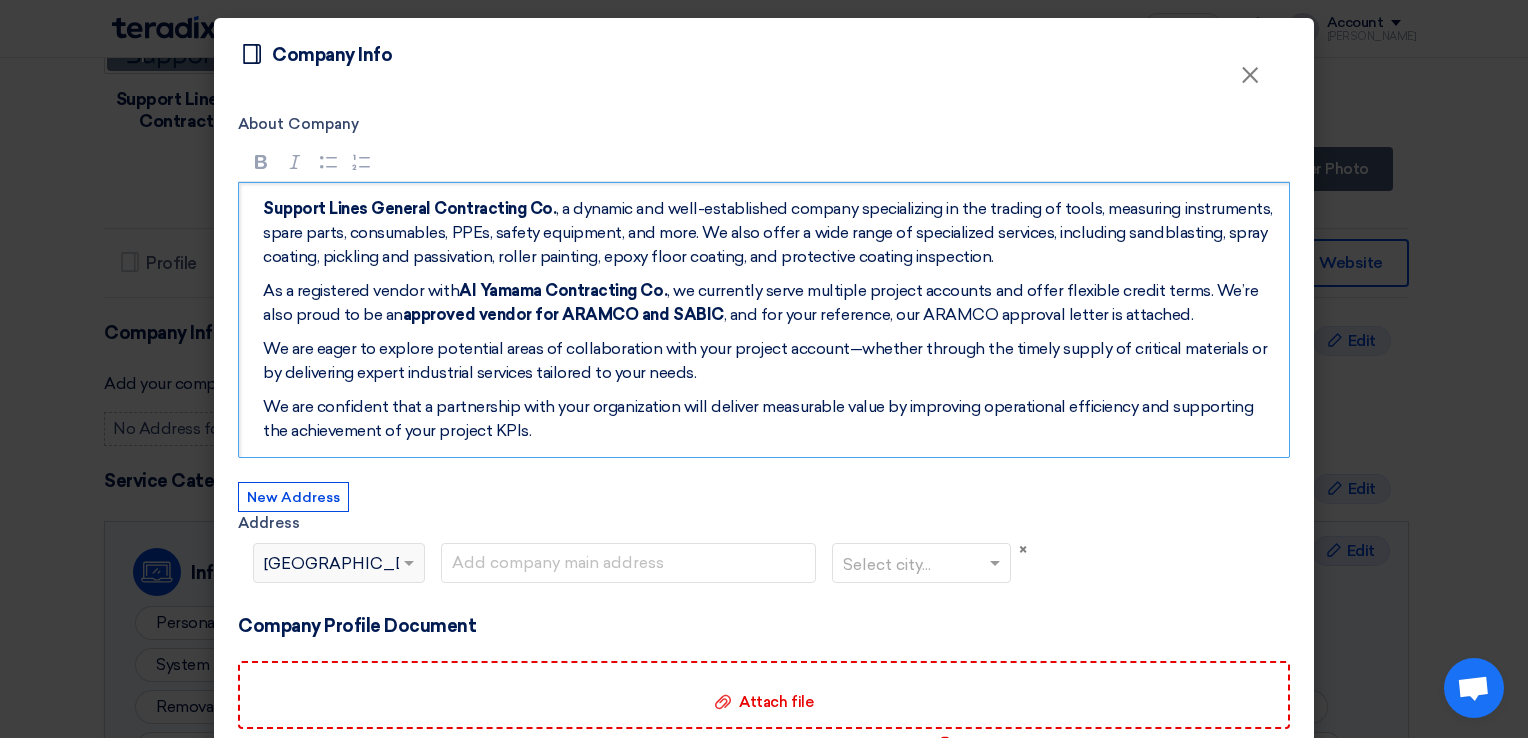 type 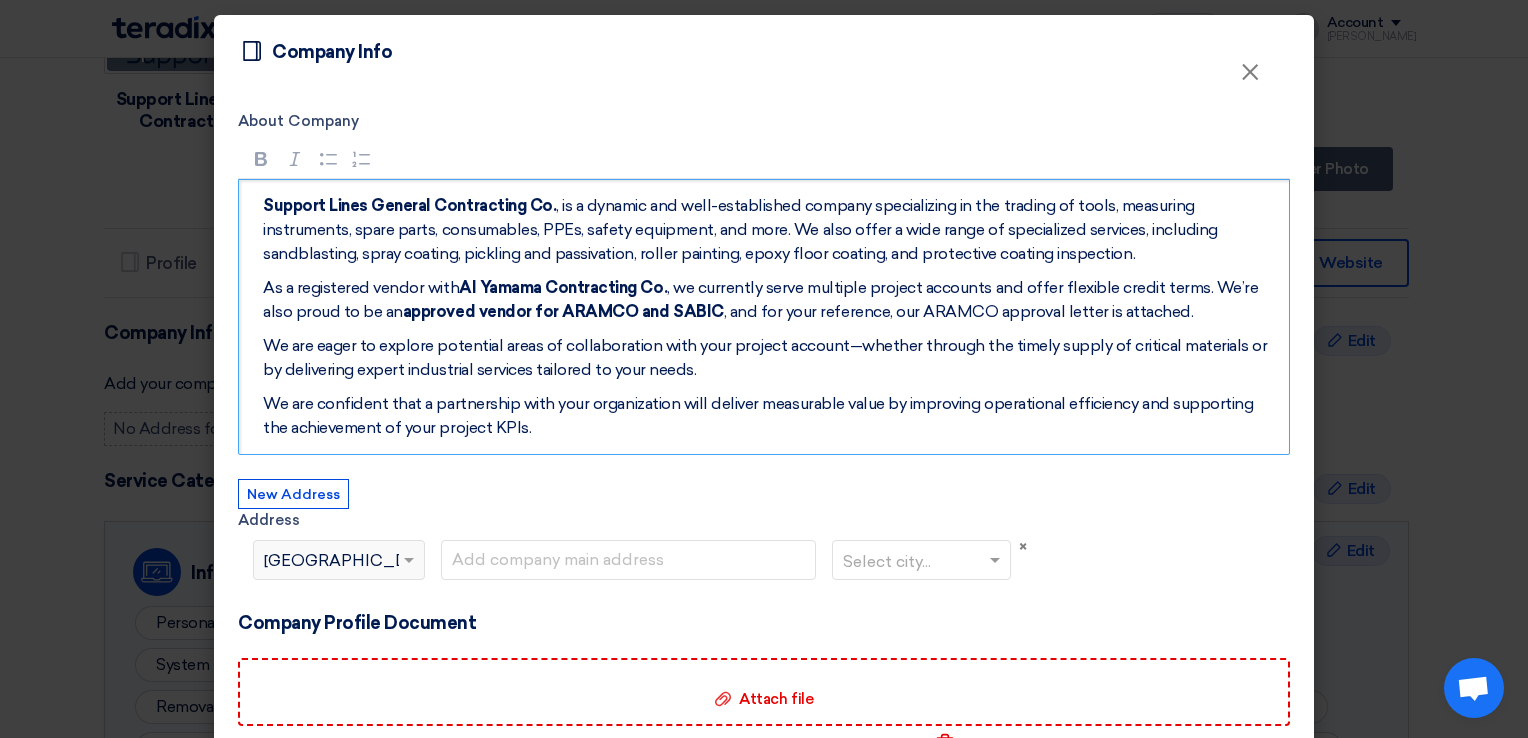 scroll, scrollTop: 0, scrollLeft: 0, axis: both 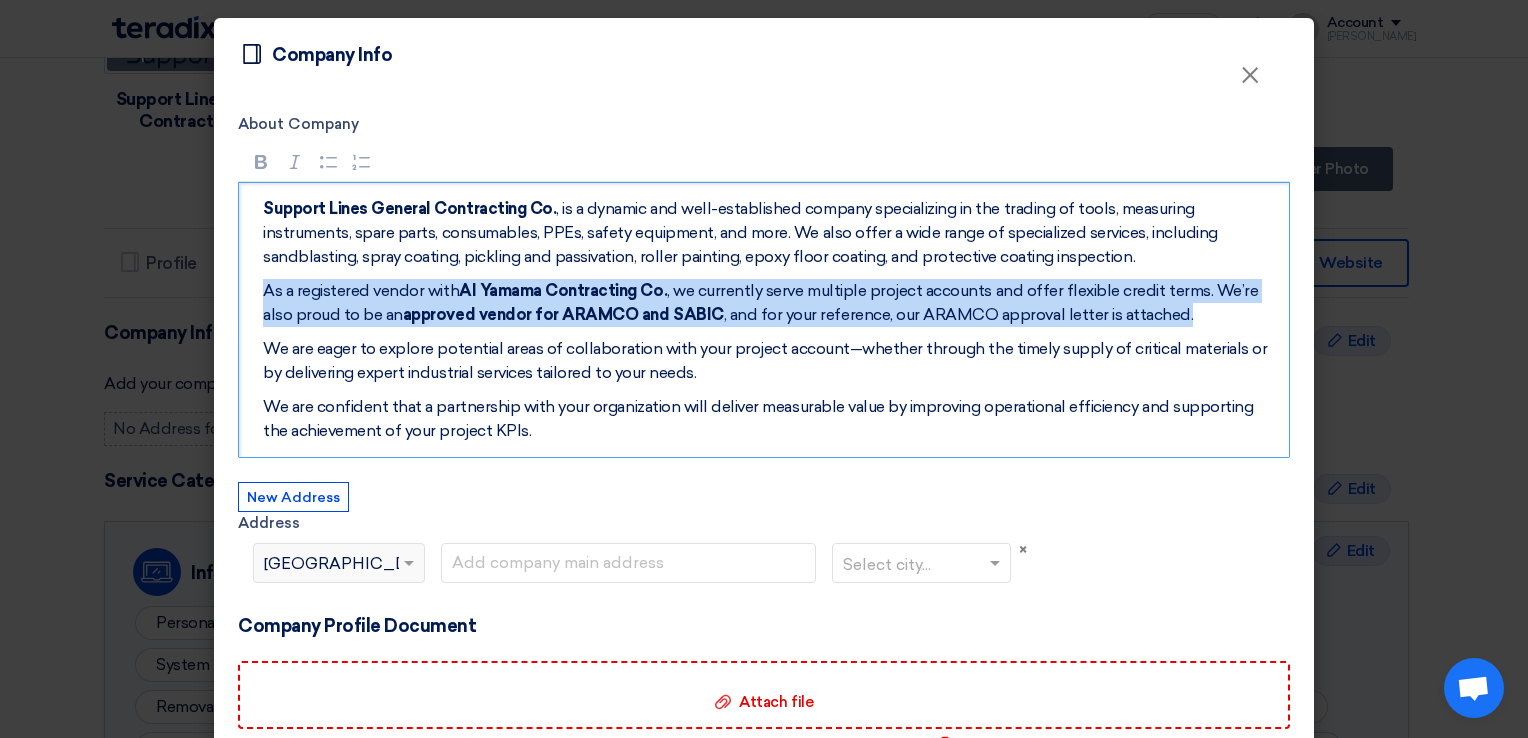 drag, startPoint x: 1152, startPoint y: 315, endPoint x: 240, endPoint y: 280, distance: 912.6713 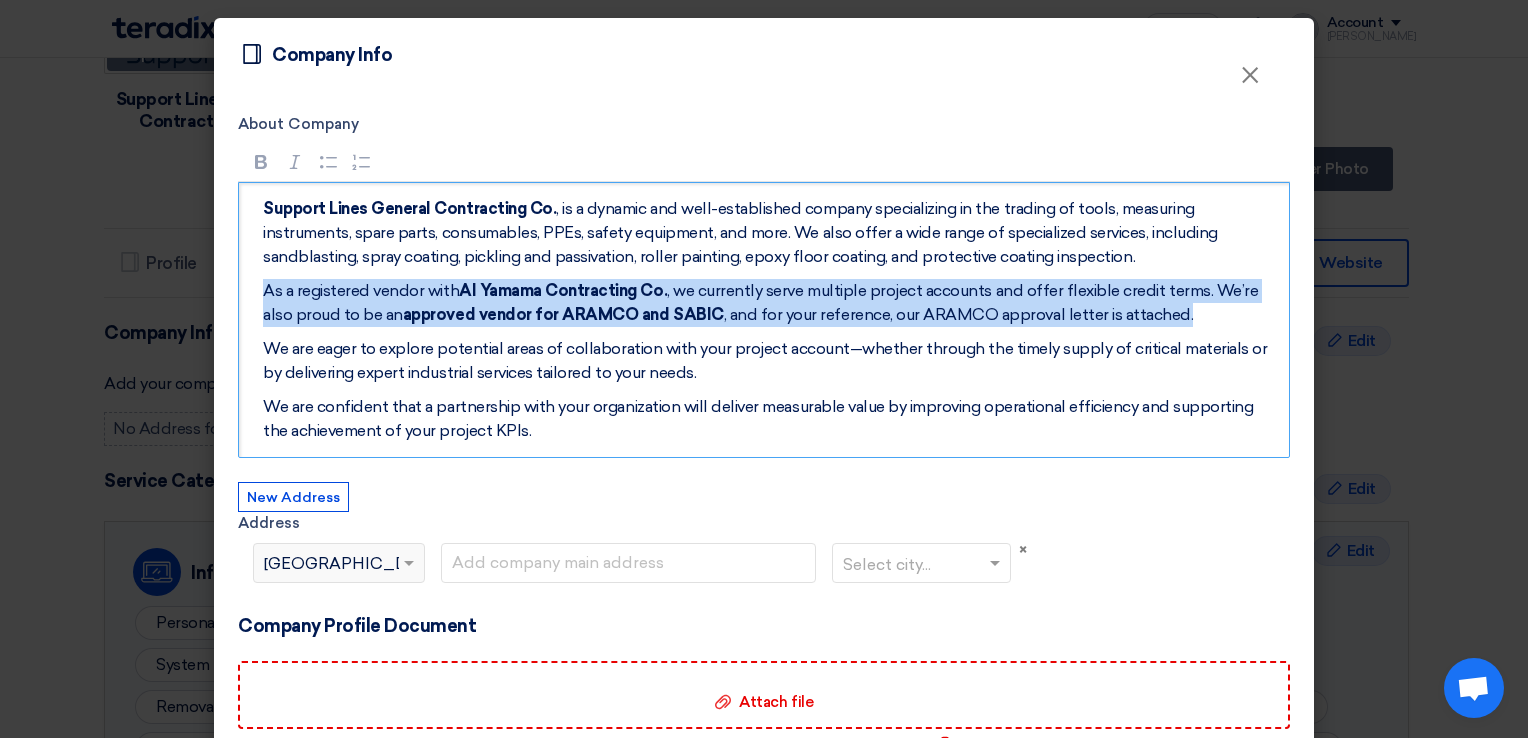 click on "Support Lines General Contracting Co. , is a dynamic and well-established company specializing in the trading of tools, measuring instruments, spare parts, consumables, PPEs, safety equipment, and more. We also offer a wide range of specialized services, including sandblasting, spray coating, pickling and passivation, roller painting, epoxy floor coating, and protective coating inspection. As a registered vendor with  Al Yamama Contracting Co. , we currently serve multiple project accounts and offer flexible credit terms. We’re also proud to be an  approved vendor for ARAMCO and SABIC , and for your reference, our ARAMCO approval letter is attached. We are eager to explore potential areas of collaboration with your project account—whether through the timely supply of critical materials or by delivering expert industrial services tailored to your needs." at bounding box center (764, 320) 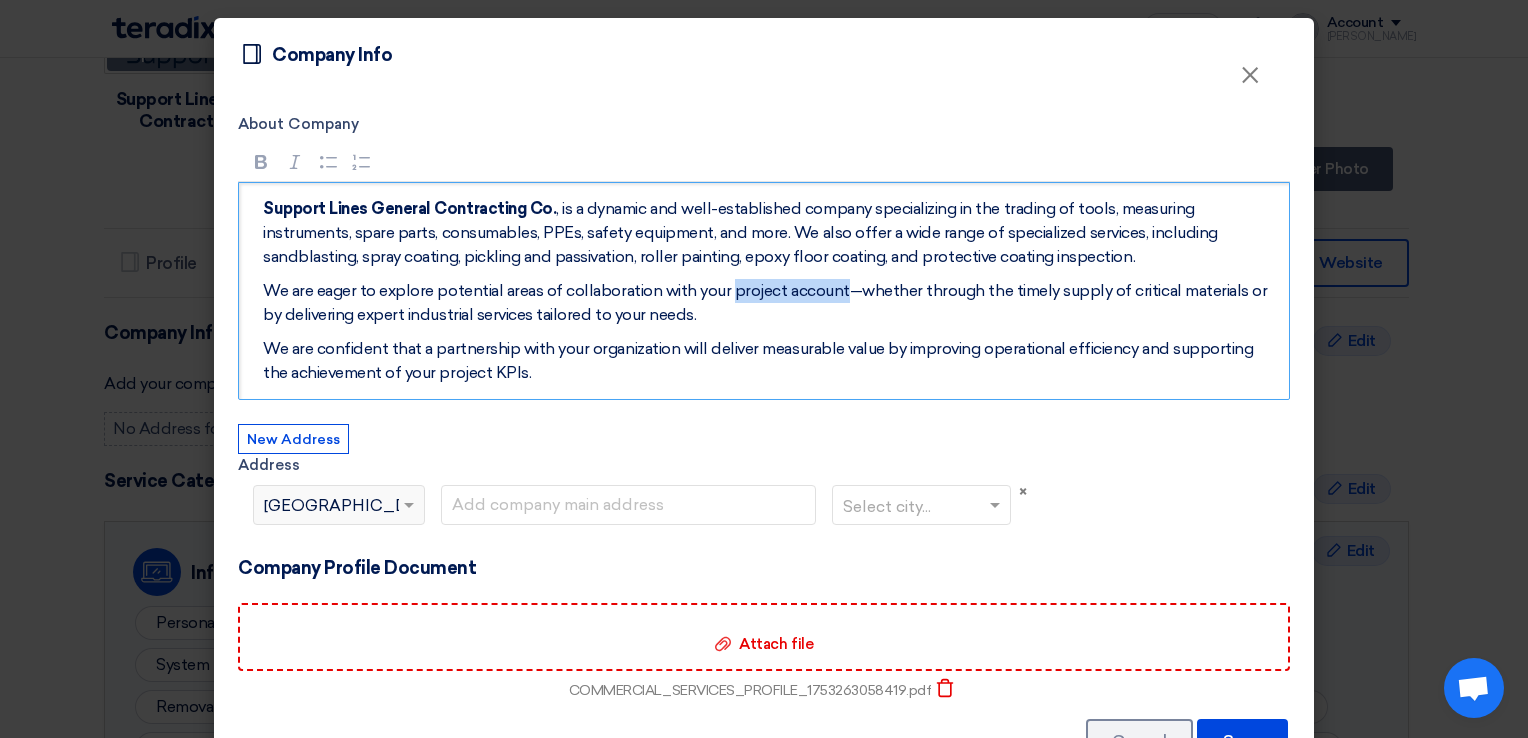 drag, startPoint x: 722, startPoint y: 290, endPoint x: 832, endPoint y: 291, distance: 110.00455 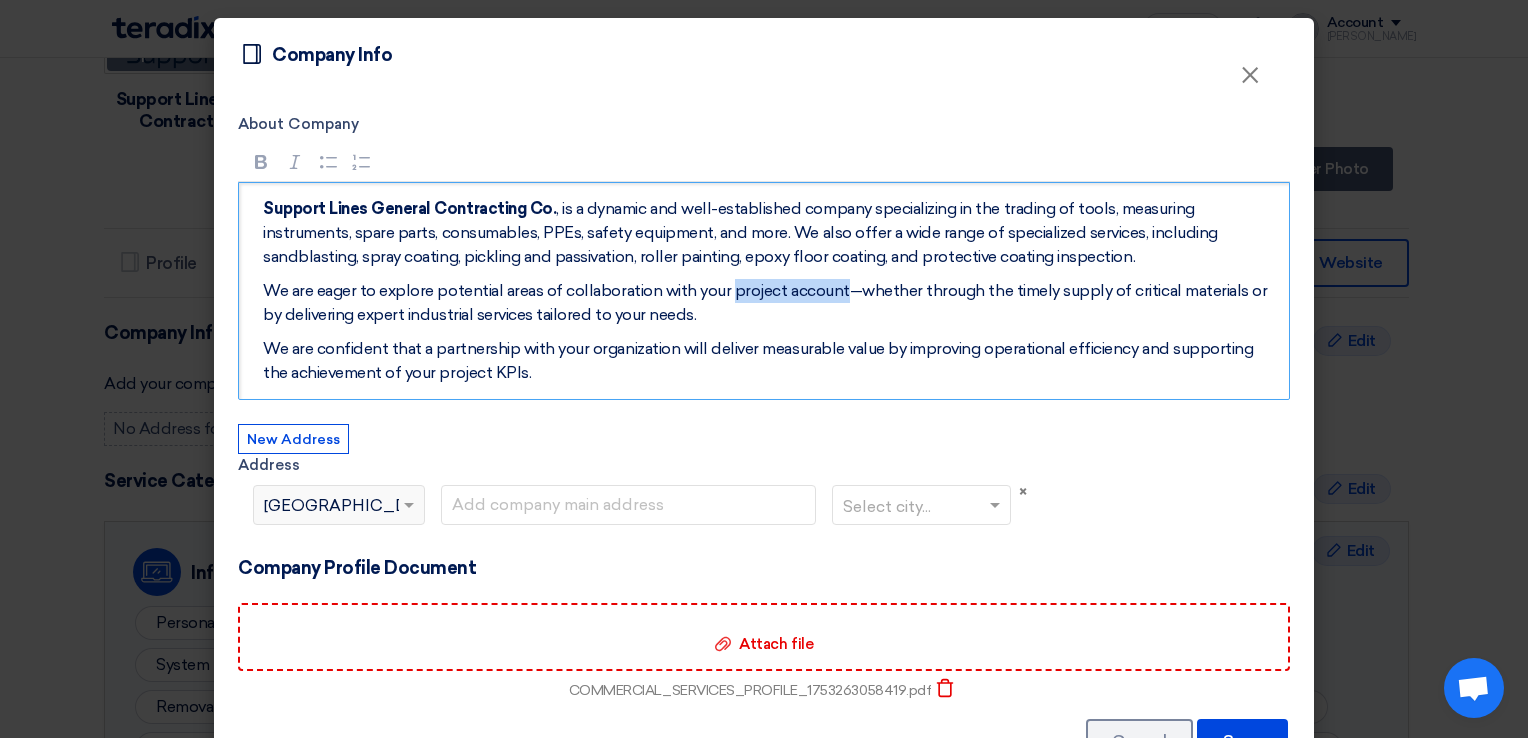 click on "We are eager to explore potential areas of collaboration with your project account—whether through the timely supply of critical materials or by delivering expert industrial services tailored to your needs." at bounding box center [771, 303] 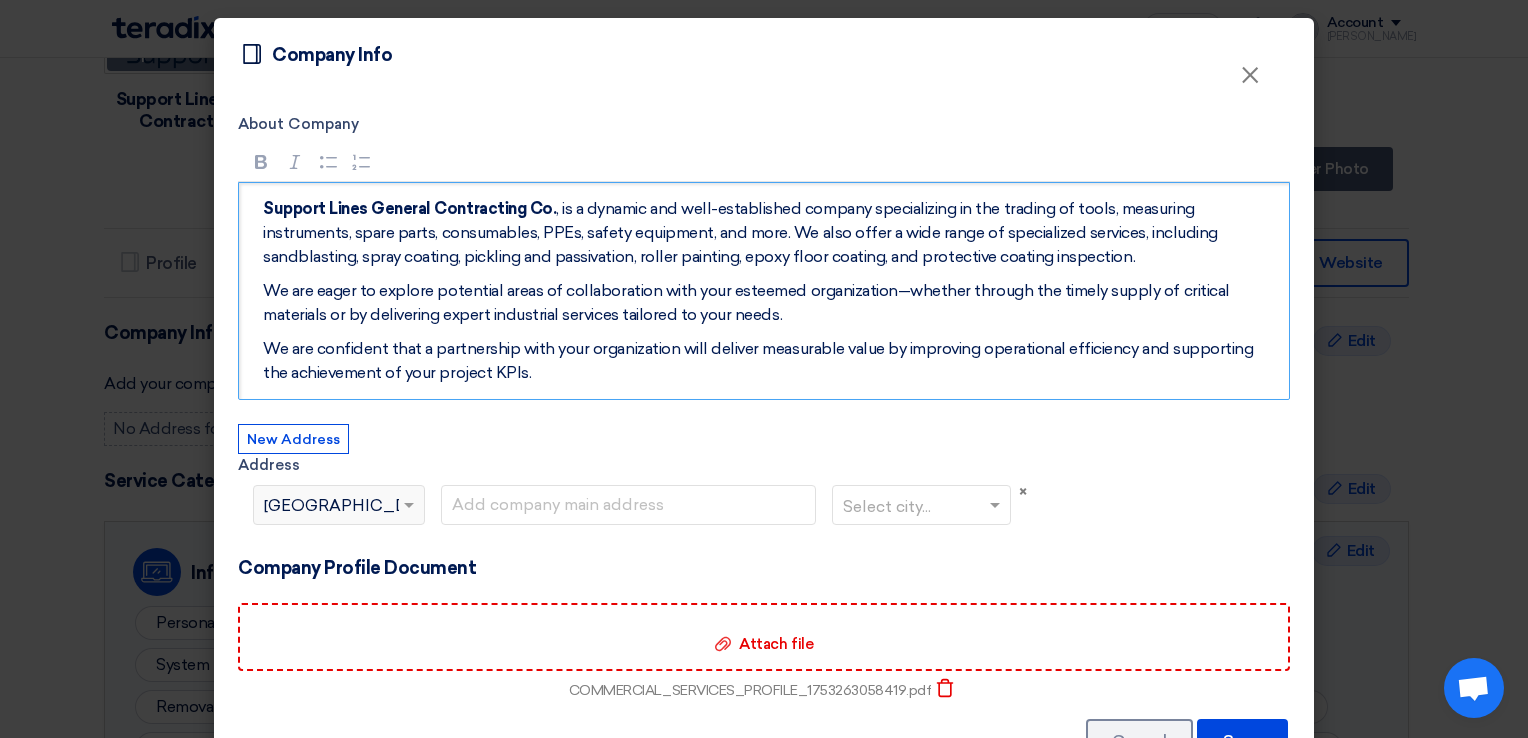 click on "Support Lines General Contracting Co. , is a dynamic and well-established company specializing in the trading of tools, measuring instruments, spare parts, consumables, PPEs, safety equipment, and more. We also offer a wide range of specialized services, including sandblasting, spray coating, pickling and passivation, roller painting, epoxy floor coating, and protective coating inspection. We are eager to explore potential areas of collaboration with your esteemed organization—whether through the timely supply of critical materials or by delivering expert industrial services tailored to your needs. We are confident that a partnership with your organization will deliver measurable value by improving operational efficiency and supporting the achievement of your project KPIs." at bounding box center [764, 291] 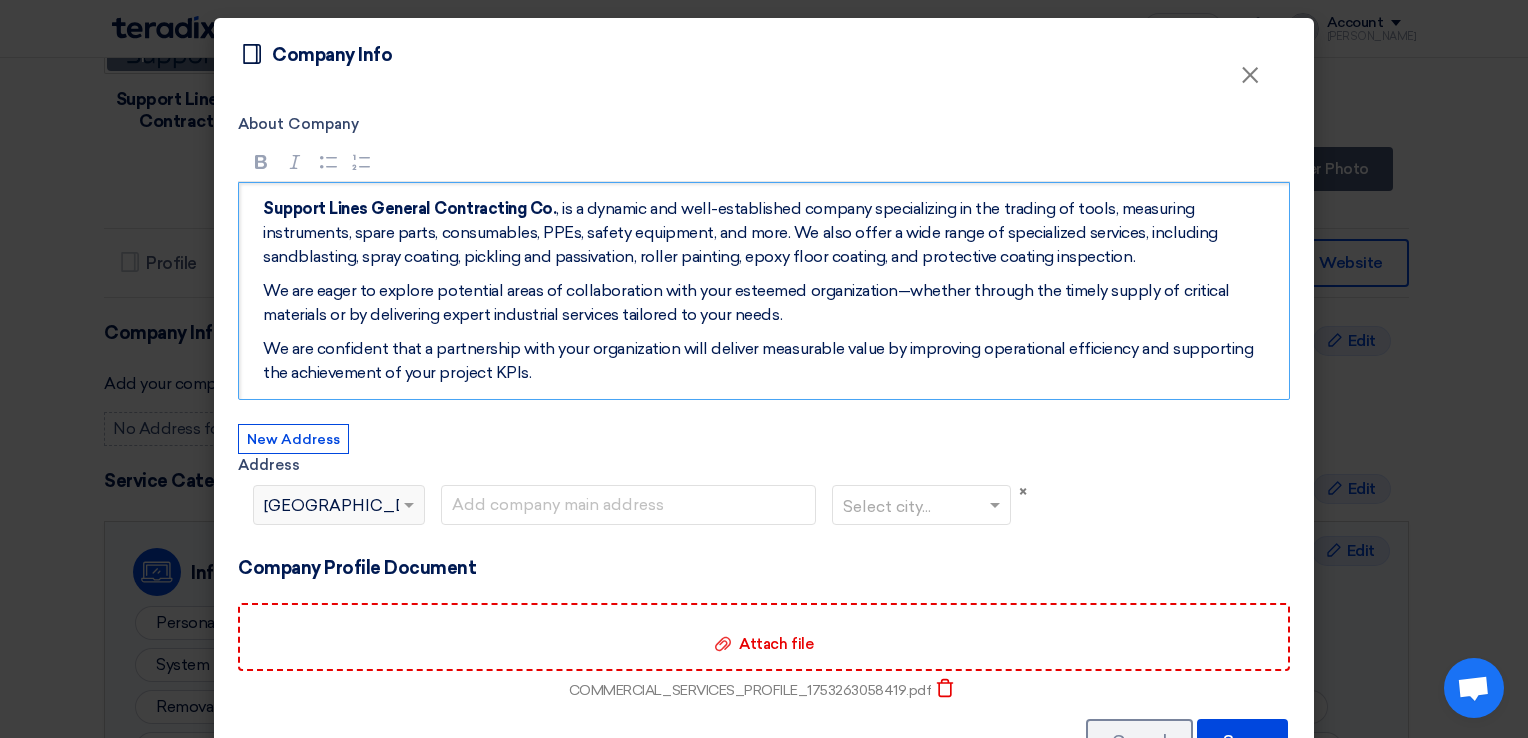 scroll, scrollTop: 73, scrollLeft: 0, axis: vertical 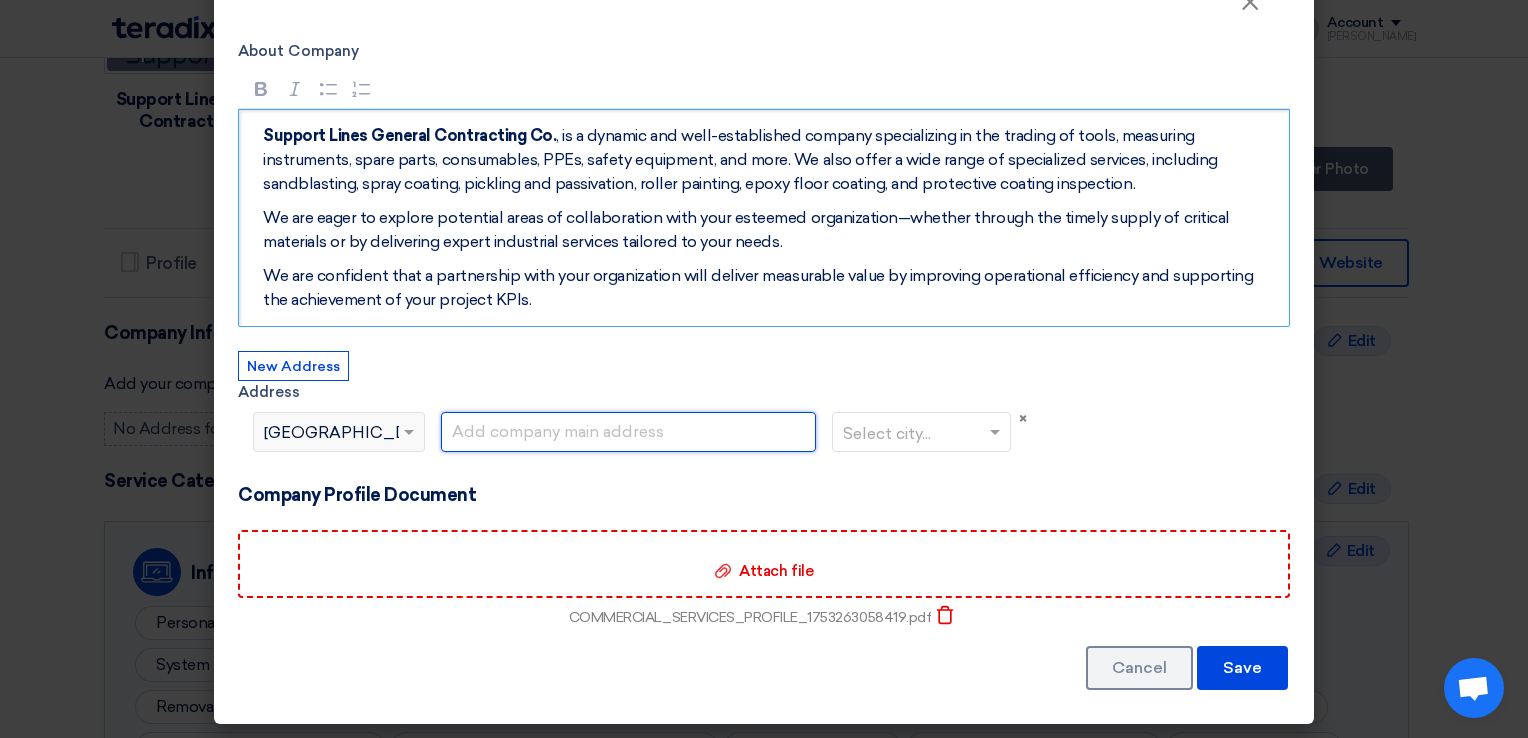 click 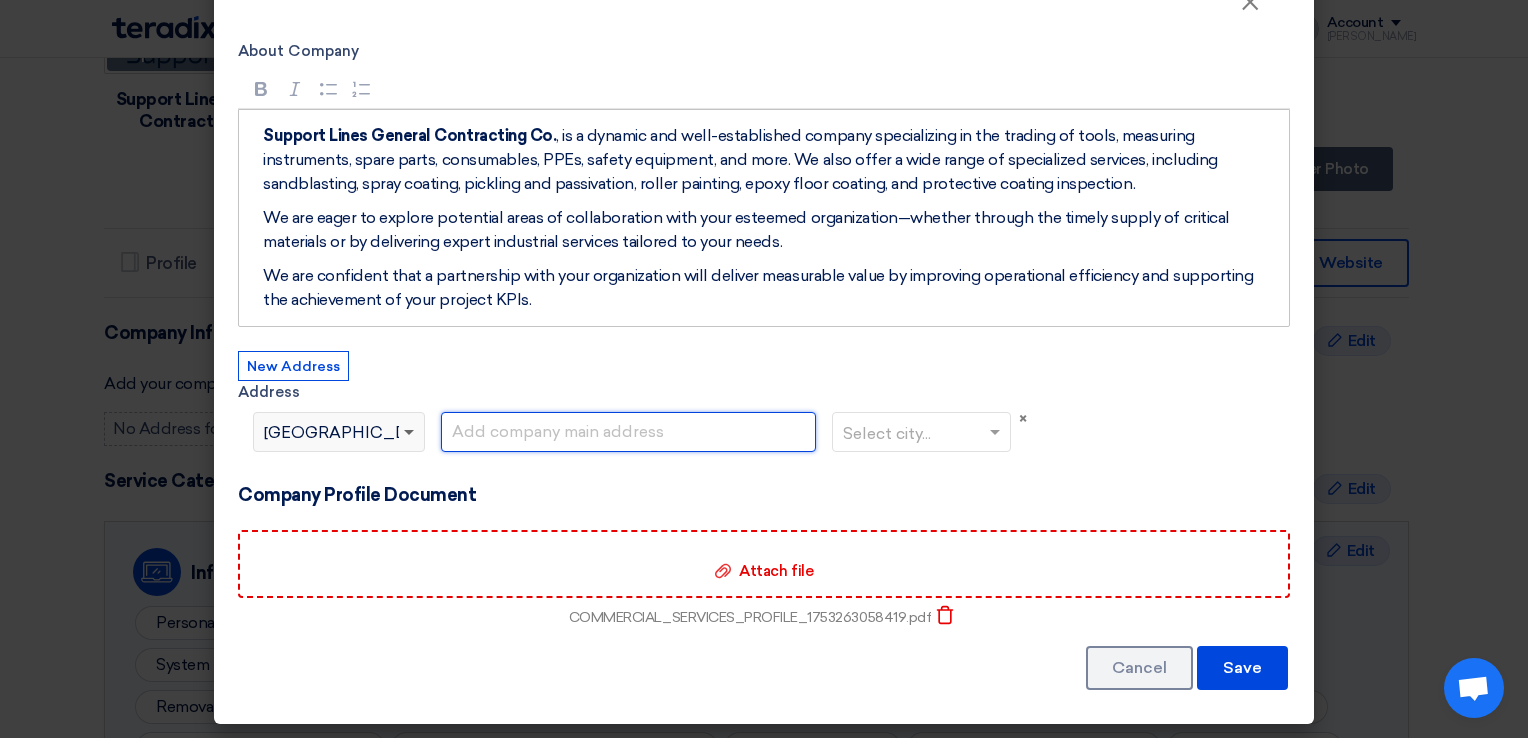 click 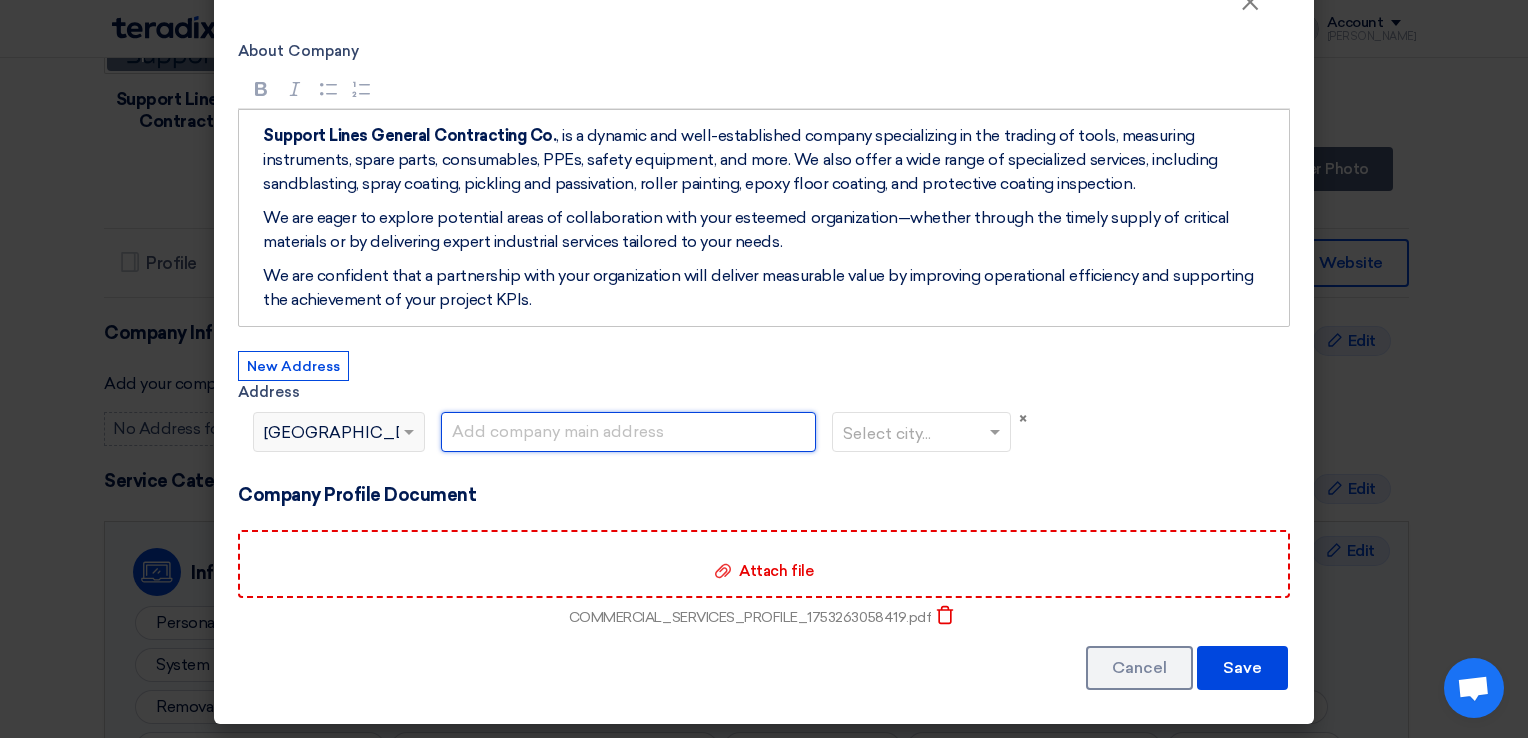 click on "Select country...
×
Egypt" 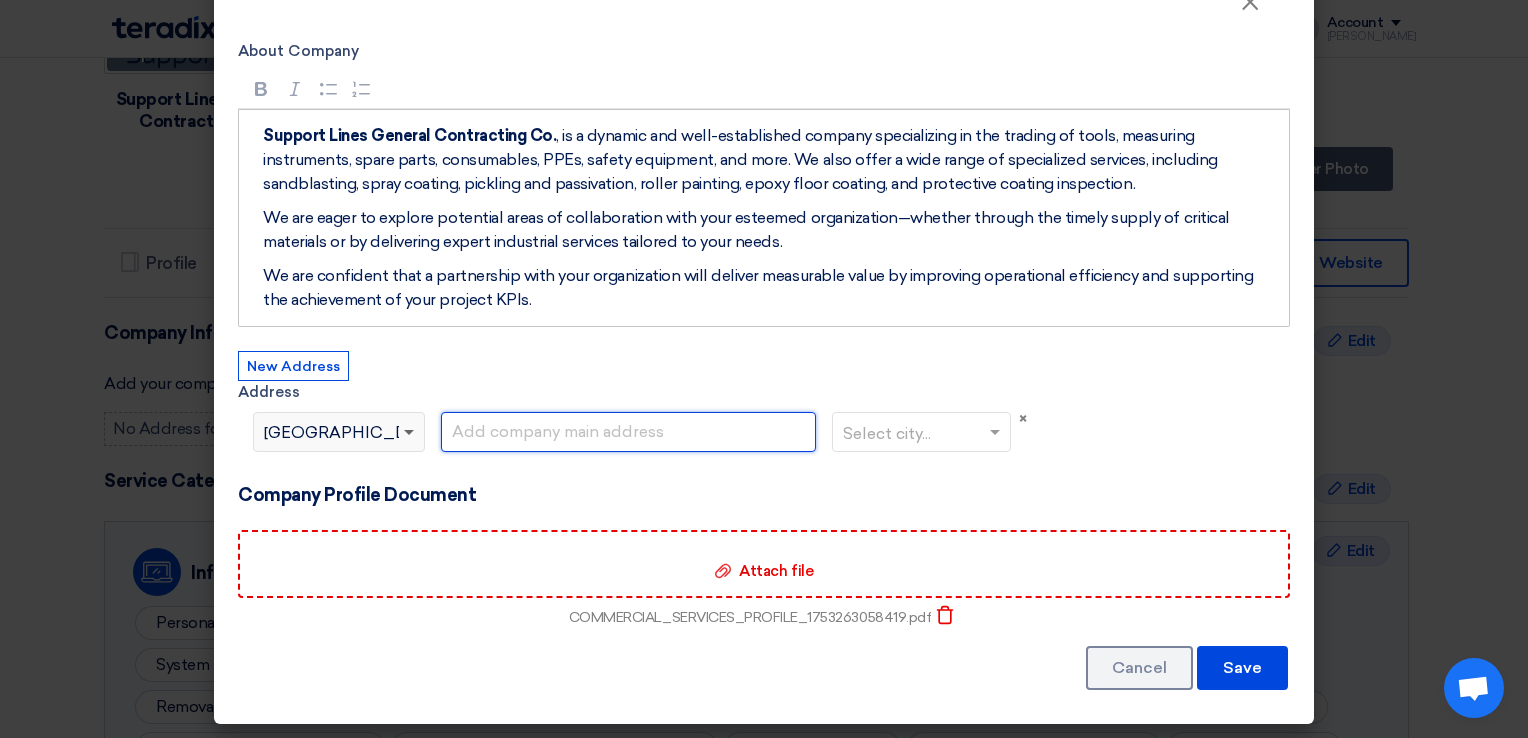 click 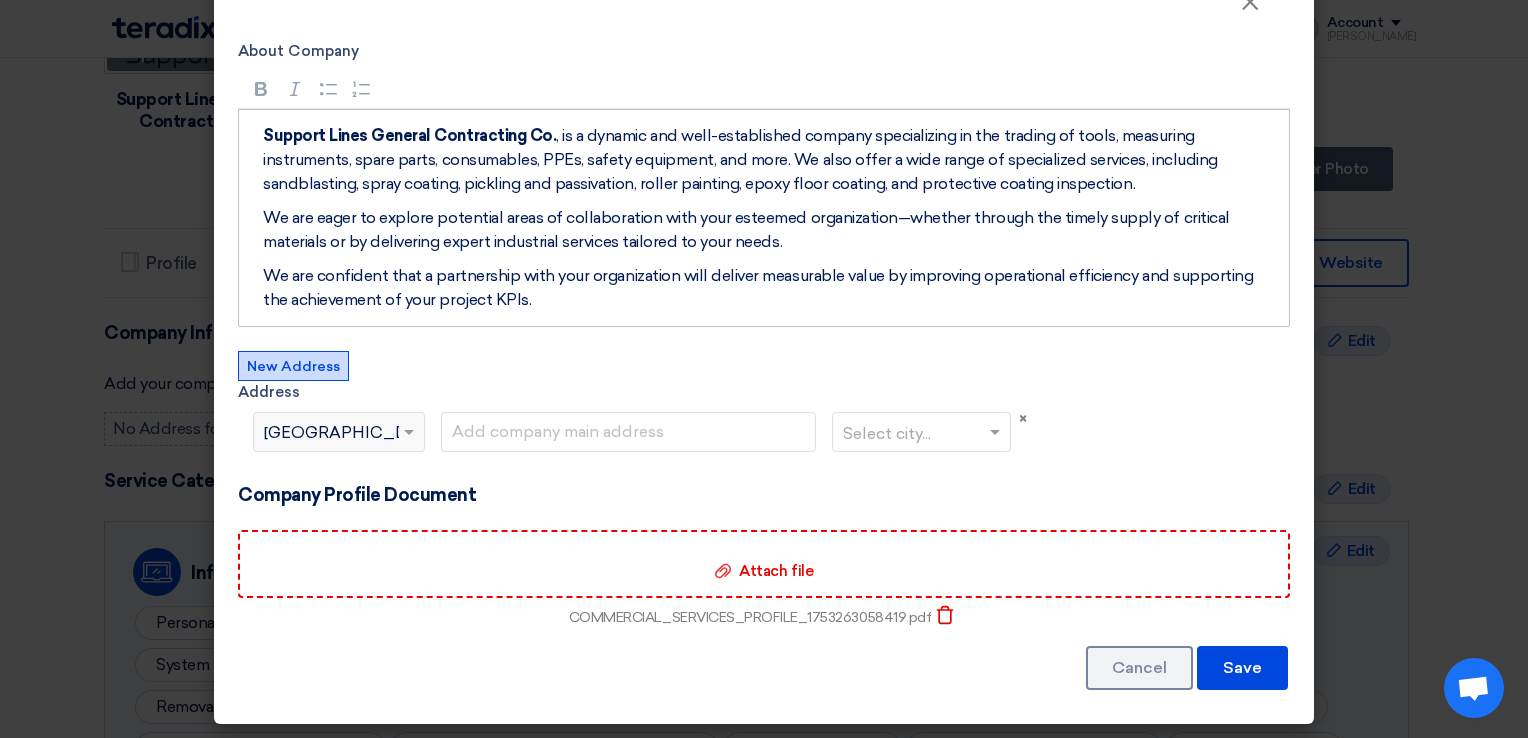 click on "New Address" 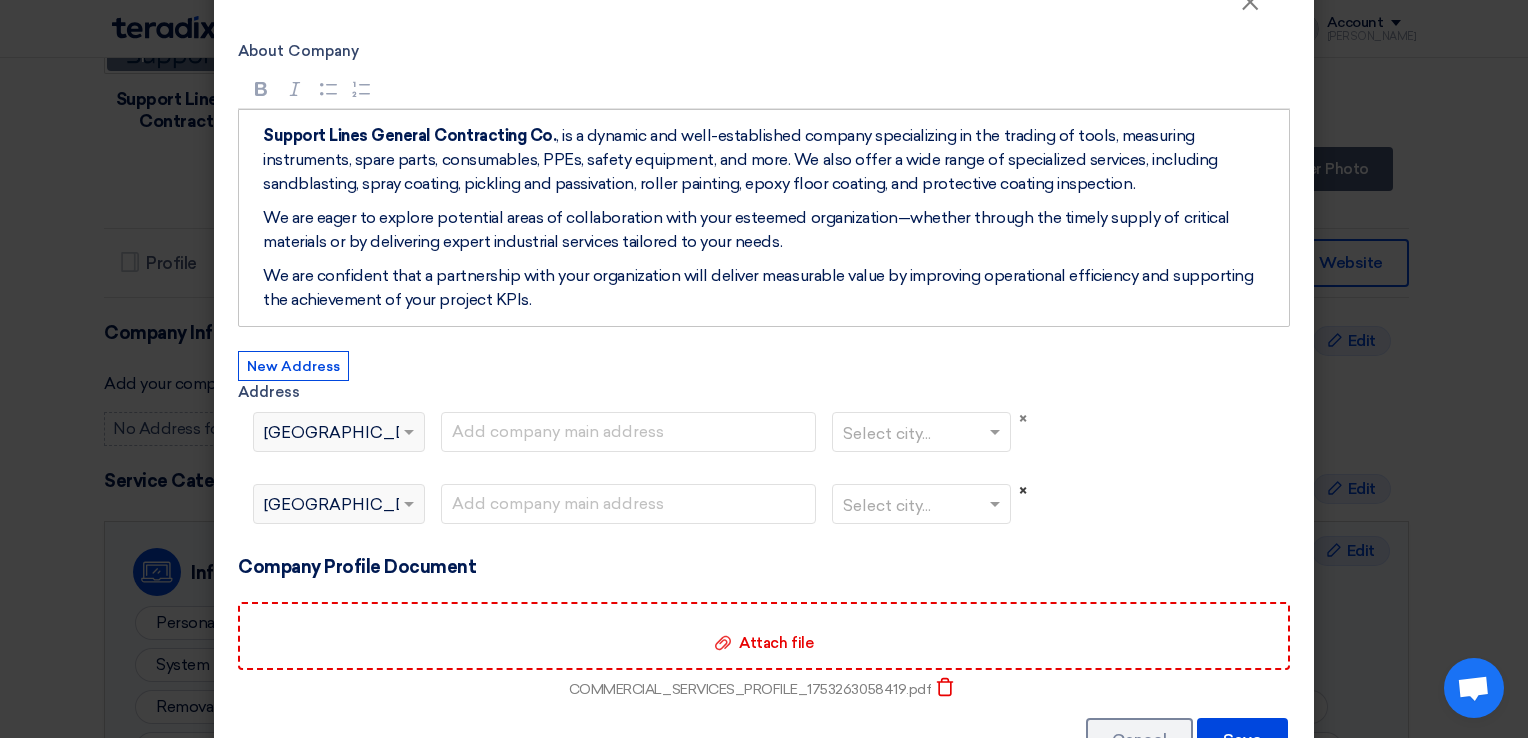 click on "×" 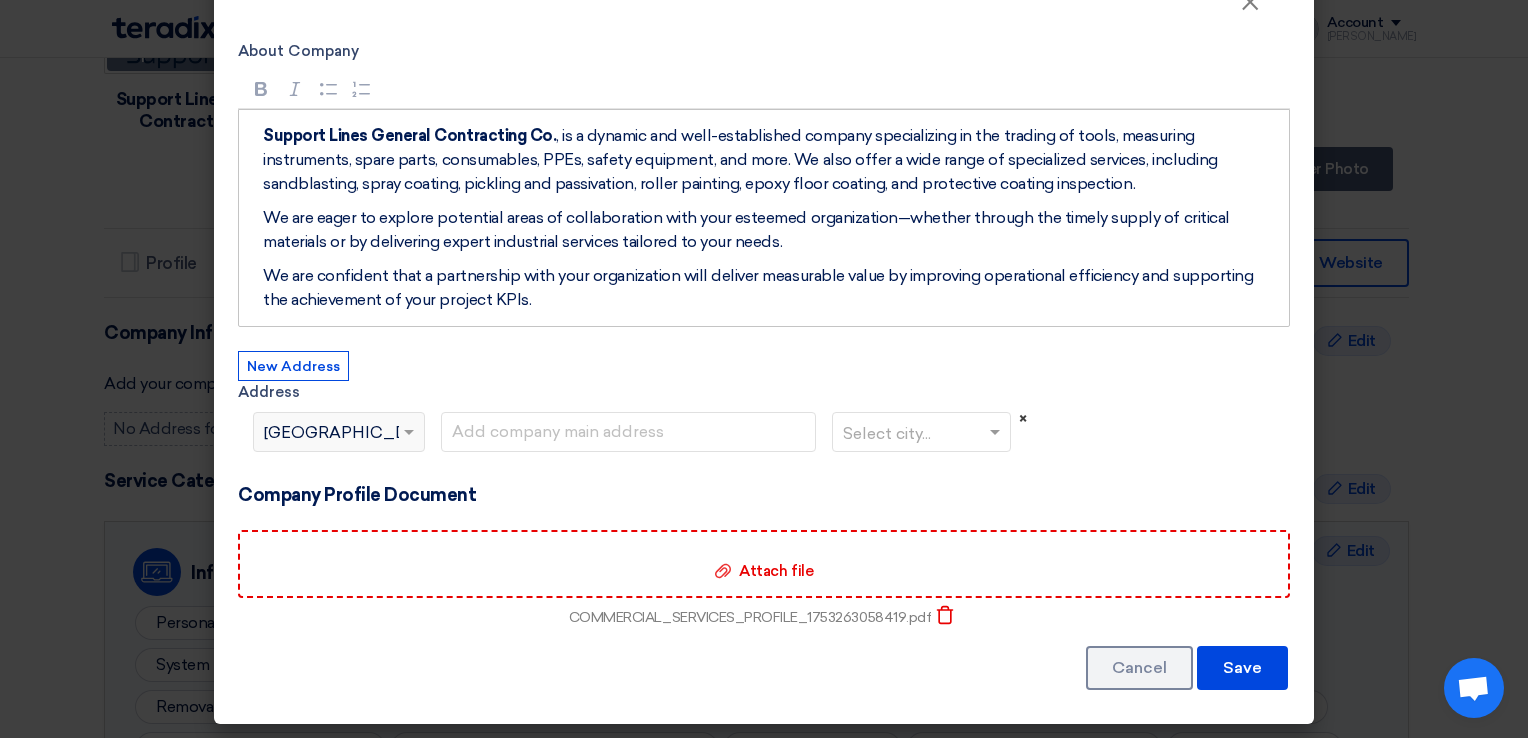 click on "×" 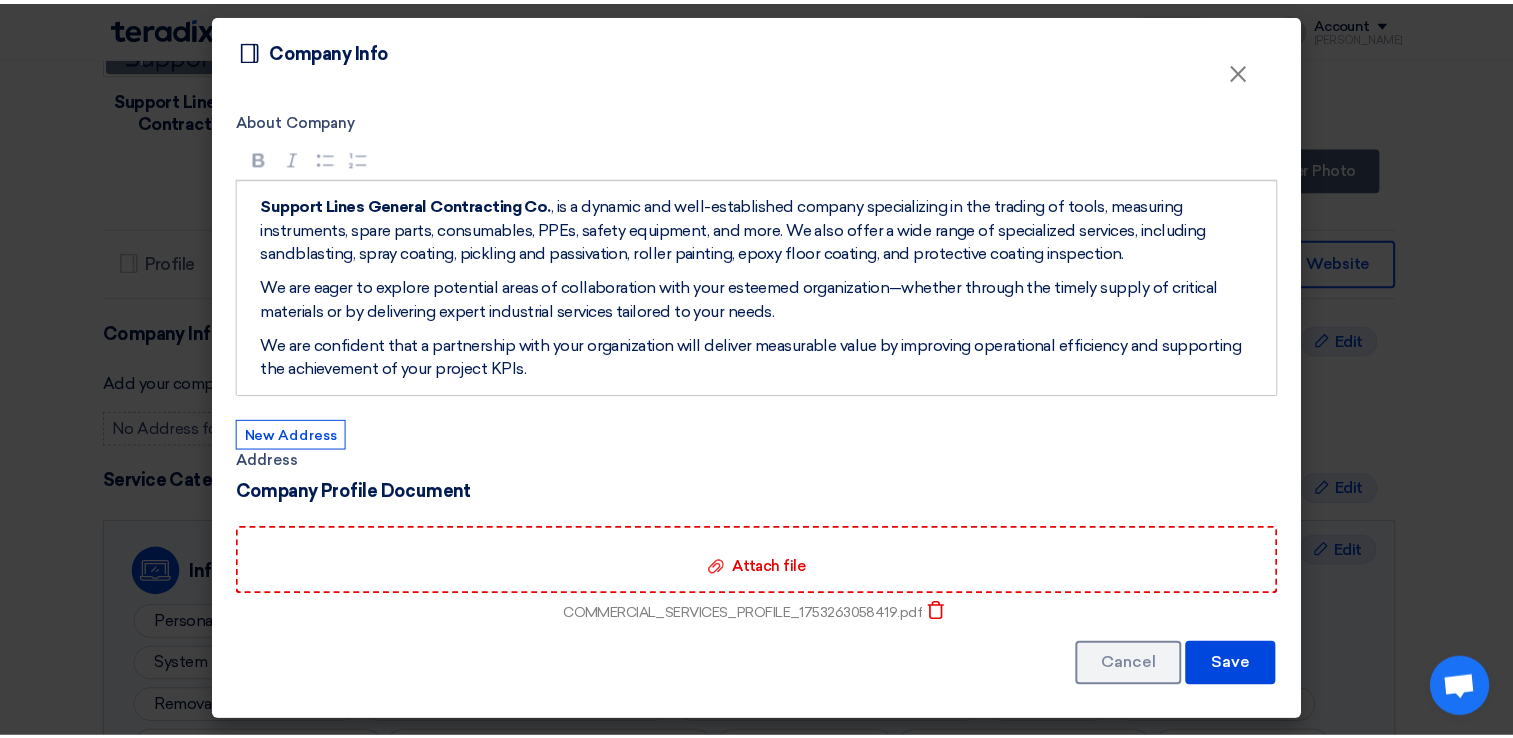 scroll, scrollTop: 1, scrollLeft: 0, axis: vertical 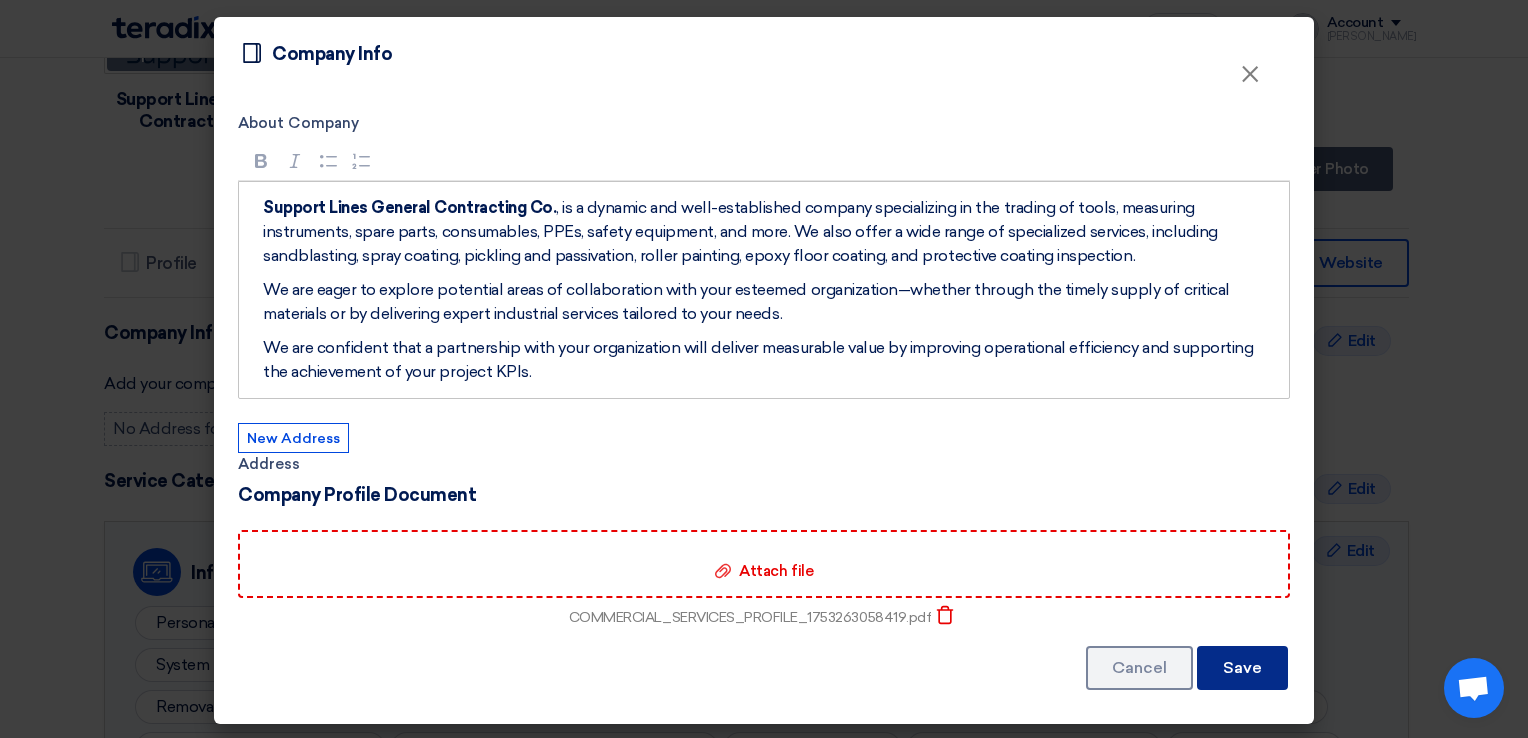 click on "Save" 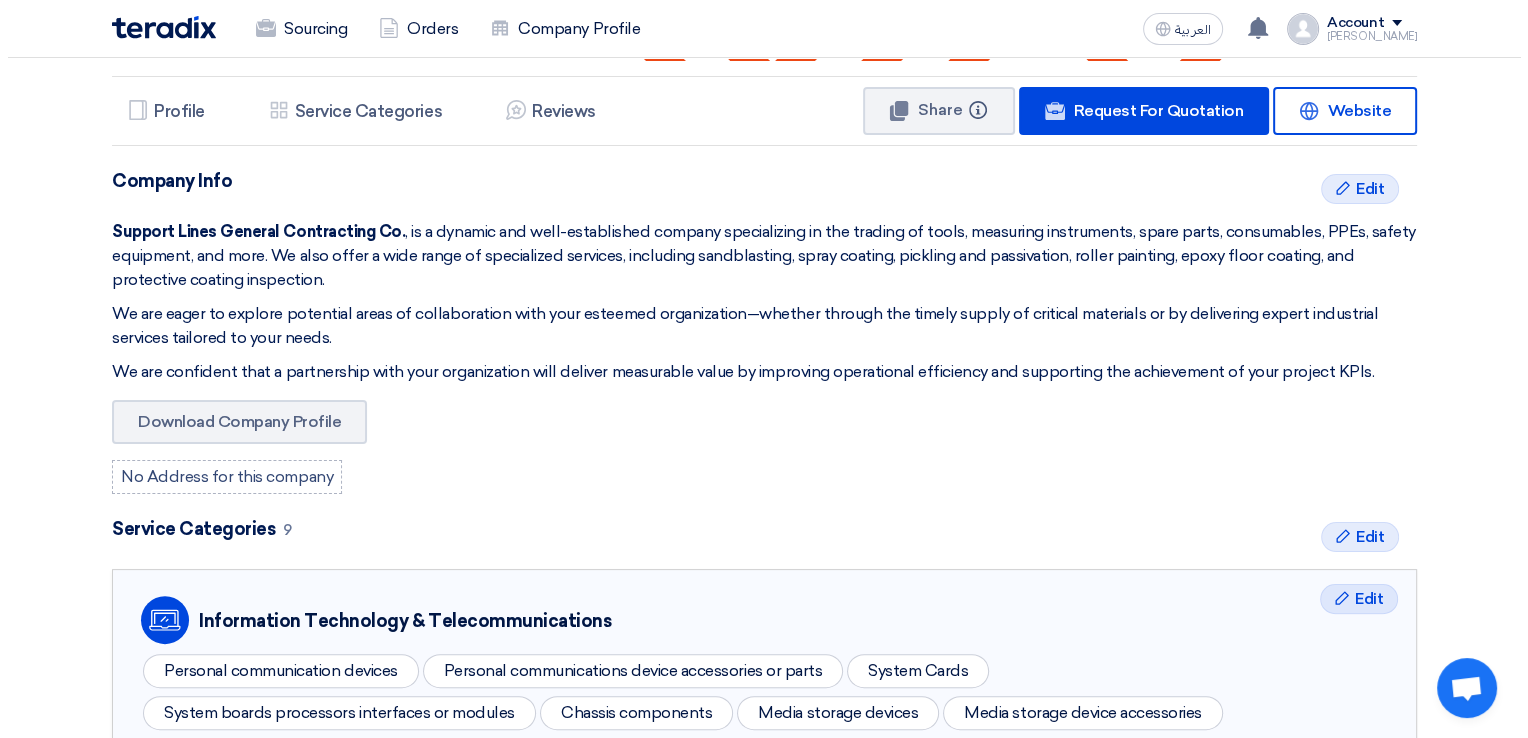 scroll, scrollTop: 400, scrollLeft: 0, axis: vertical 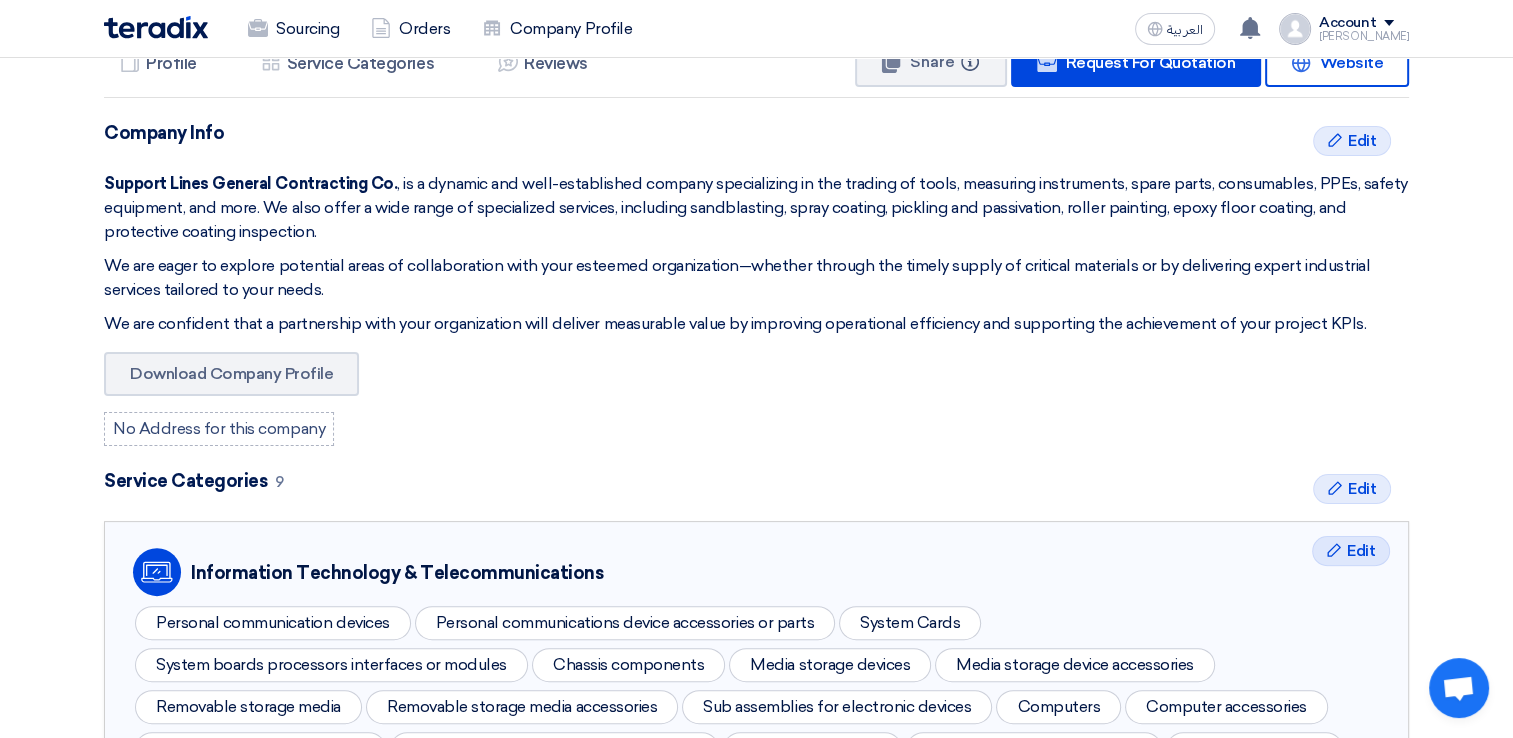 click on "No Address for this company" 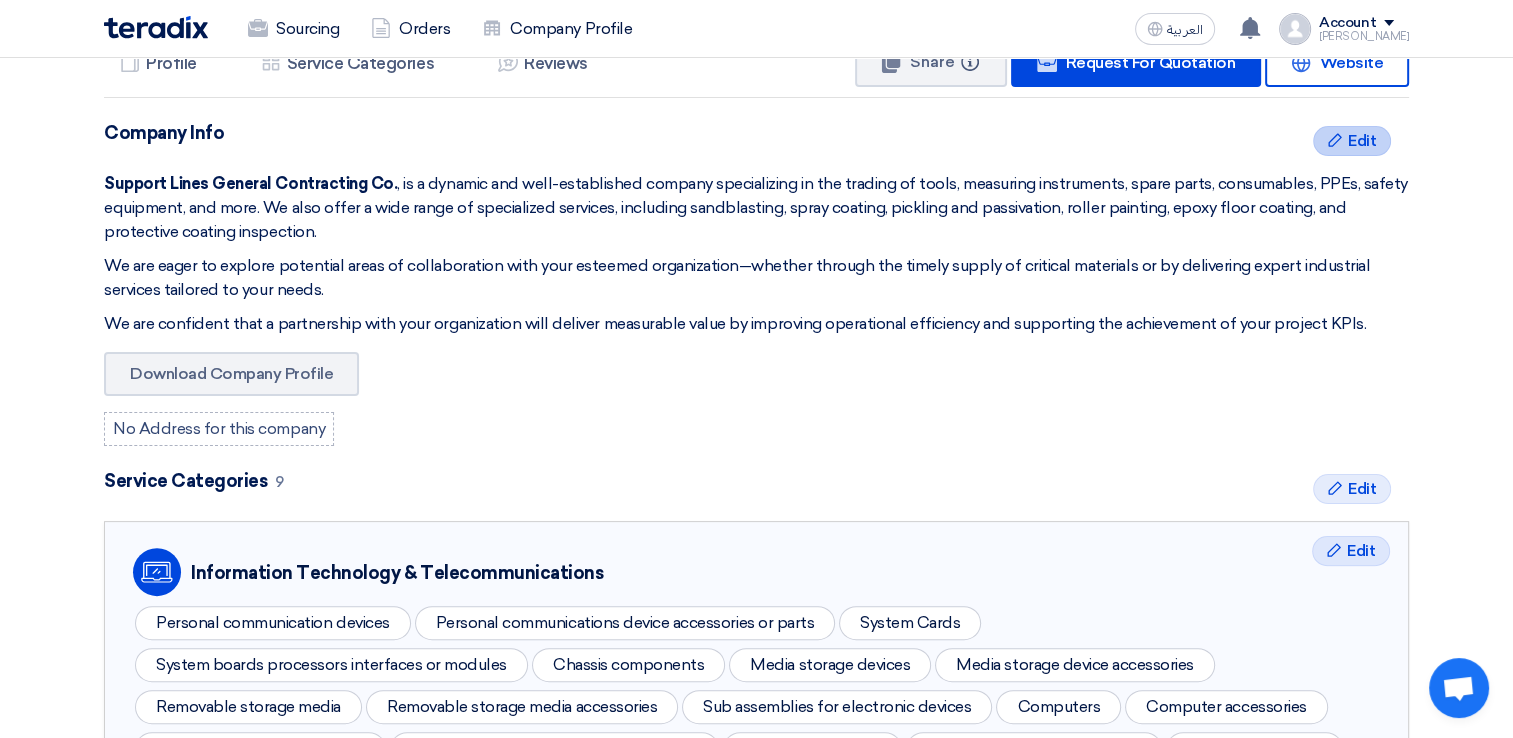 click on "Edit" 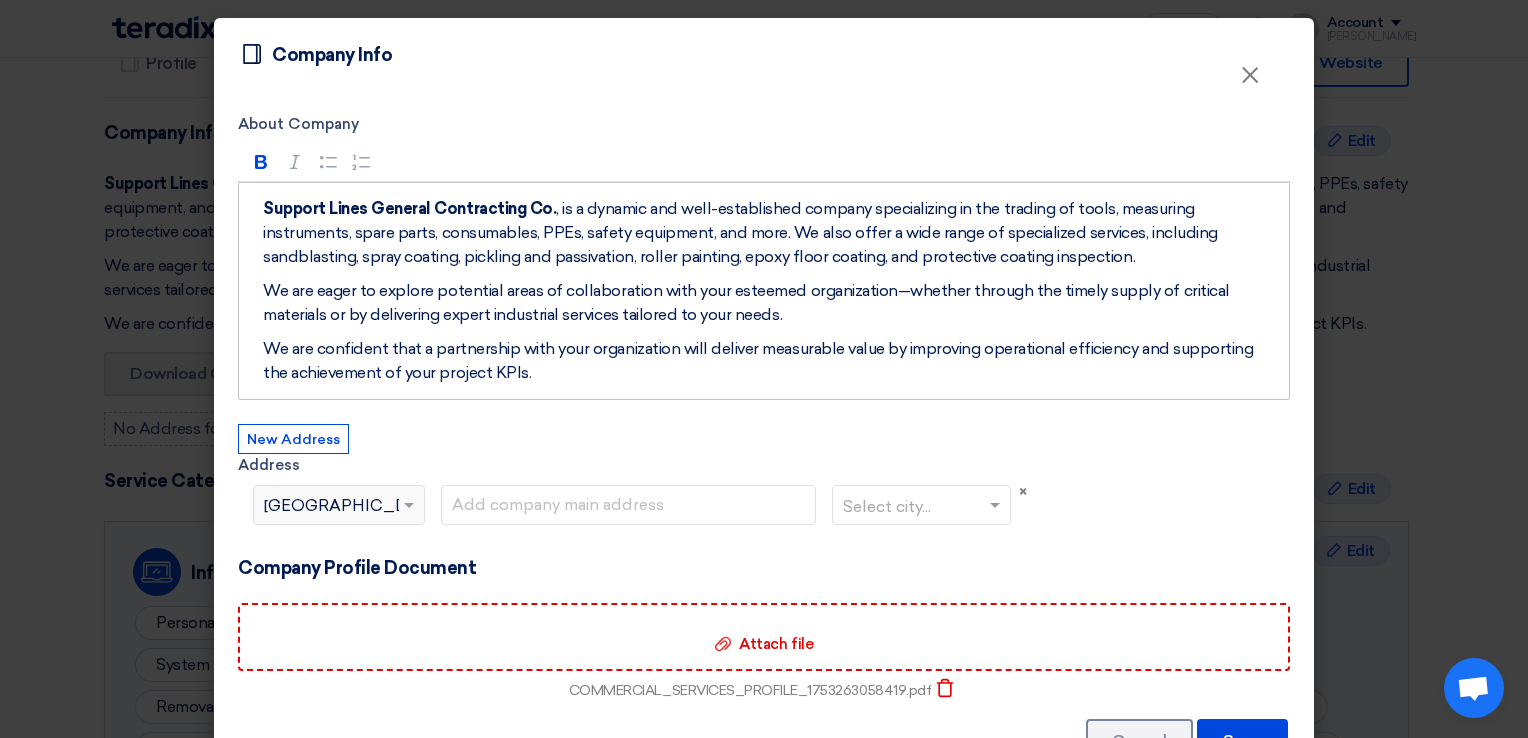 click 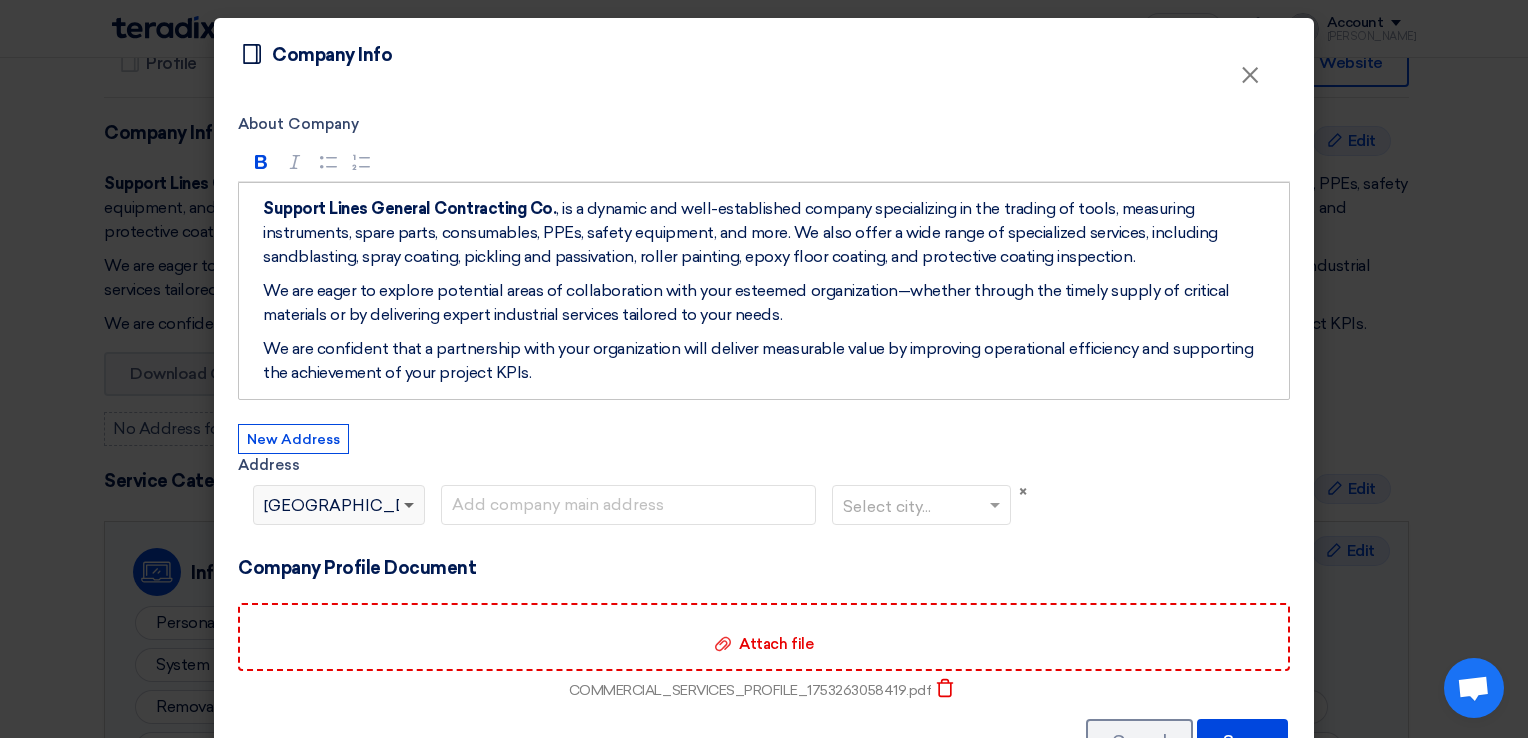 click 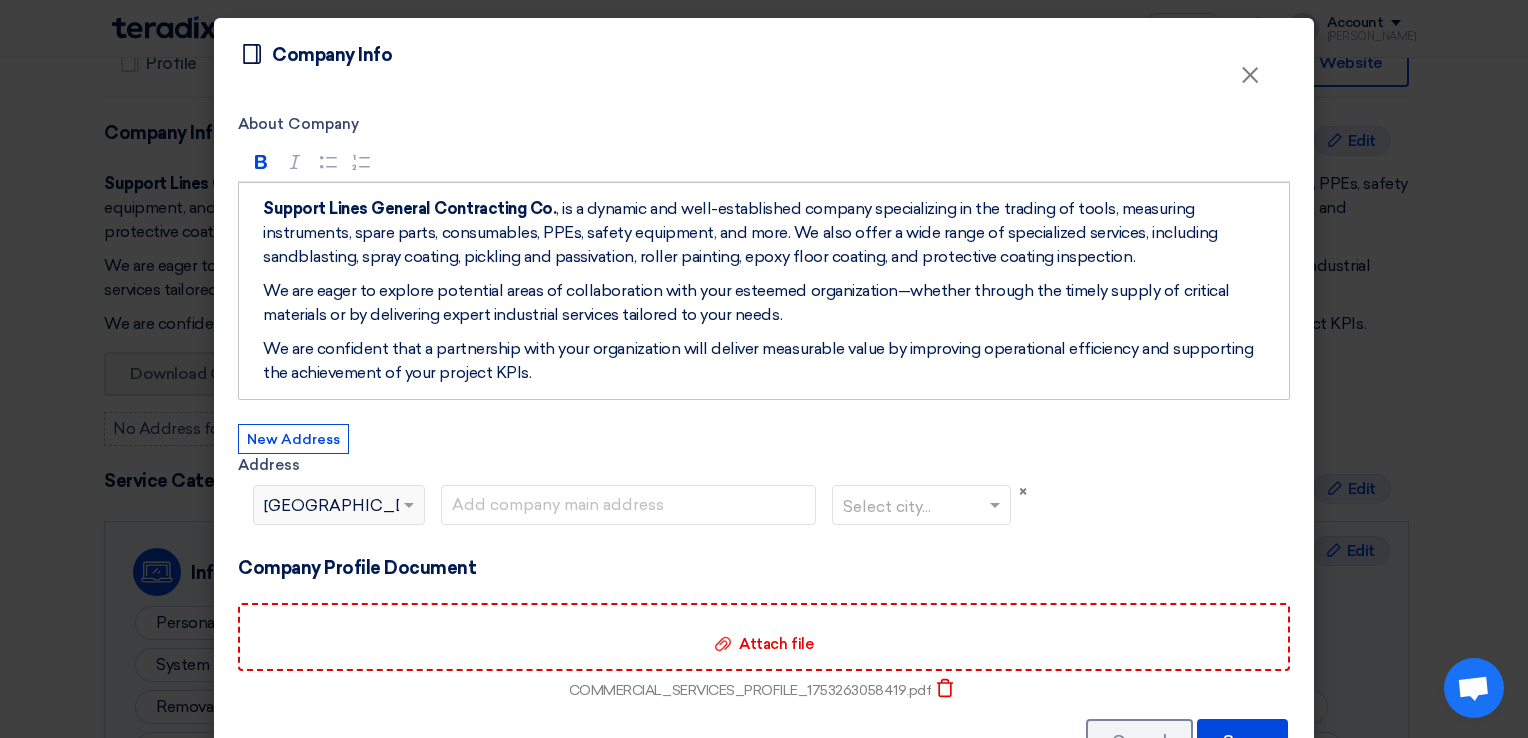 click on "Select country...
×
Egypt" 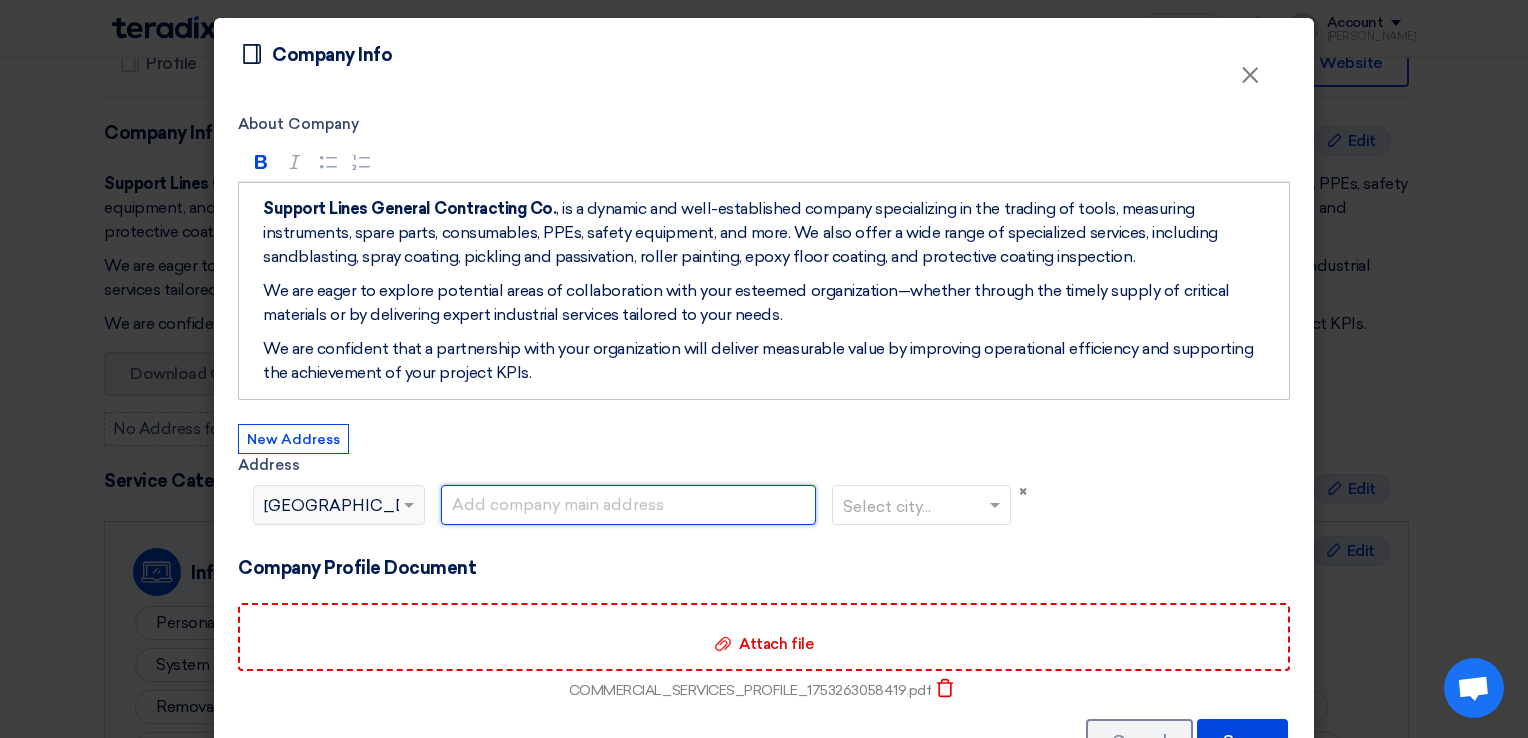 click 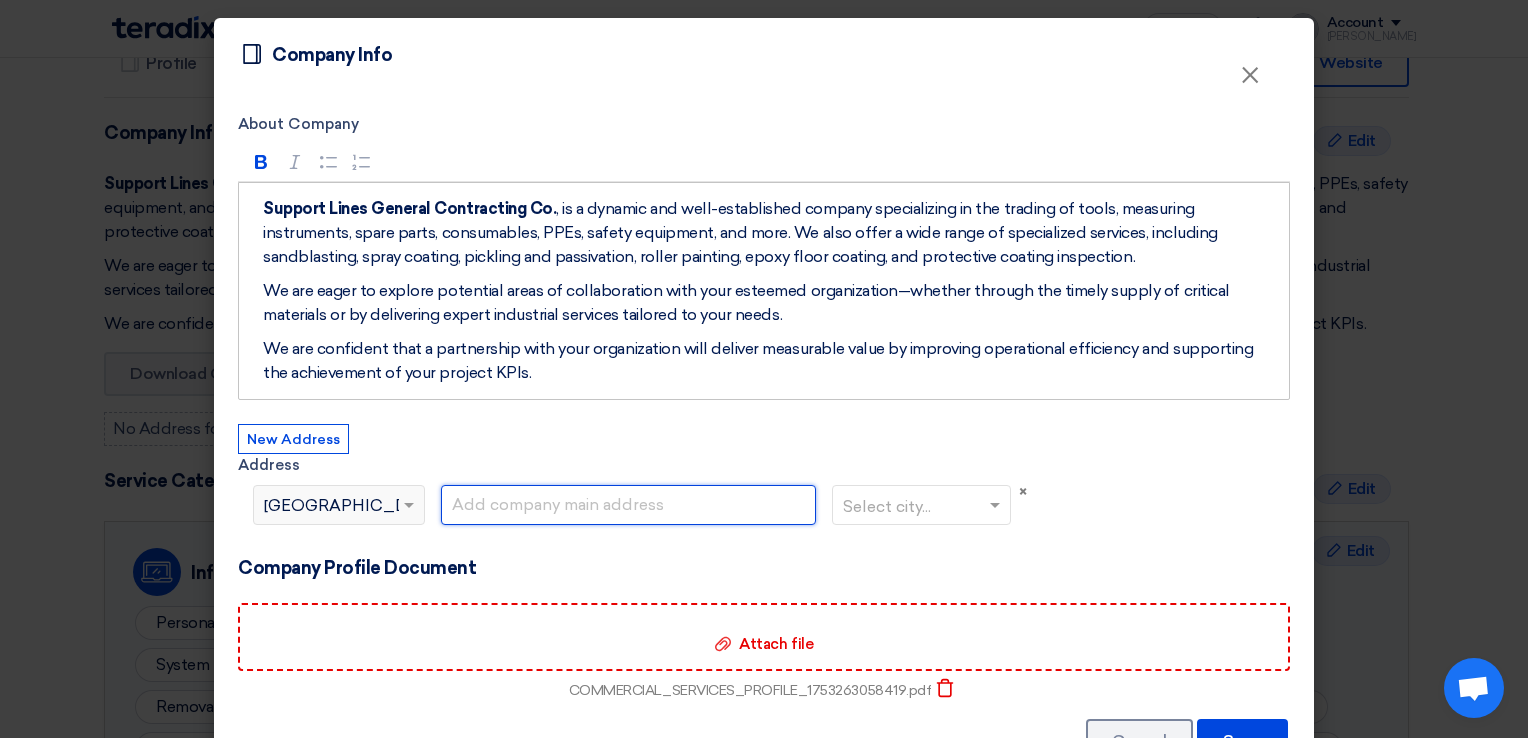 click 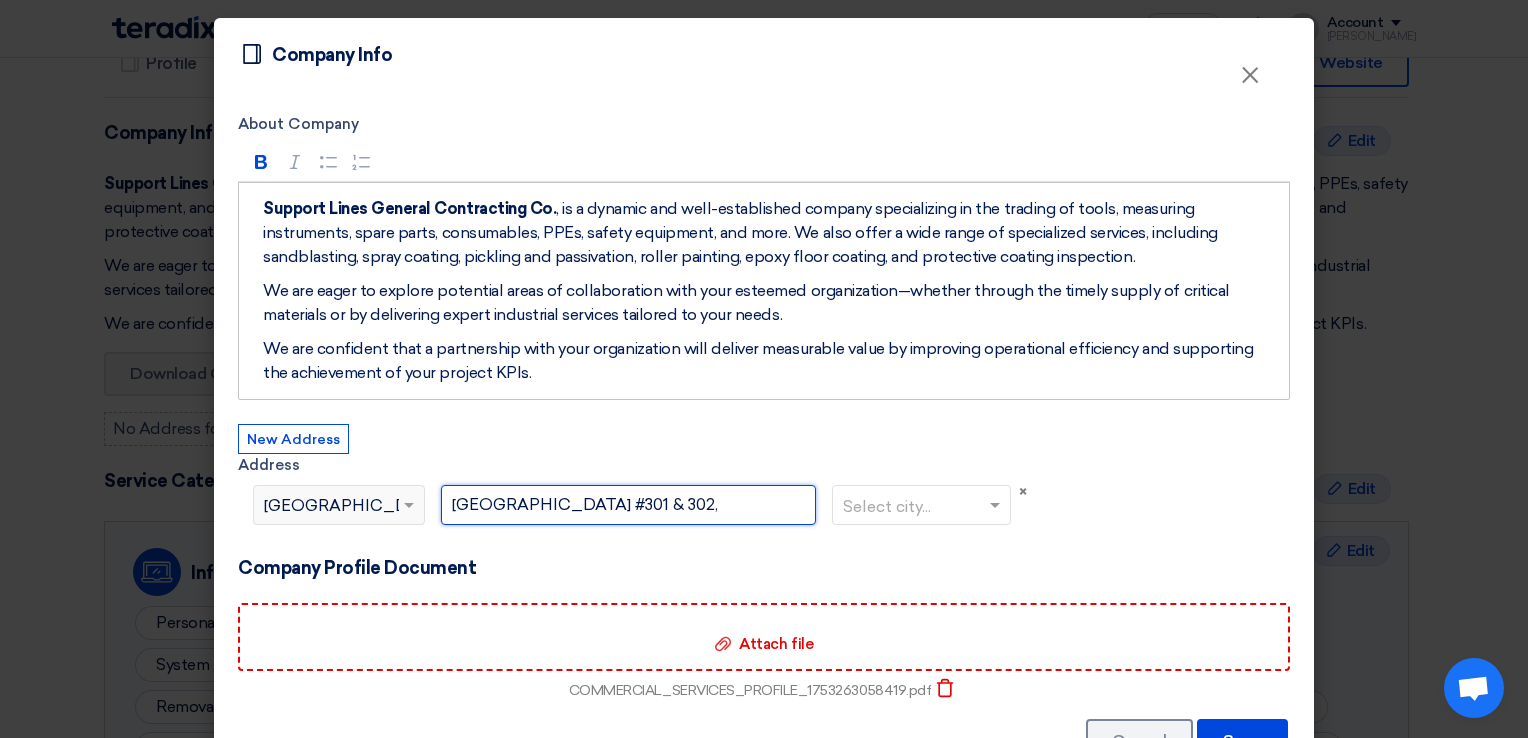 paste on "King Saud Str. 32241-8529" 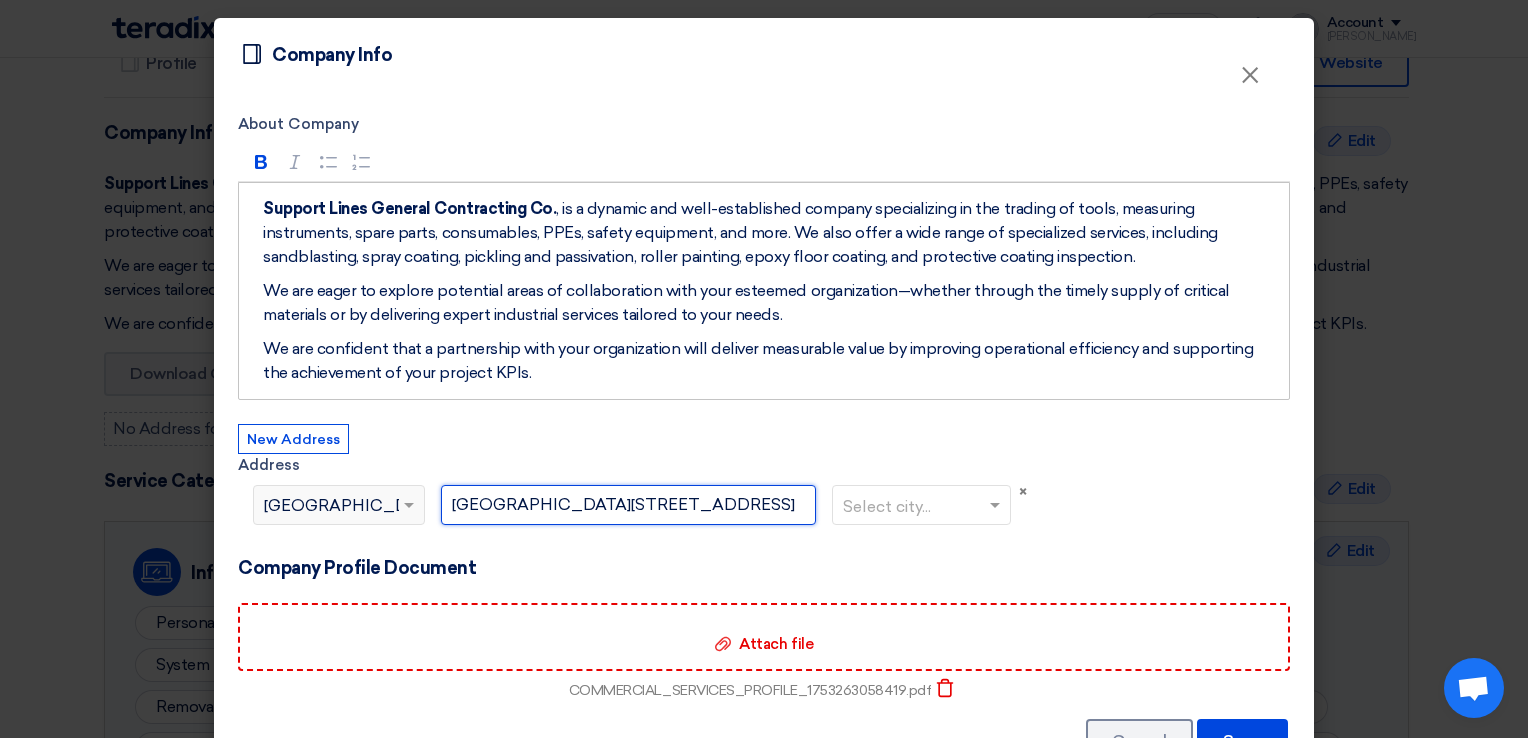 scroll, scrollTop: 0, scrollLeft: 80, axis: horizontal 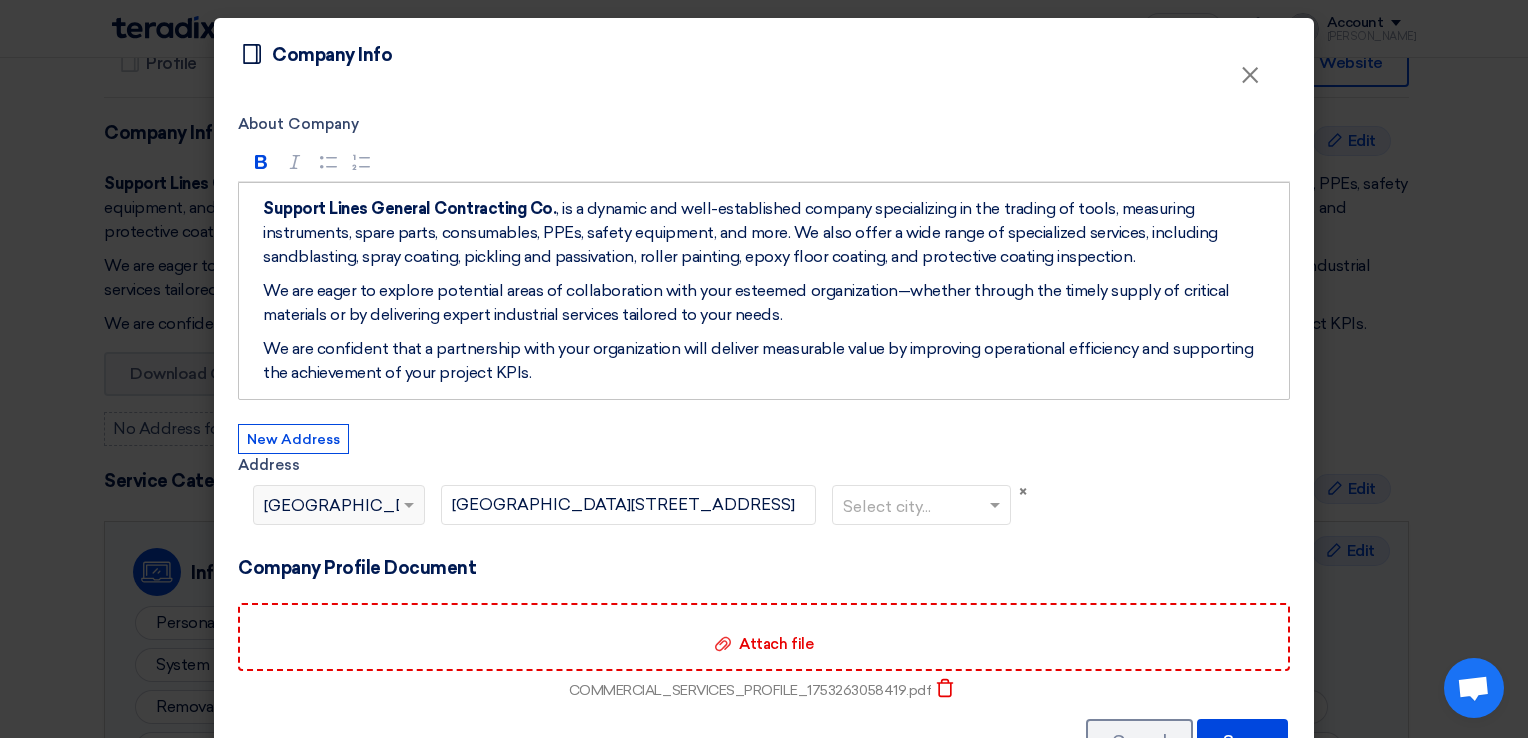 click 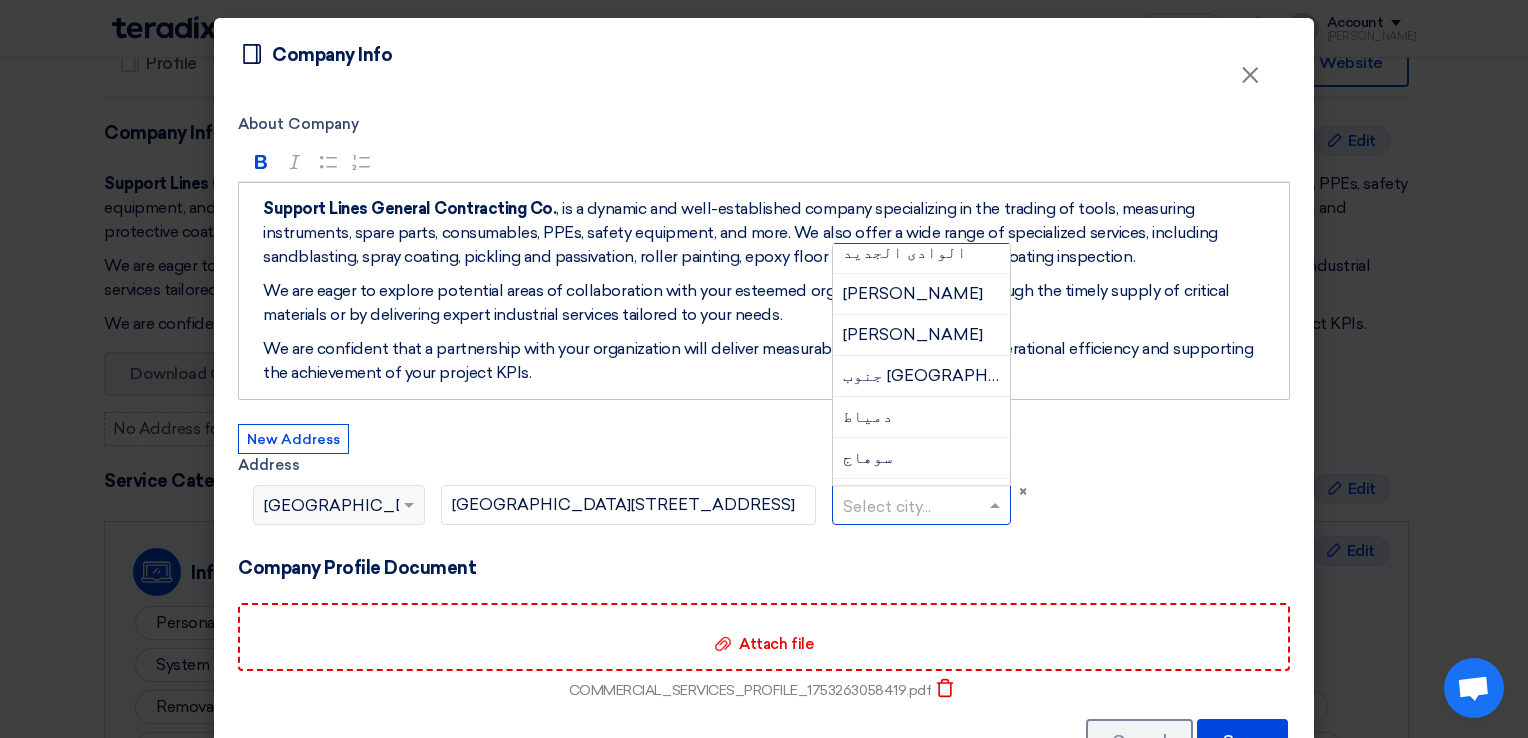 scroll, scrollTop: 823, scrollLeft: 0, axis: vertical 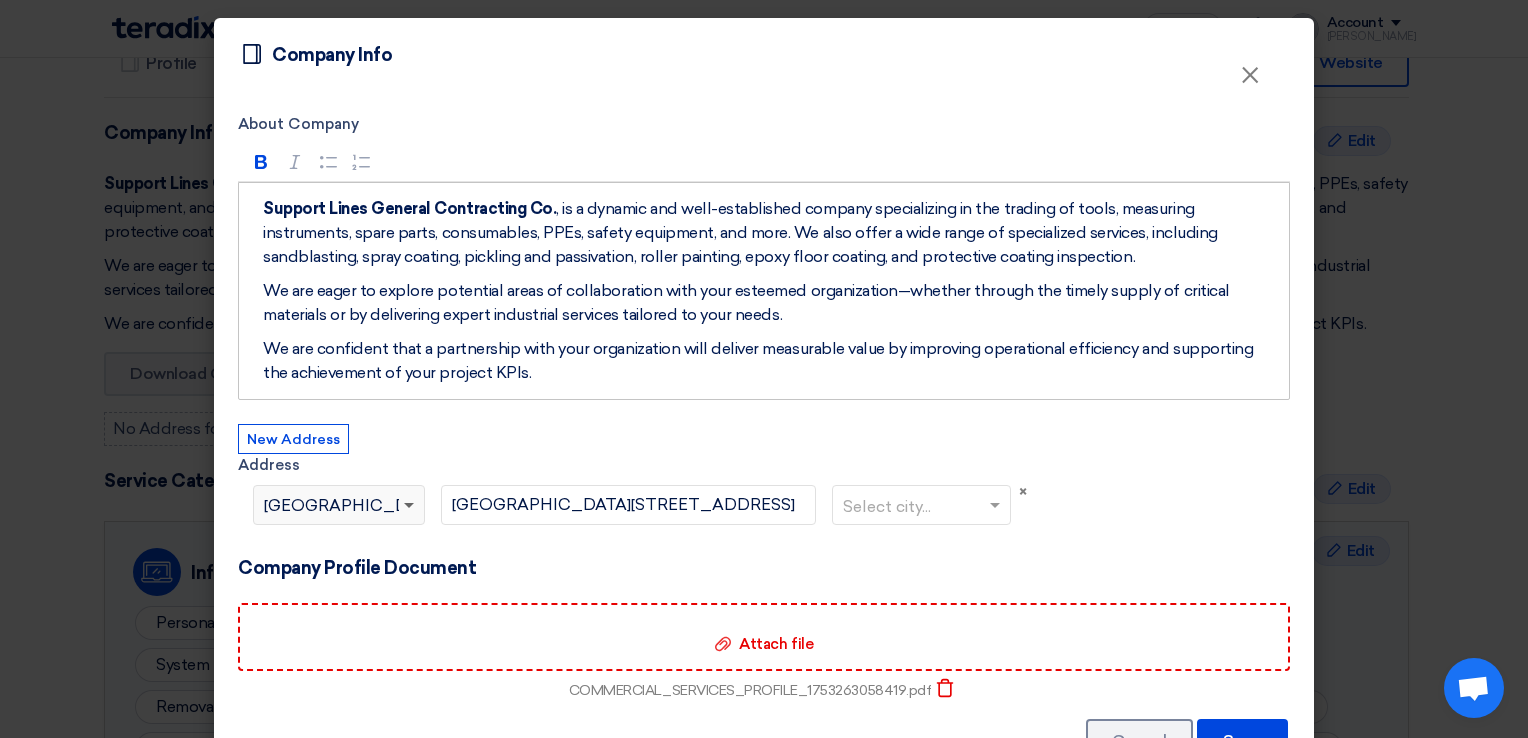 click 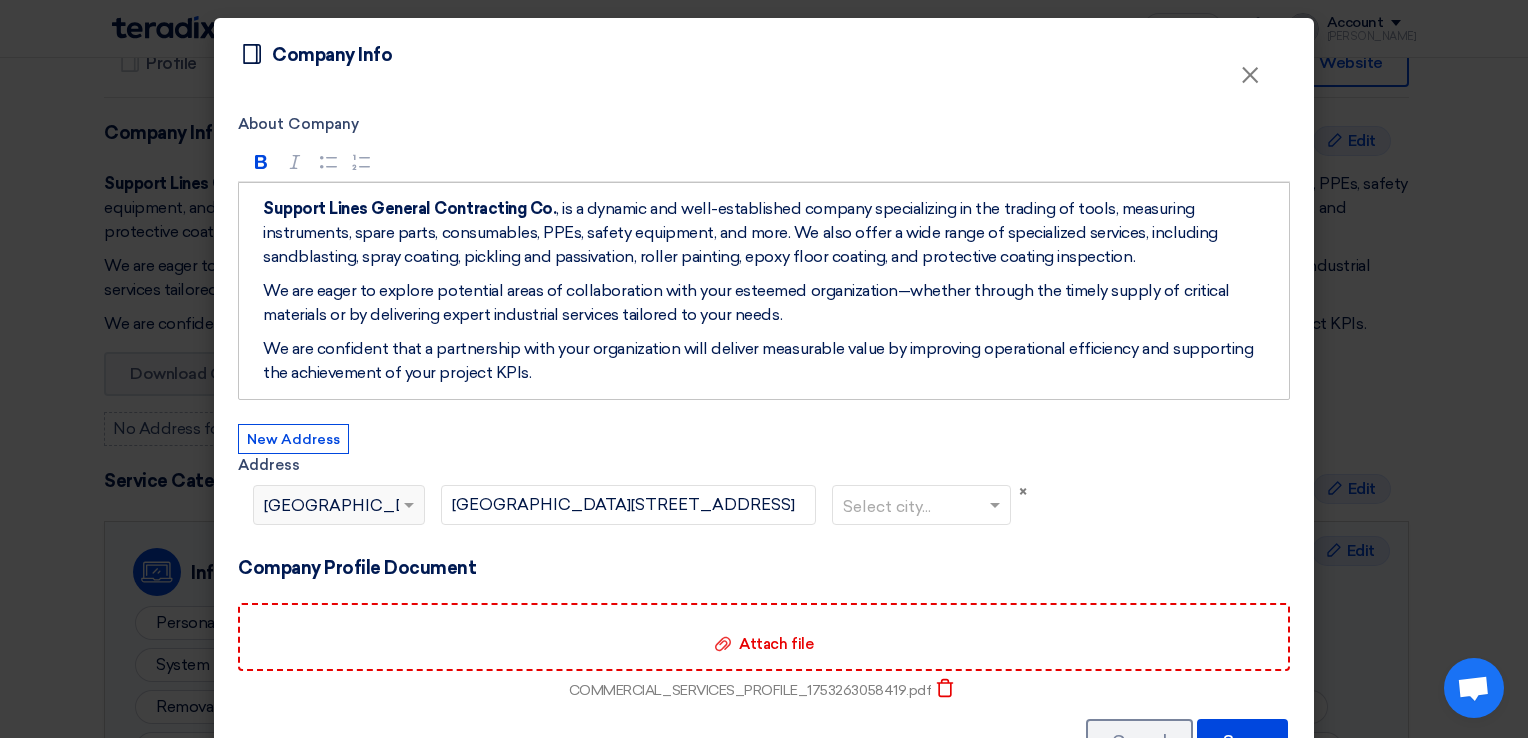 click 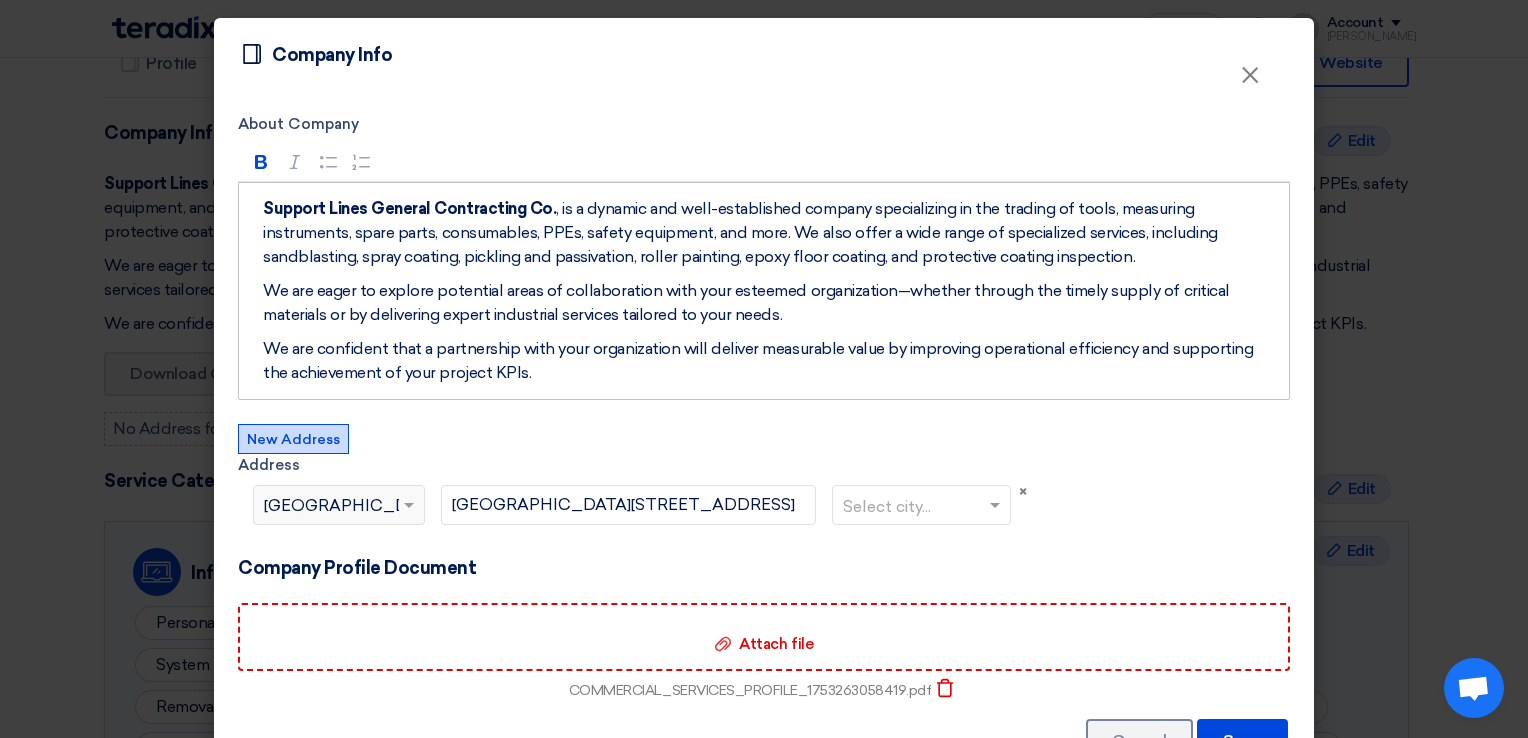 click on "New Address" 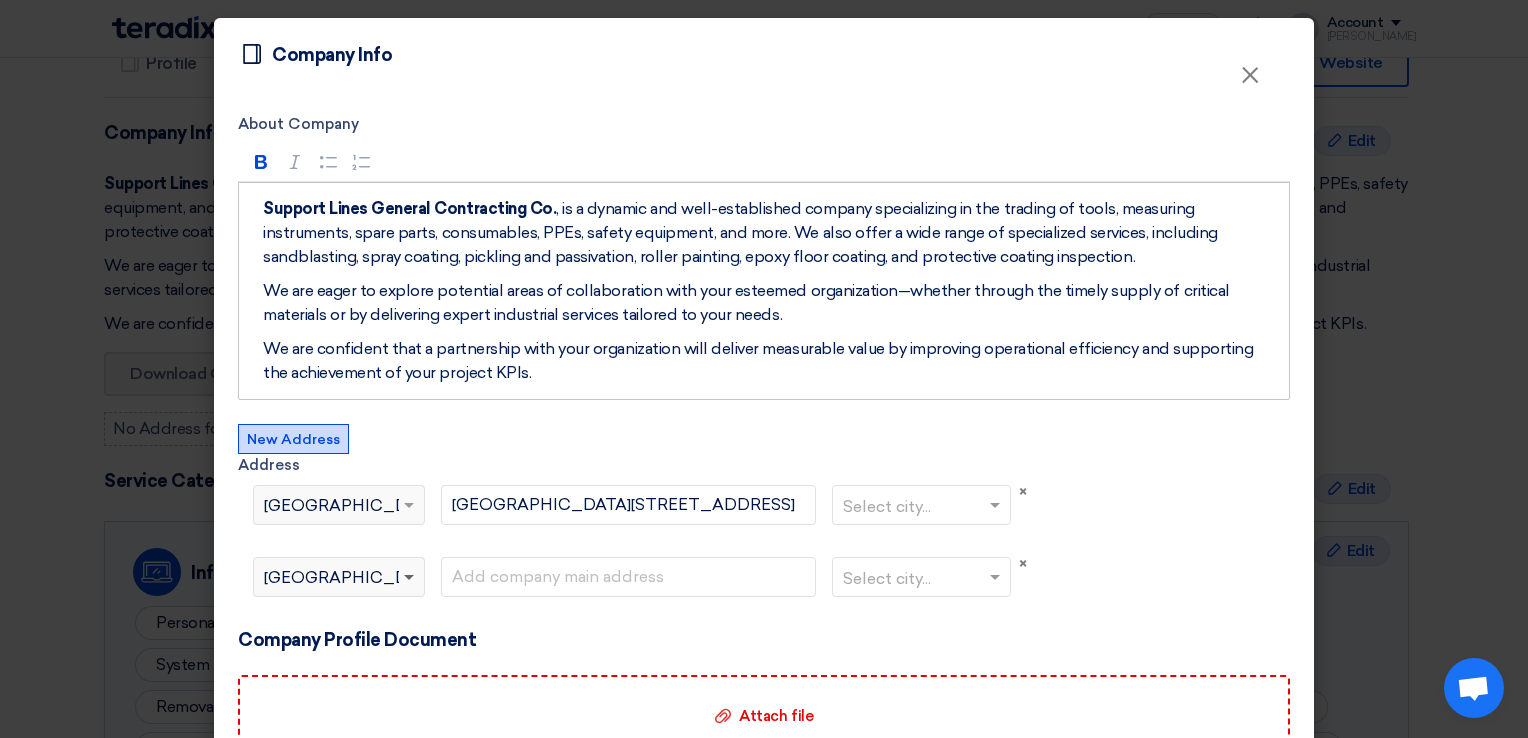 click 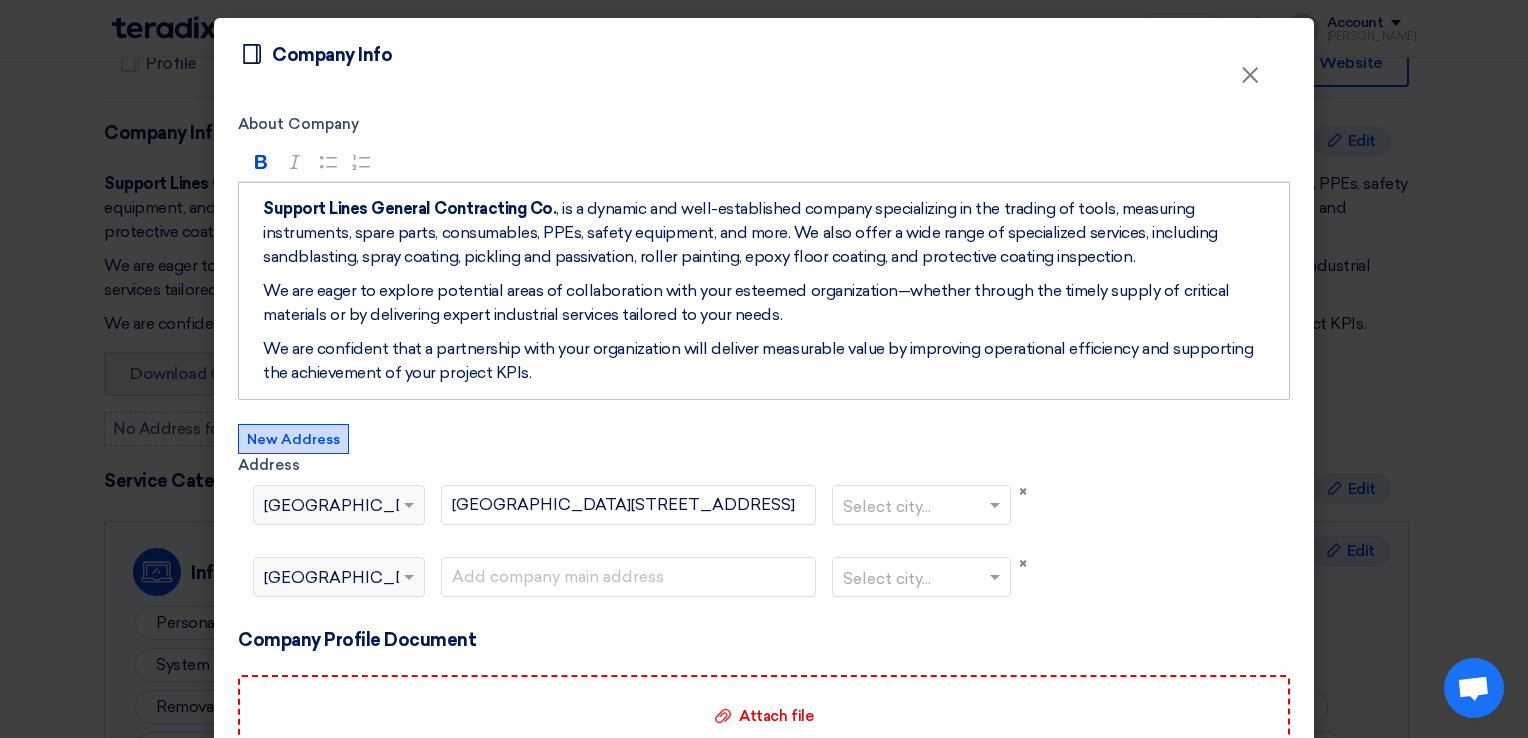 click 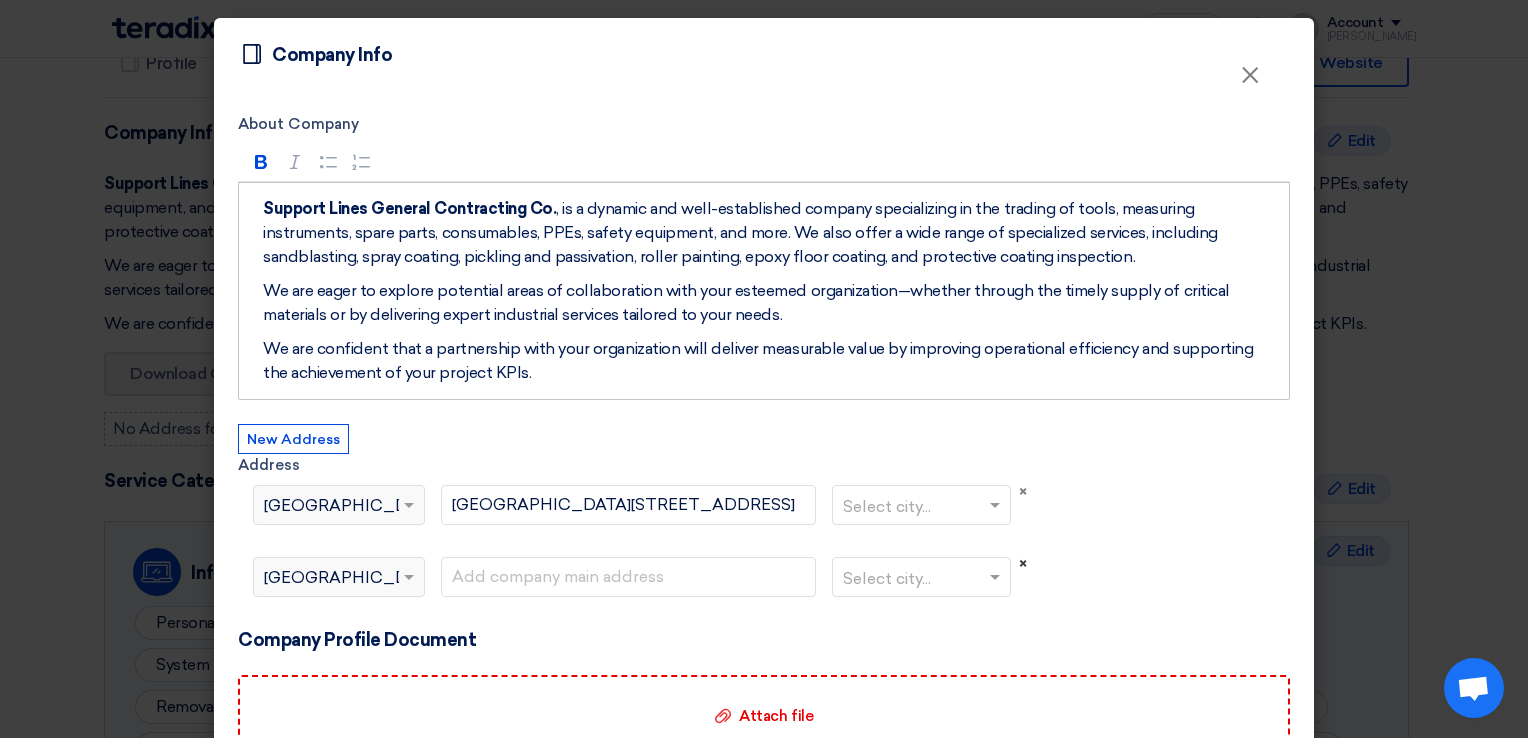 click on "×" 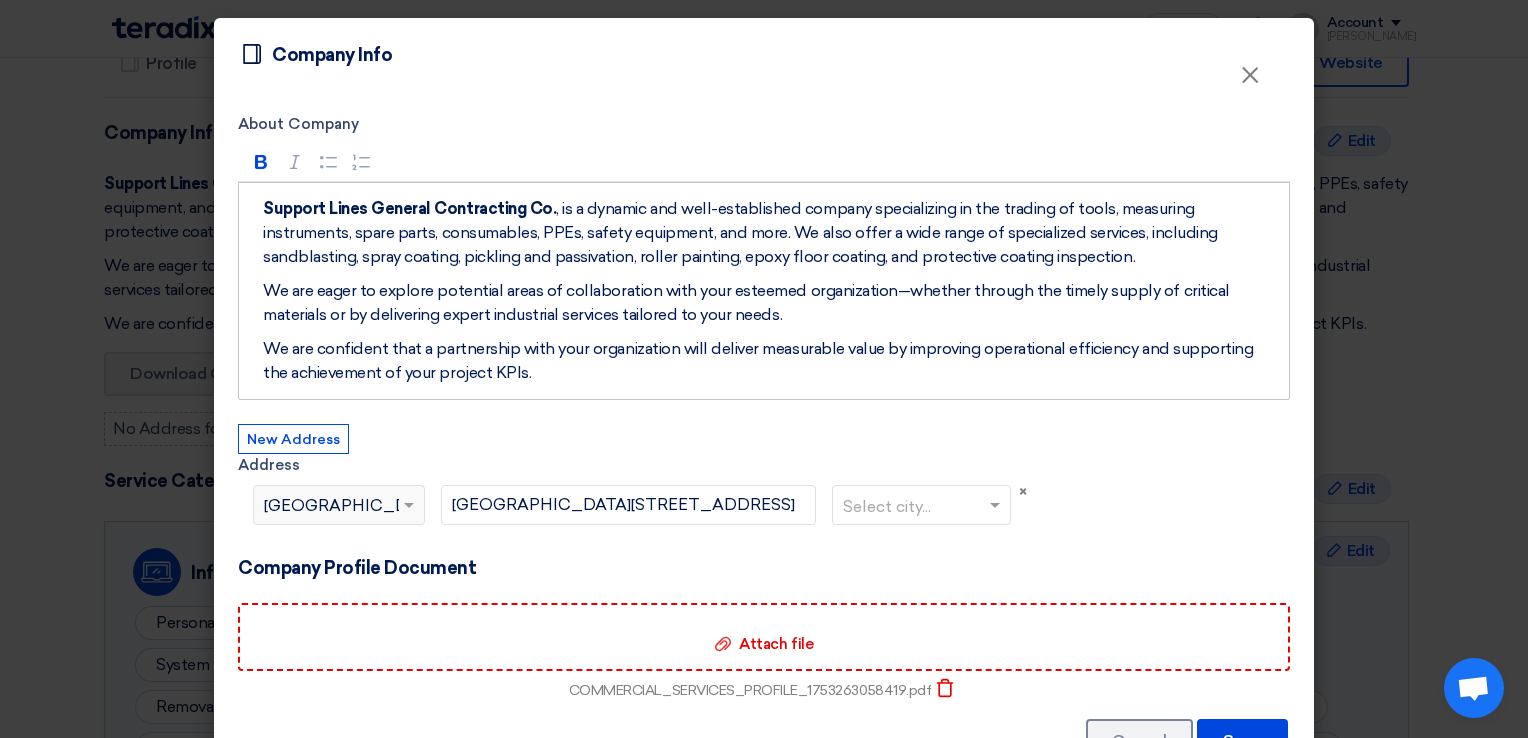drag, startPoint x: 355, startPoint y: 509, endPoint x: 249, endPoint y: 504, distance: 106.11786 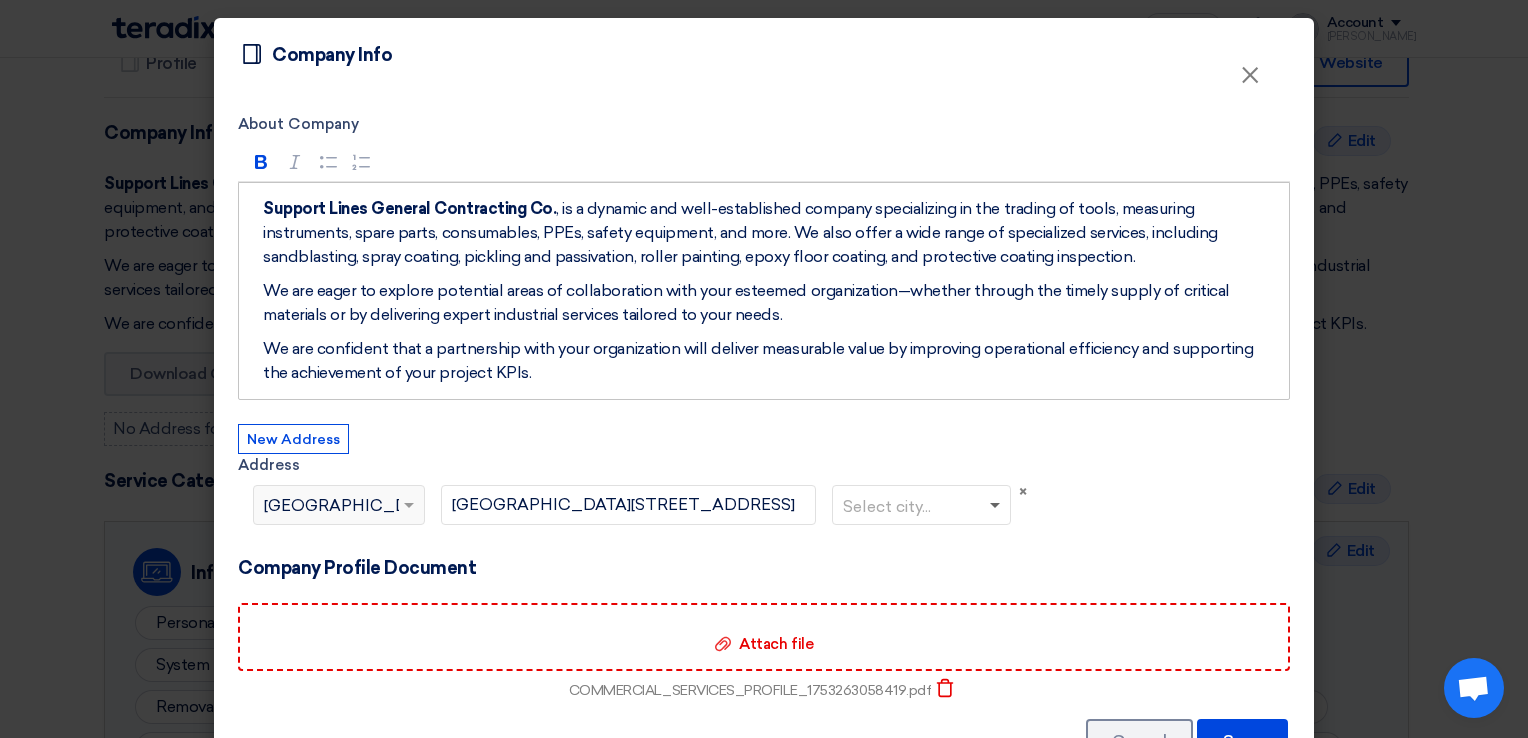 click 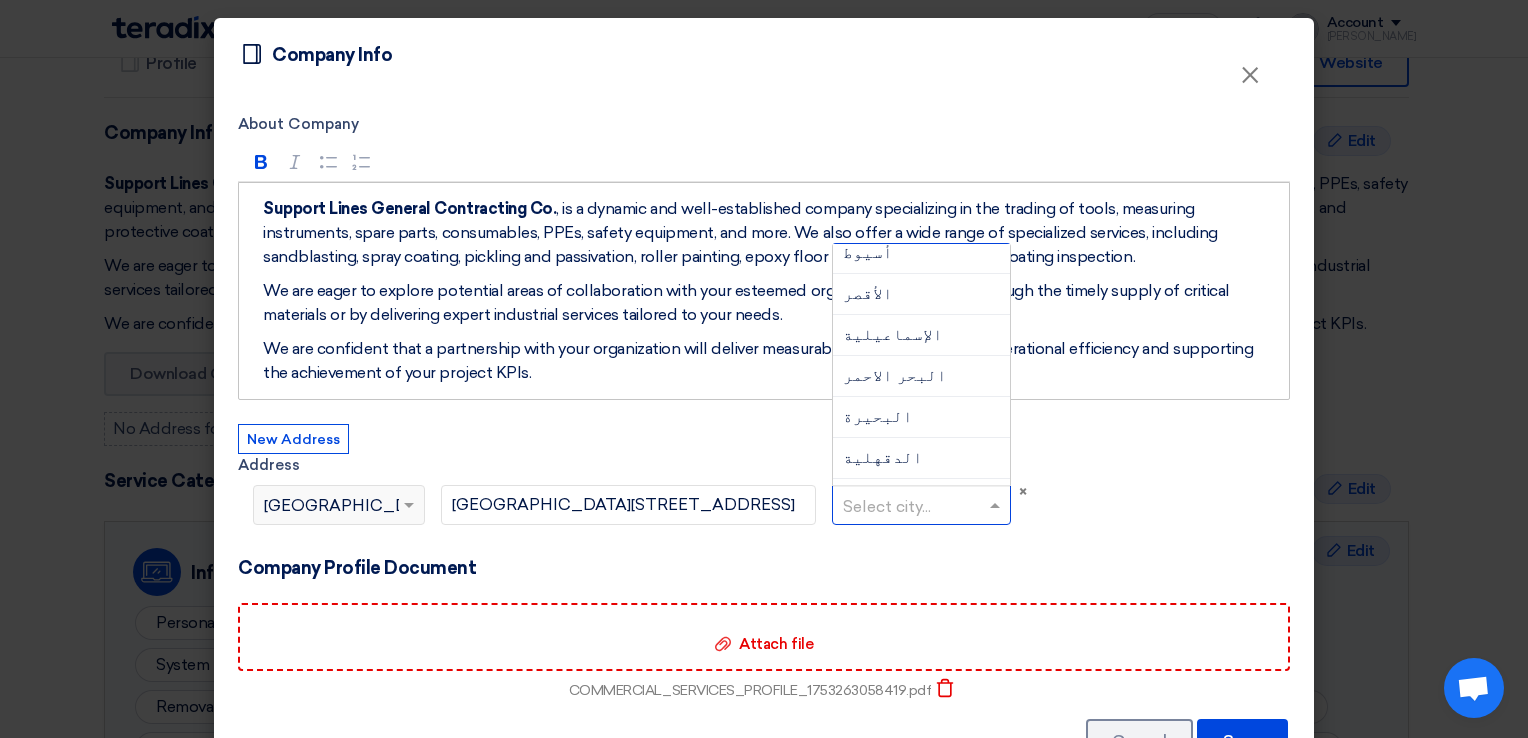 scroll, scrollTop: 0, scrollLeft: 0, axis: both 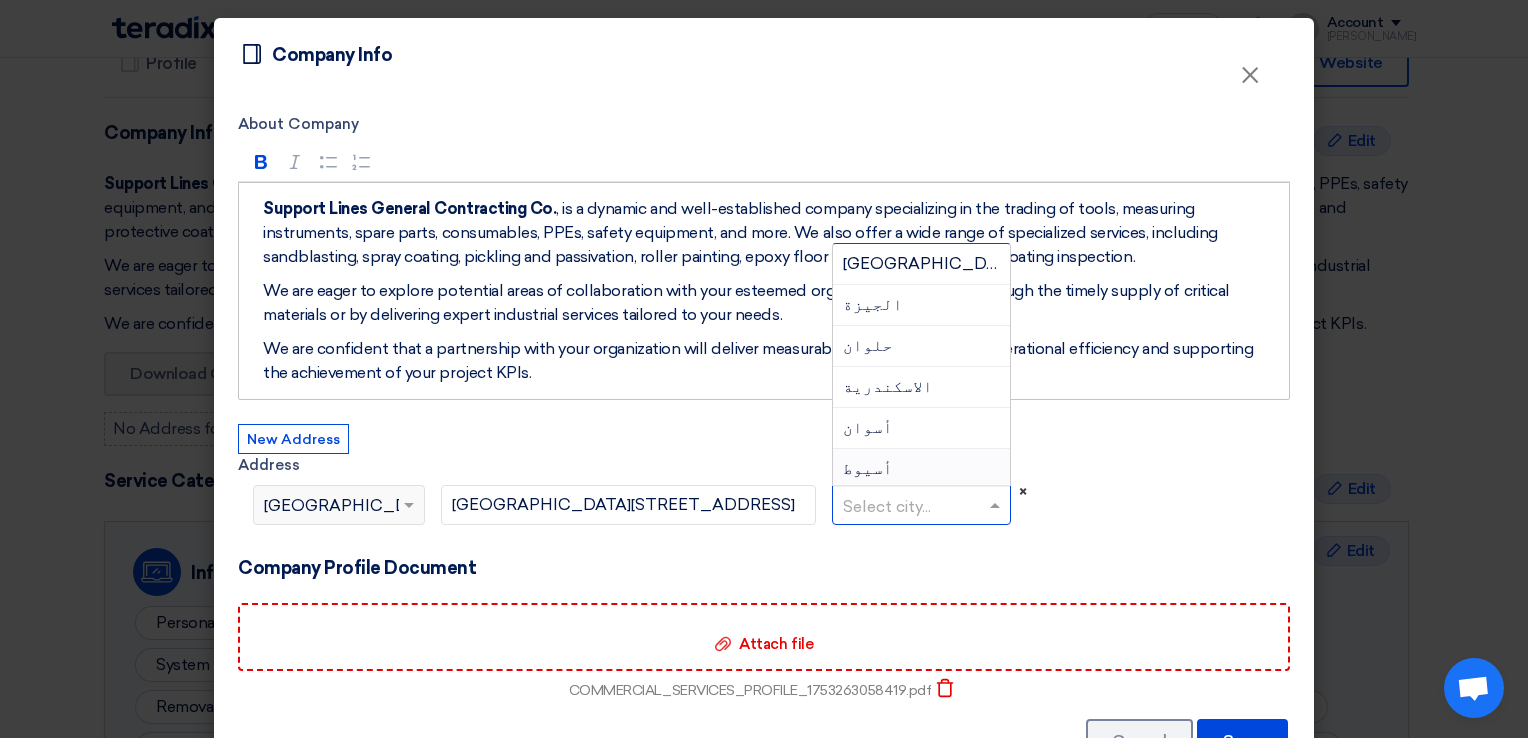 click on "×" 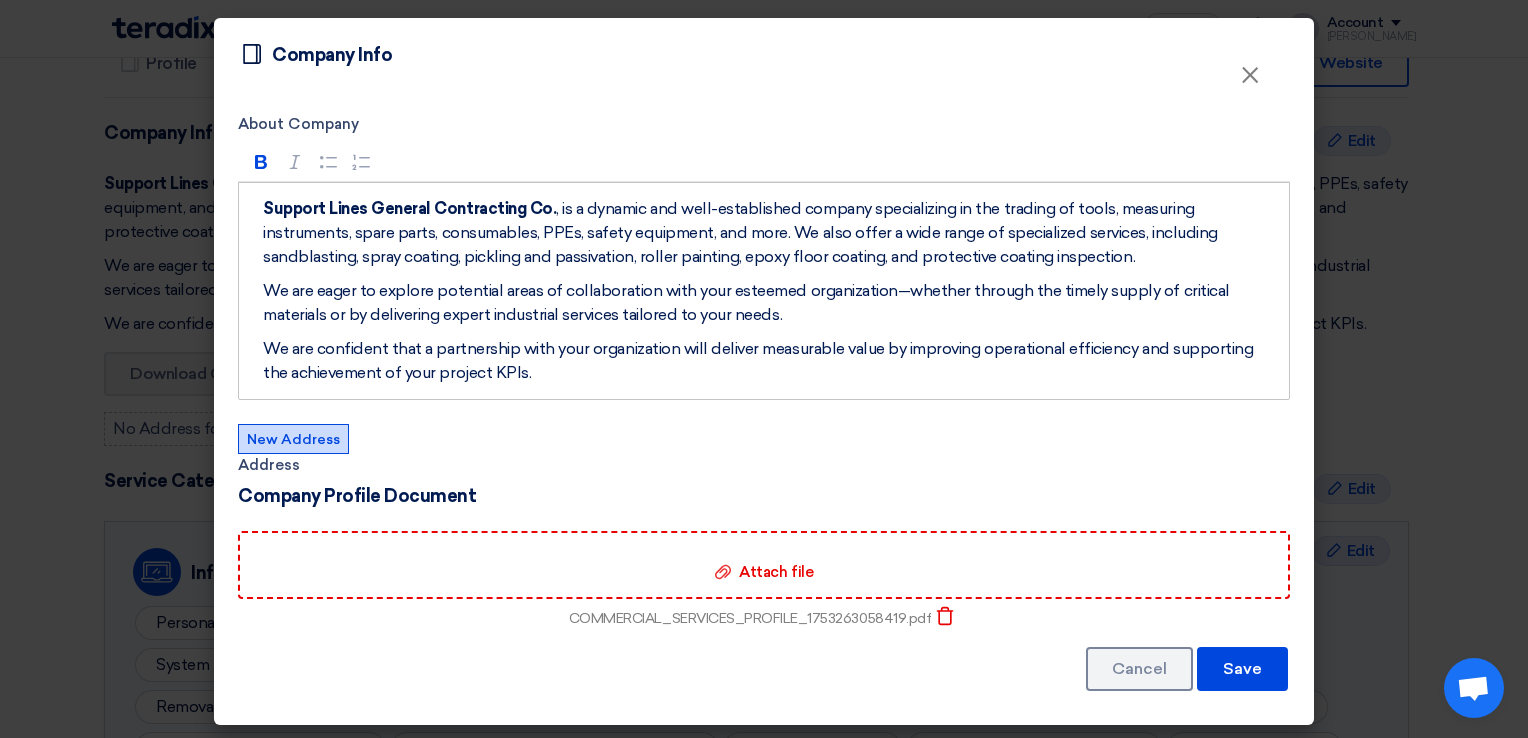 click on "New Address" 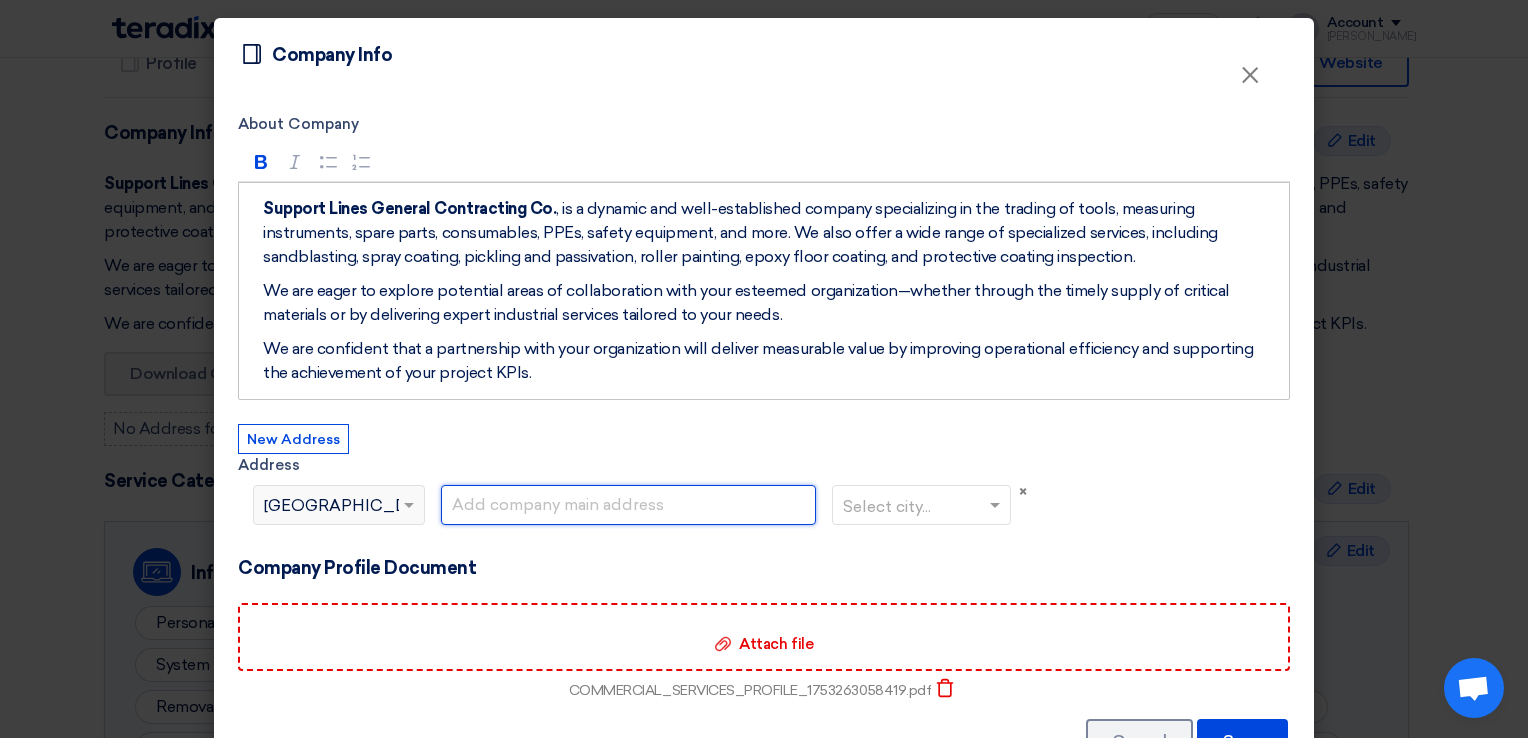 click 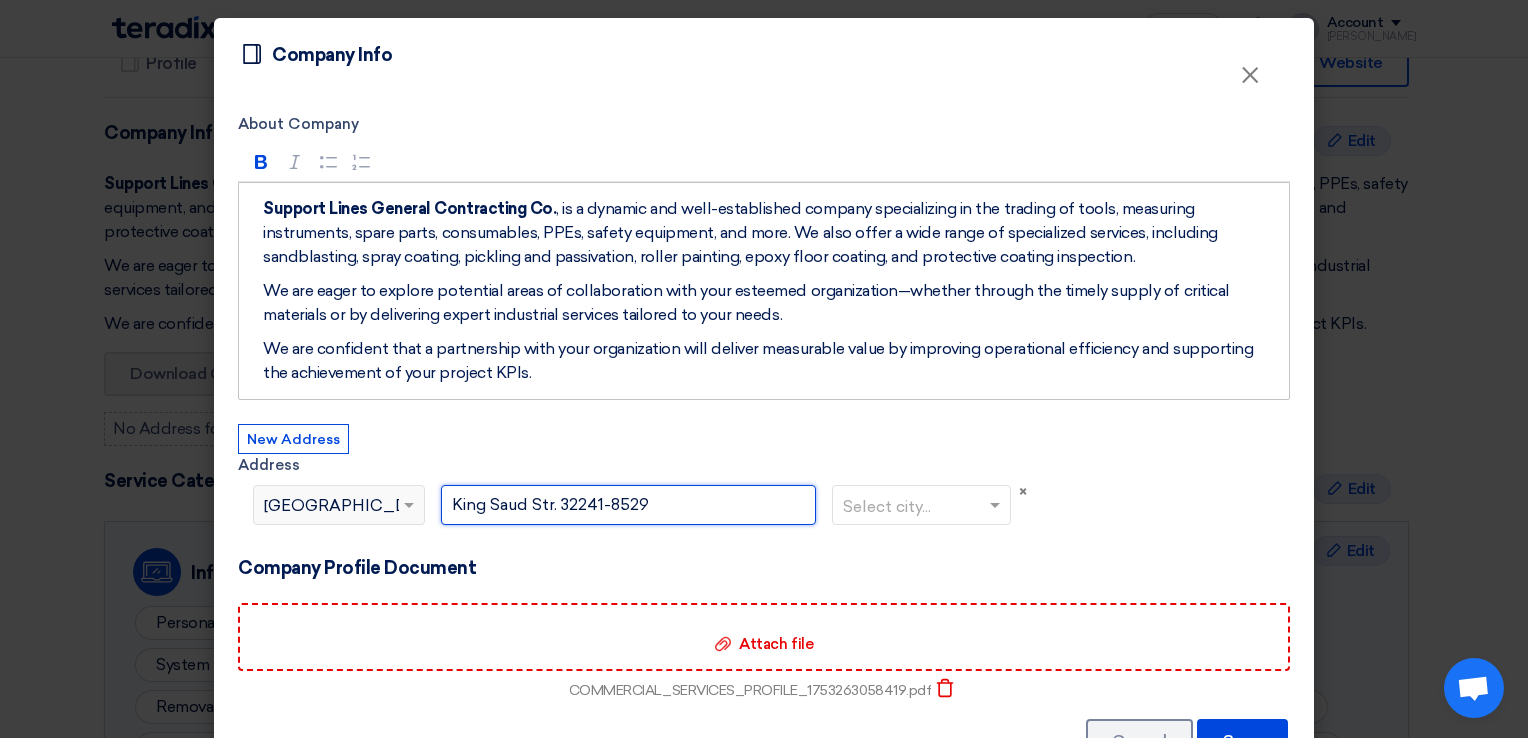 click on "King Saud Str. 32241-8529" 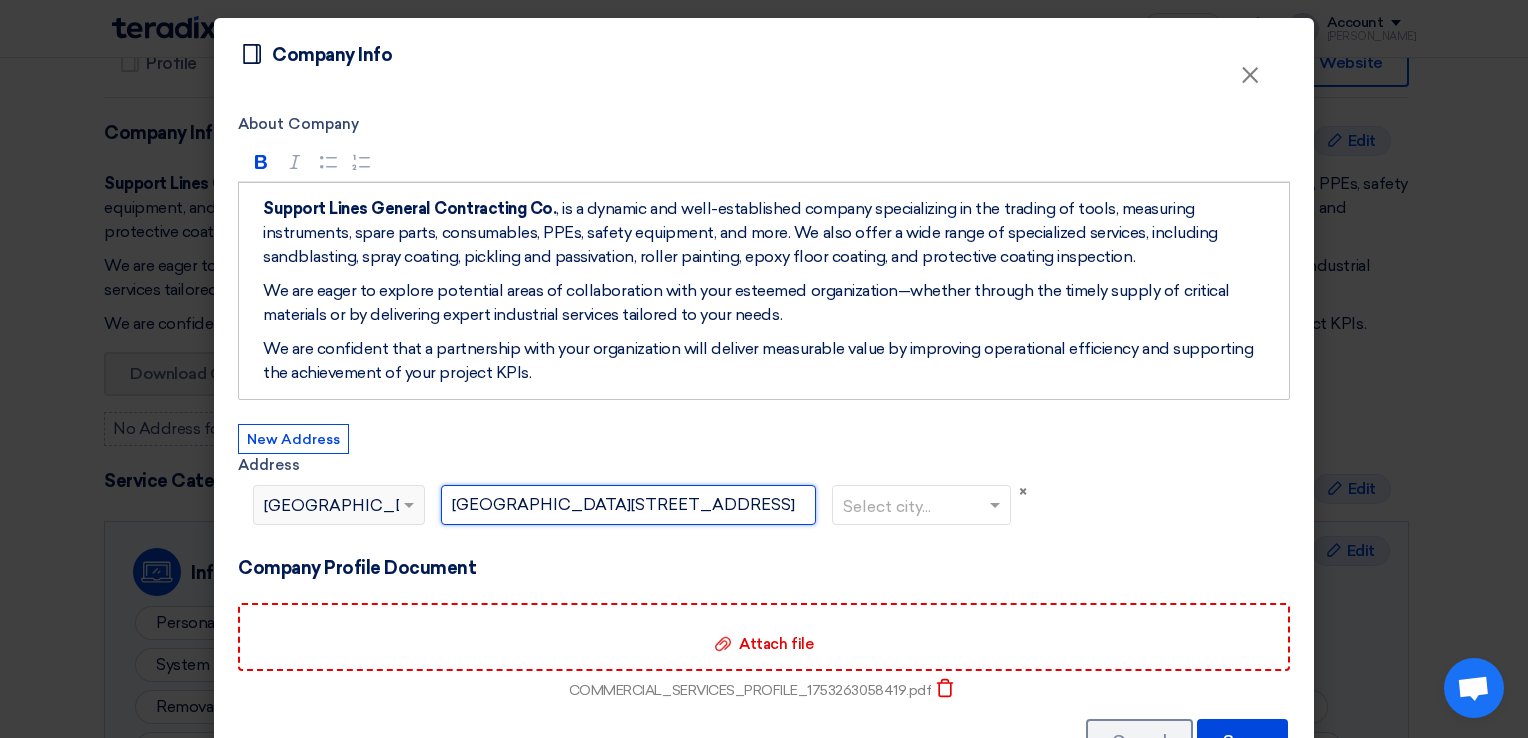 scroll, scrollTop: 0, scrollLeft: 80, axis: horizontal 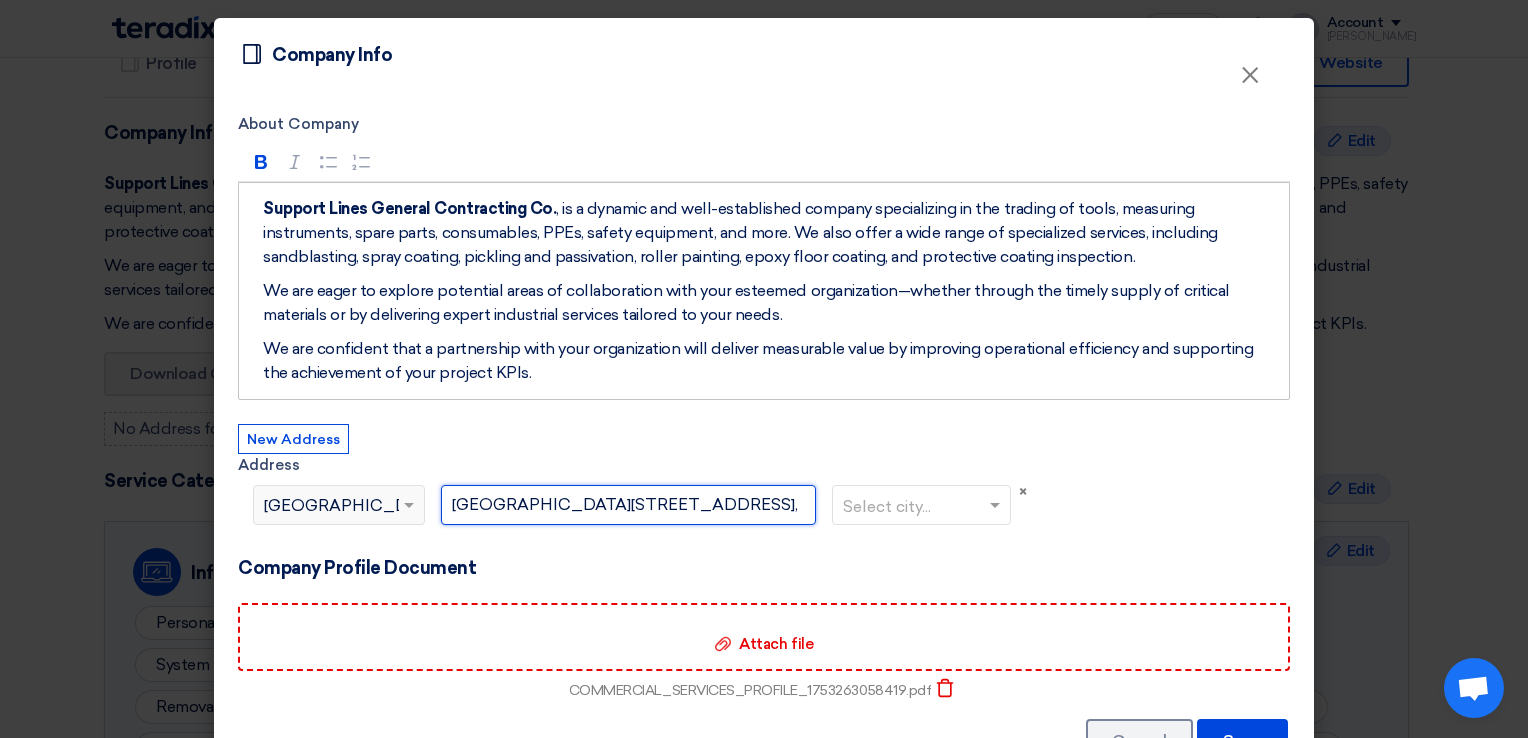 paste on "P.O. Box 5529, Dammam 32241-8529" 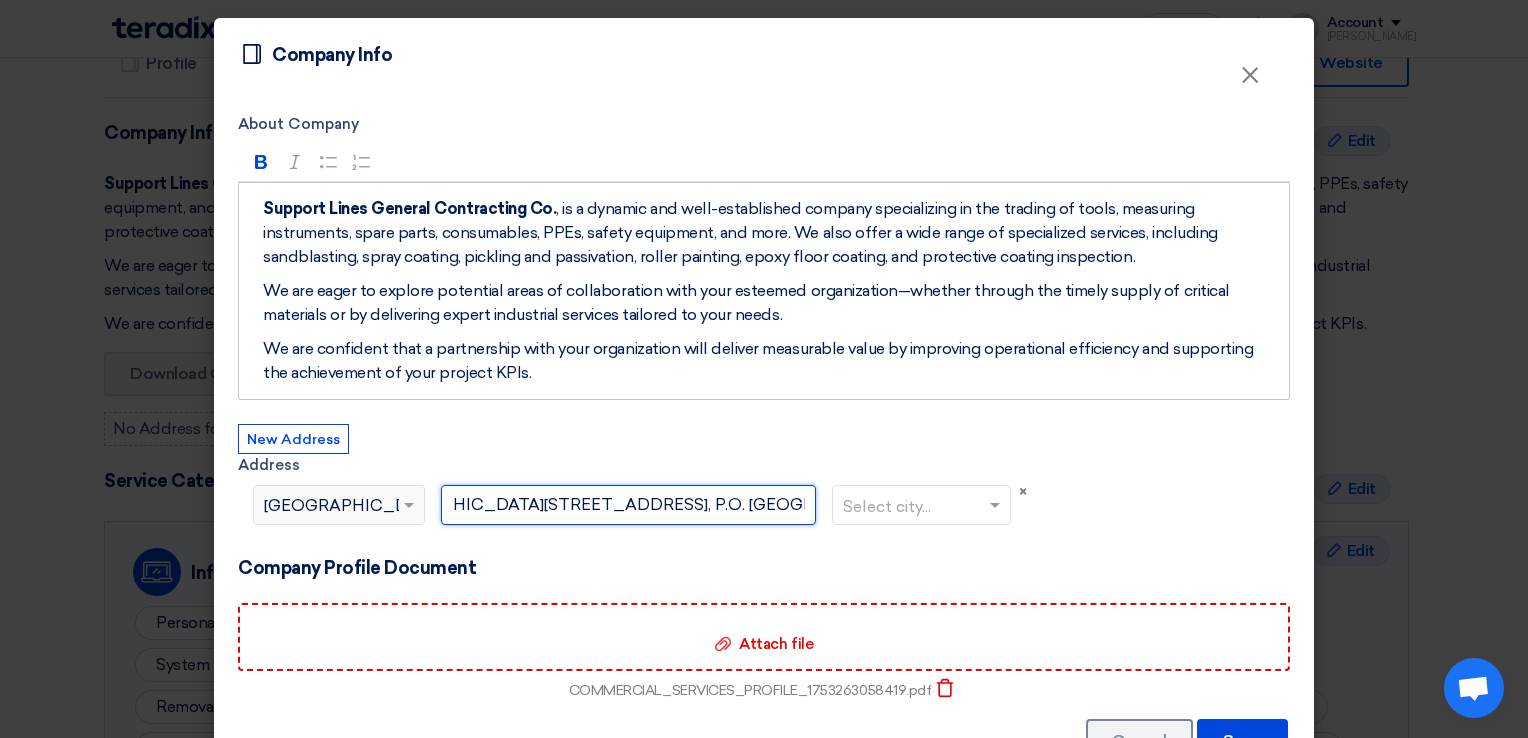 scroll, scrollTop: 0, scrollLeft: 359, axis: horizontal 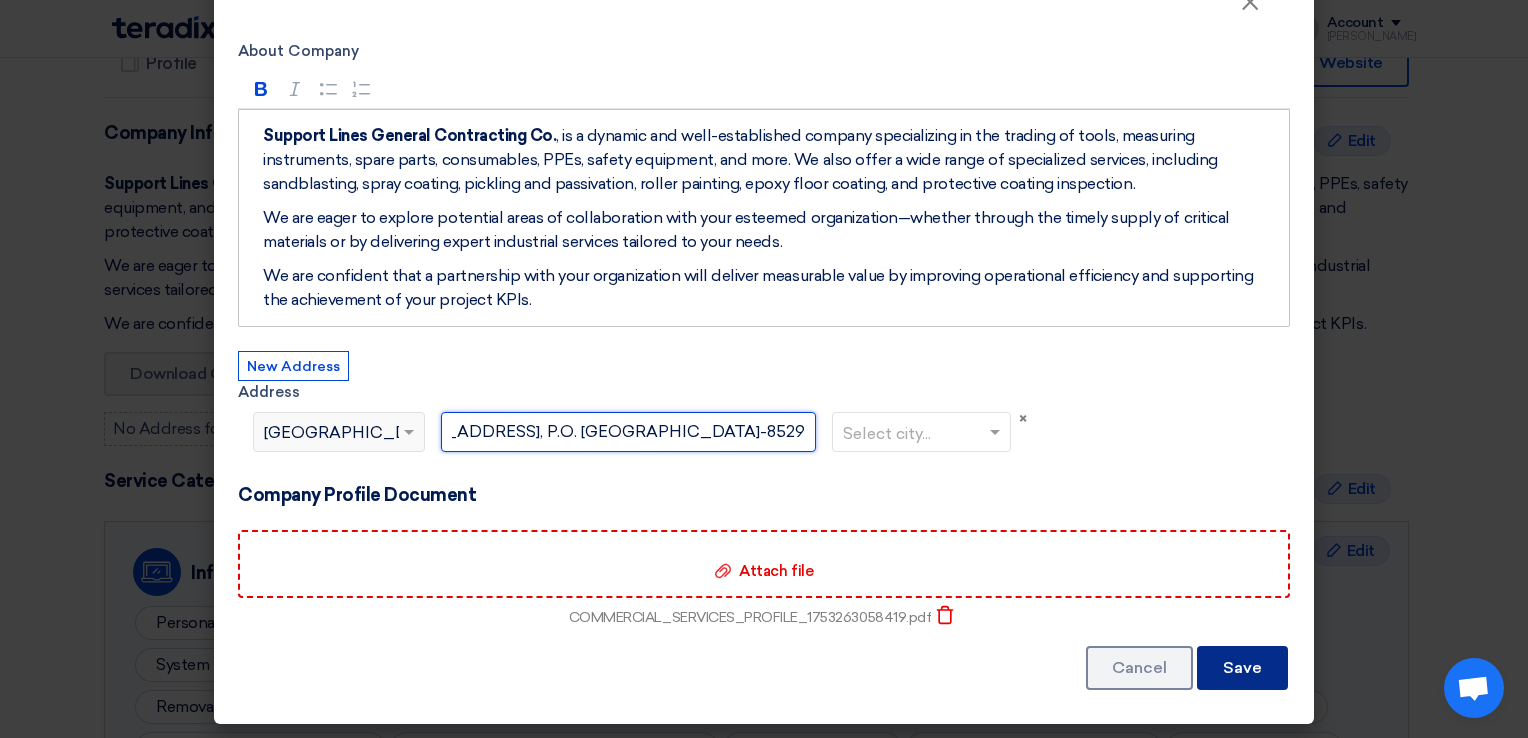 type on "Al Khonini Building #301 & 302, King Saud Str. 32241-8529, P.O. Box 5529, Dammam 32241-8529" 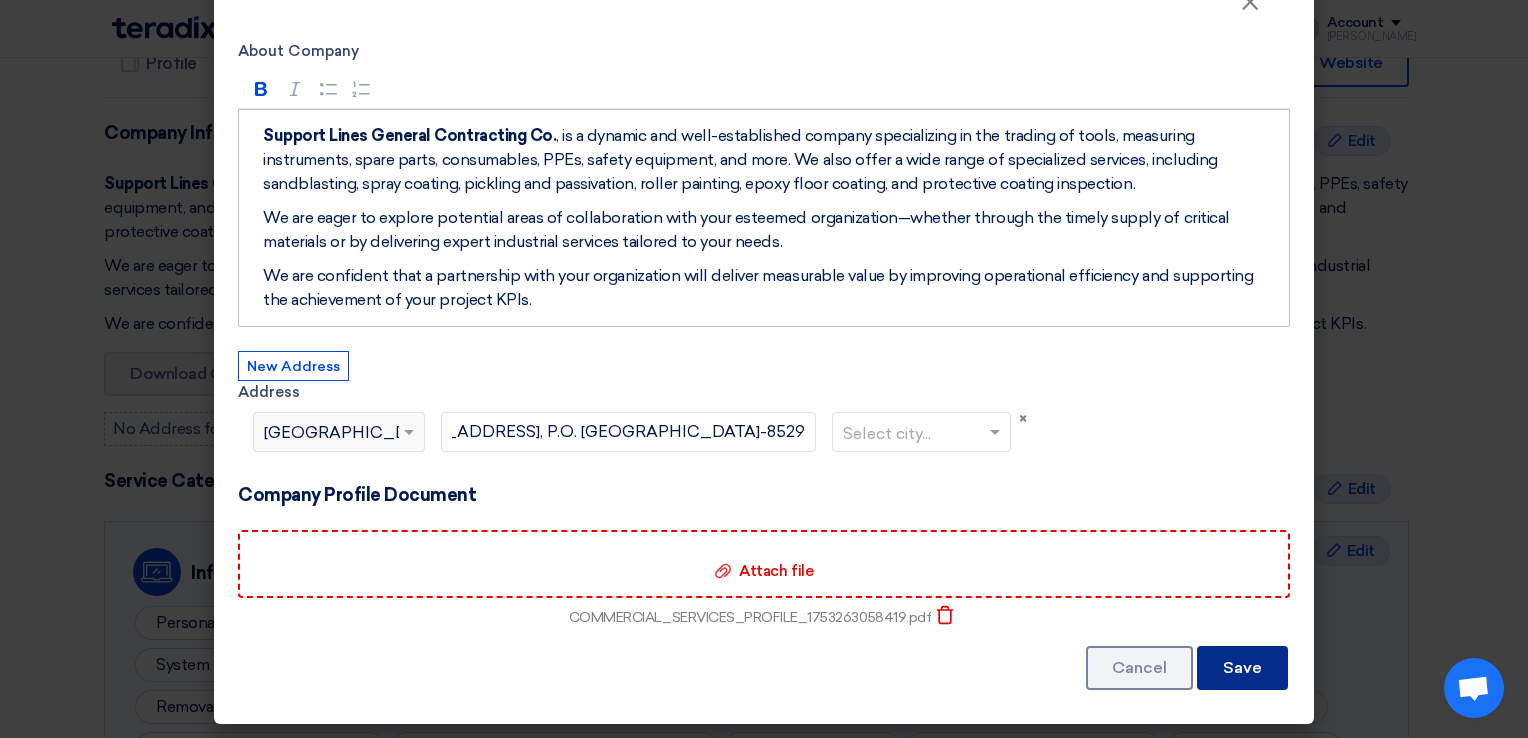 click on "Save" 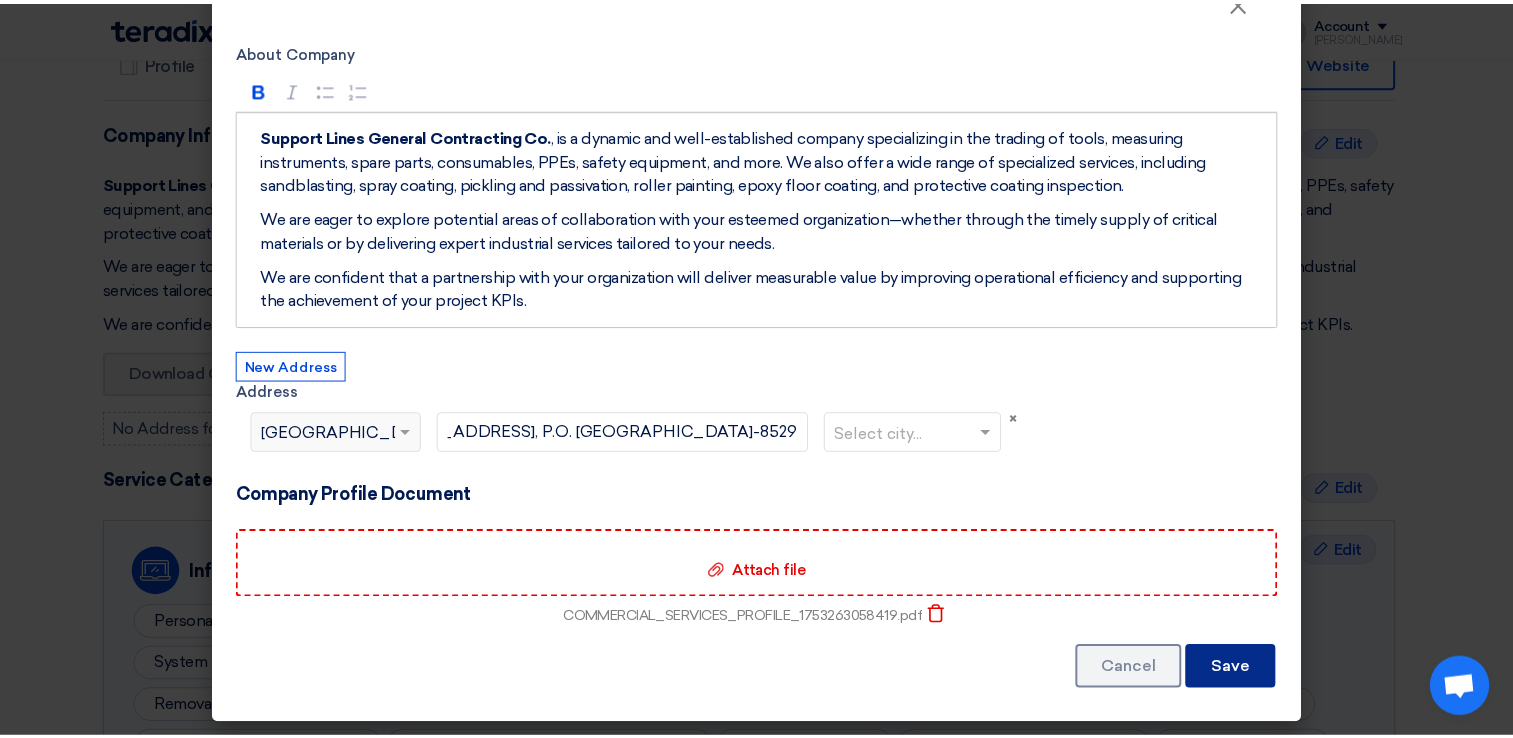 scroll, scrollTop: 0, scrollLeft: 0, axis: both 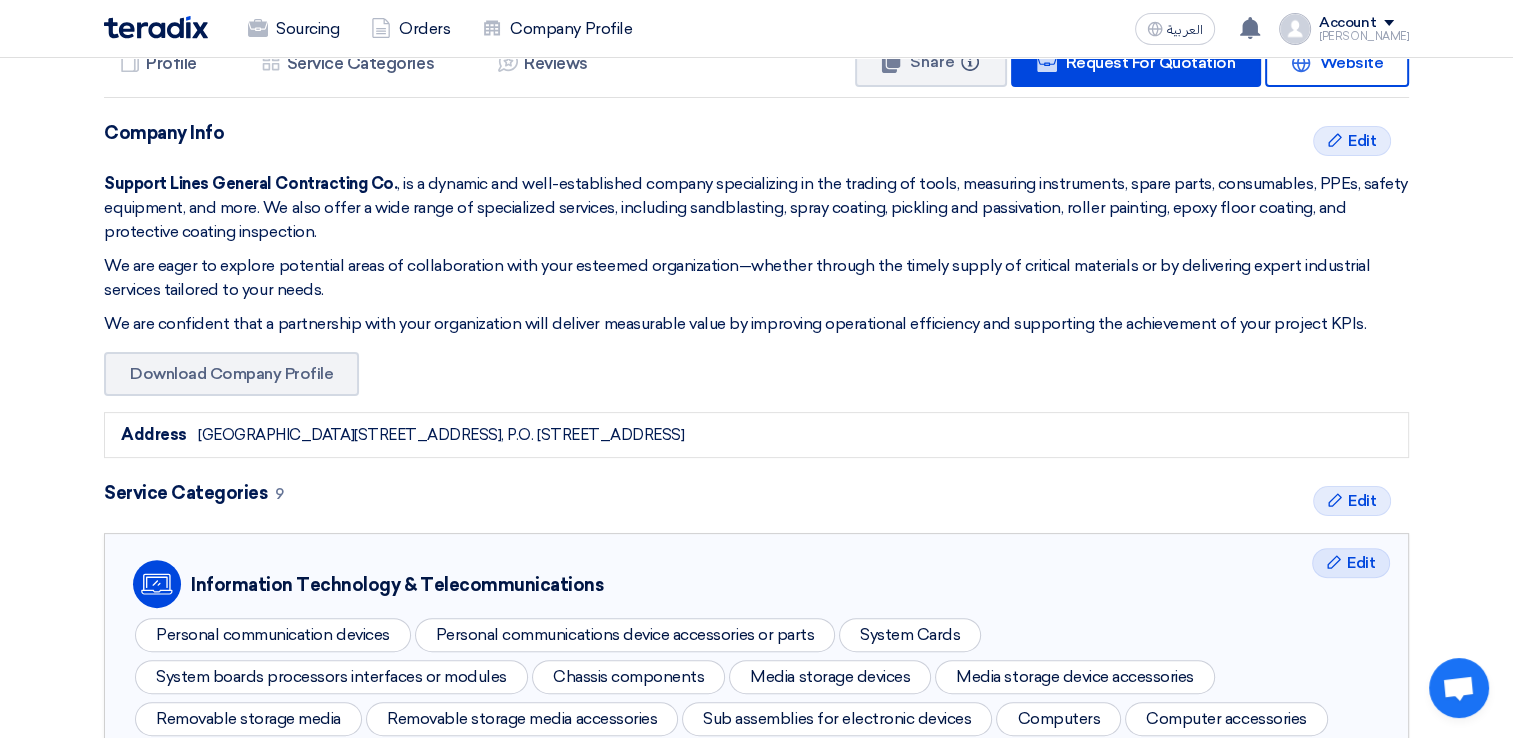 click on "Al Khonini Building #301 & 302, King Saud Str. 32241-8529, P.O. Box 5529, Dammam 32241-8529, , Egypt" 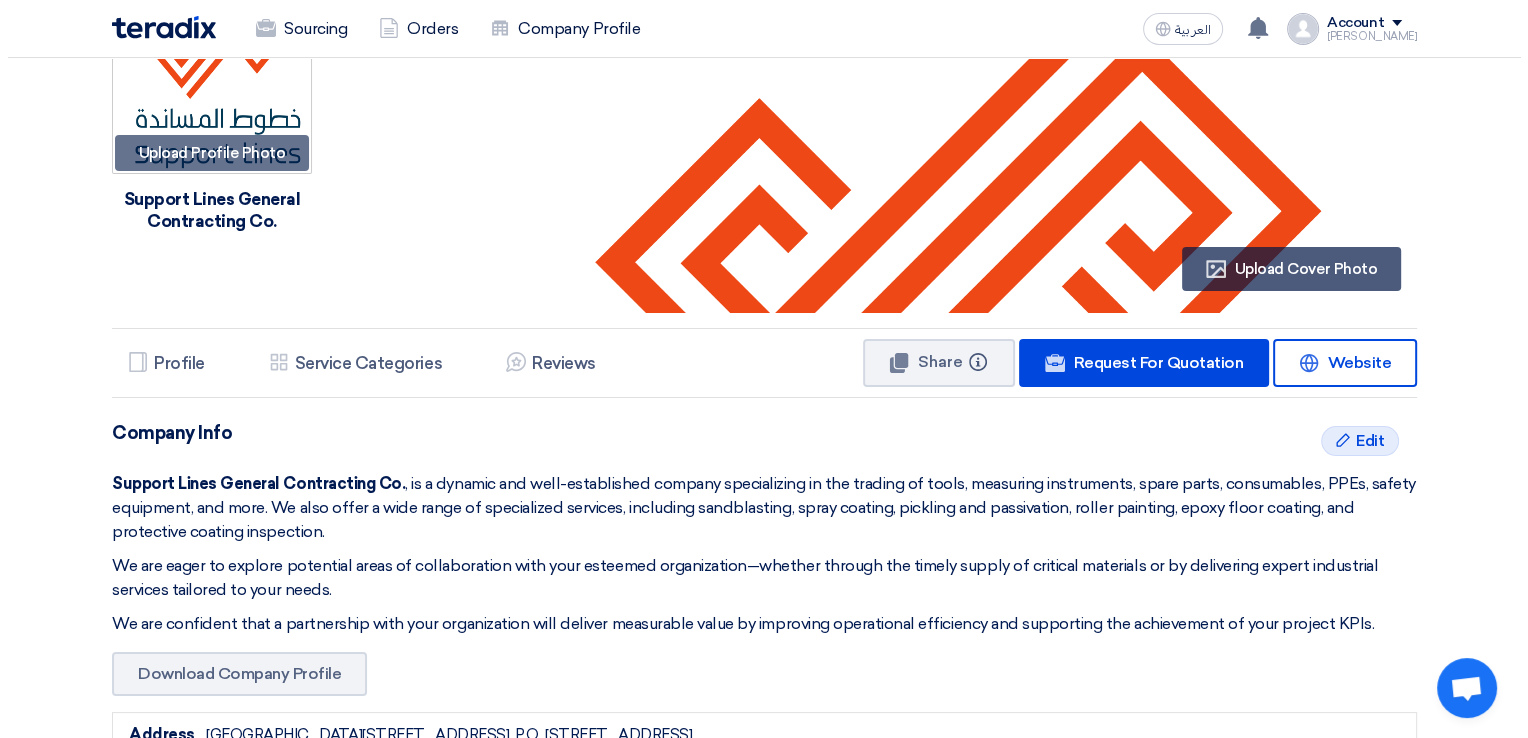 scroll, scrollTop: 300, scrollLeft: 0, axis: vertical 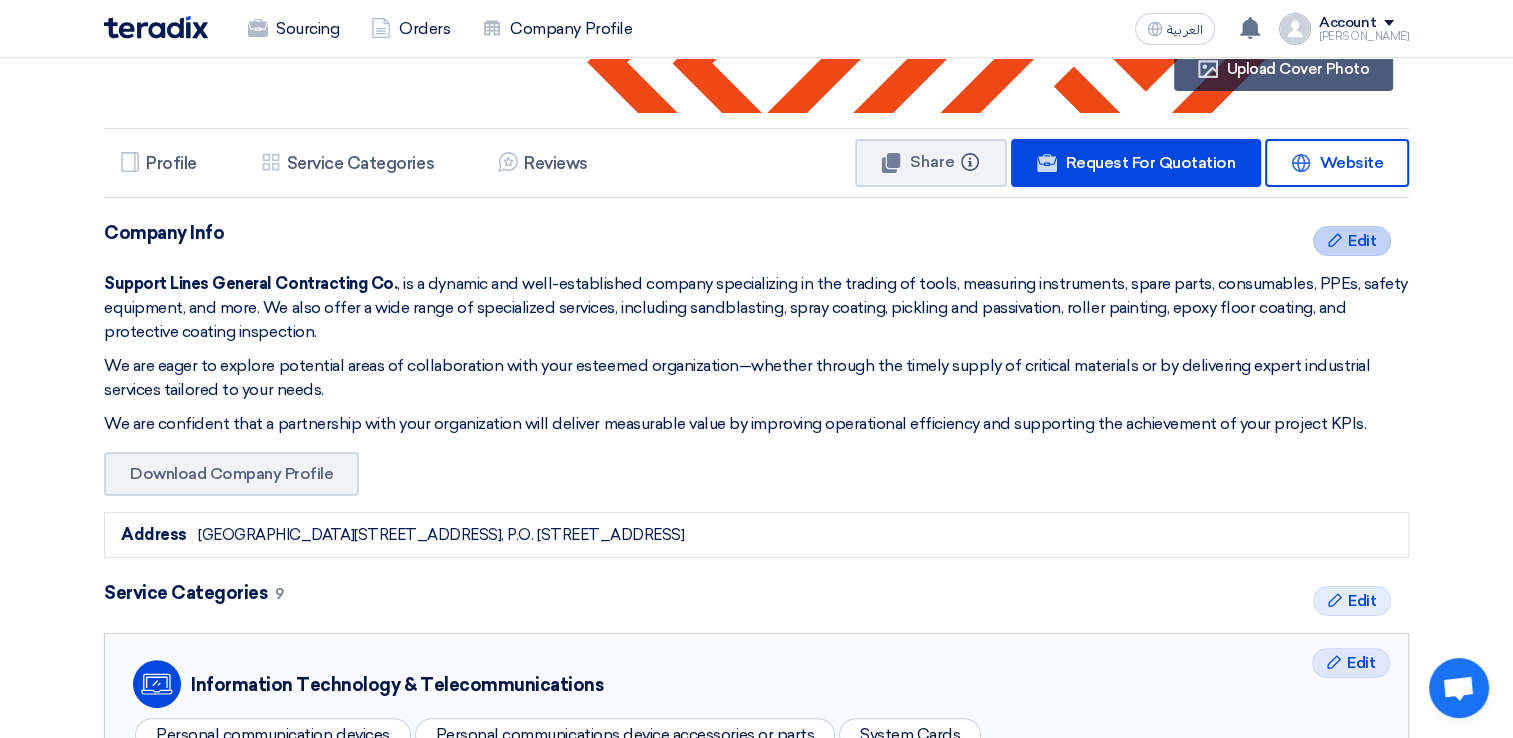 click on "Edit" 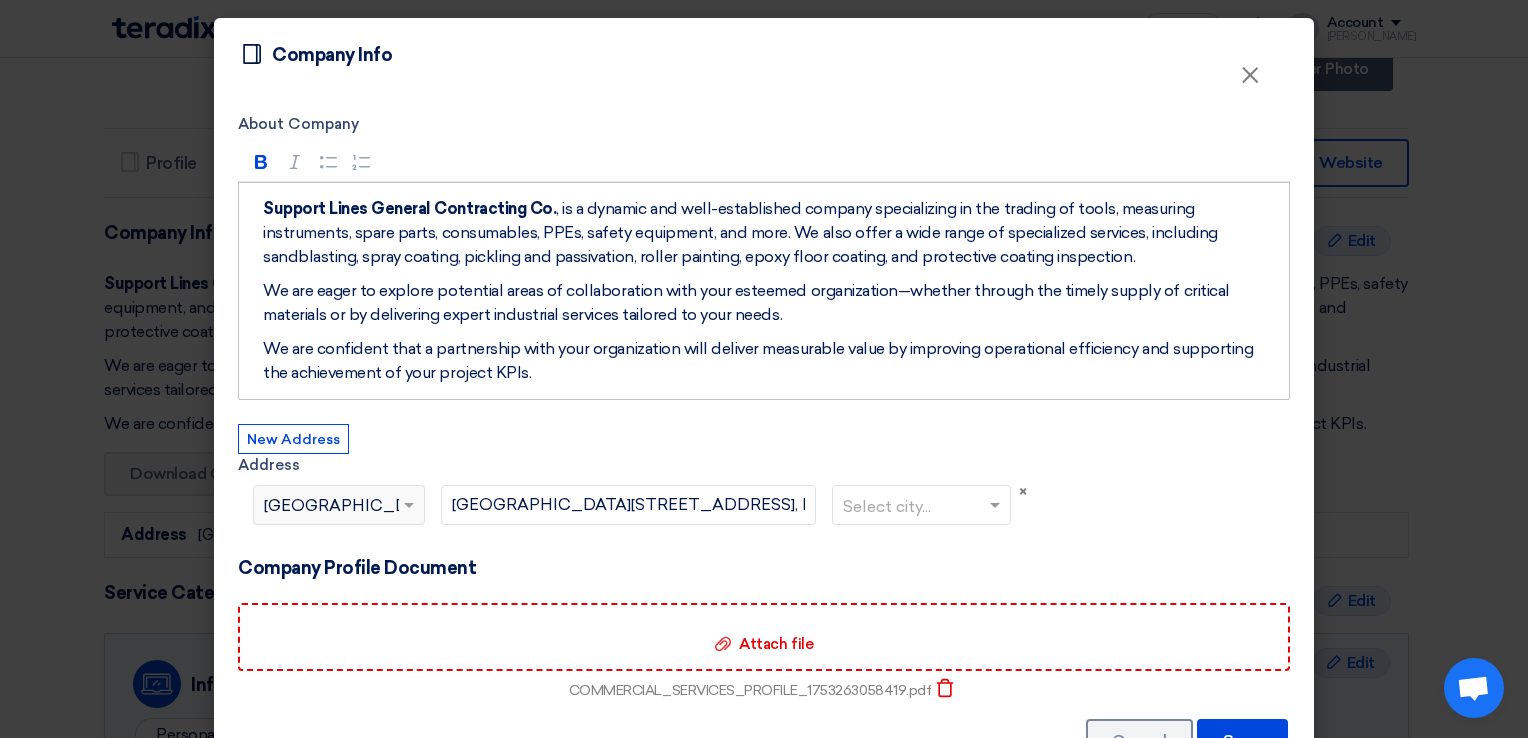 click on "Select country...
×
Egypt" 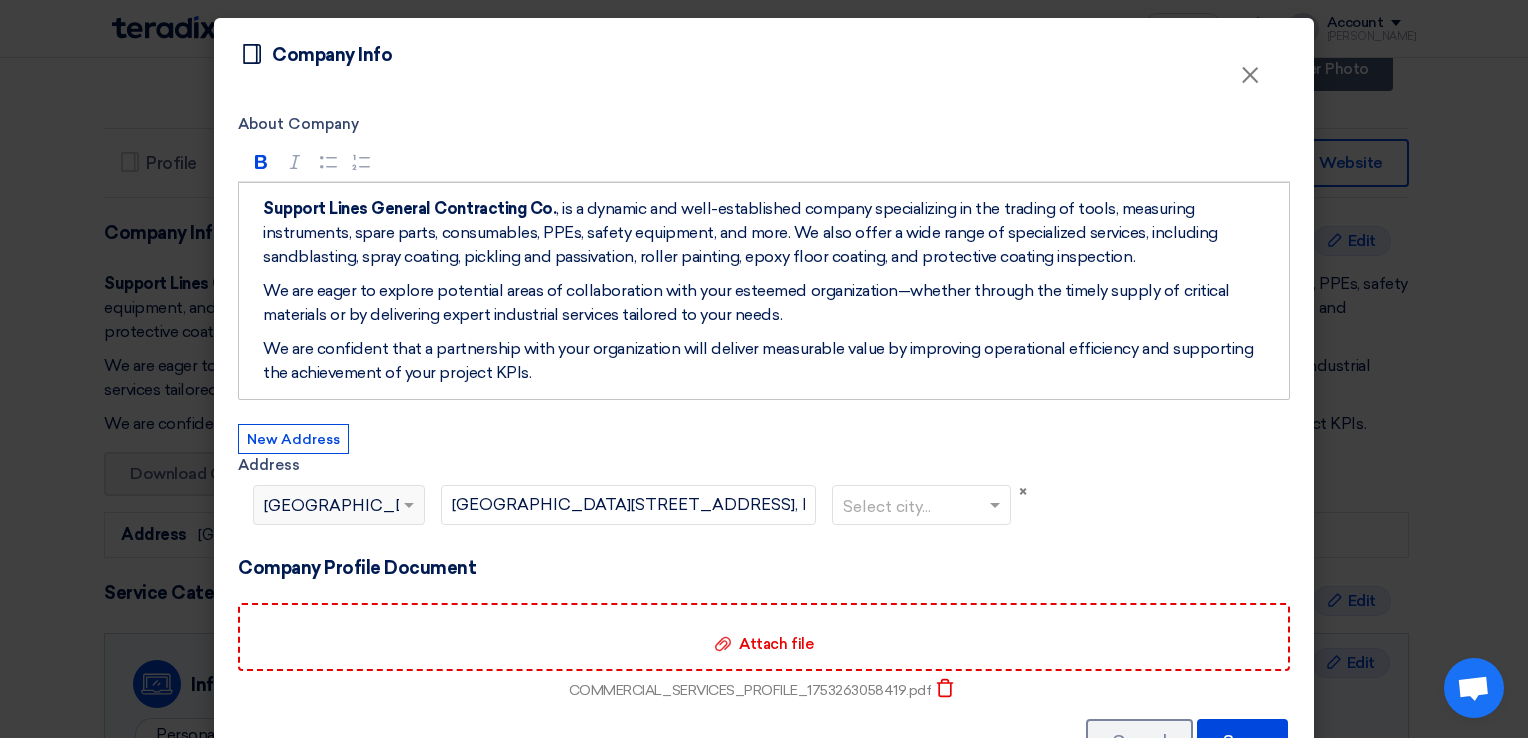 drag, startPoint x: 308, startPoint y: 502, endPoint x: 231, endPoint y: 500, distance: 77.02597 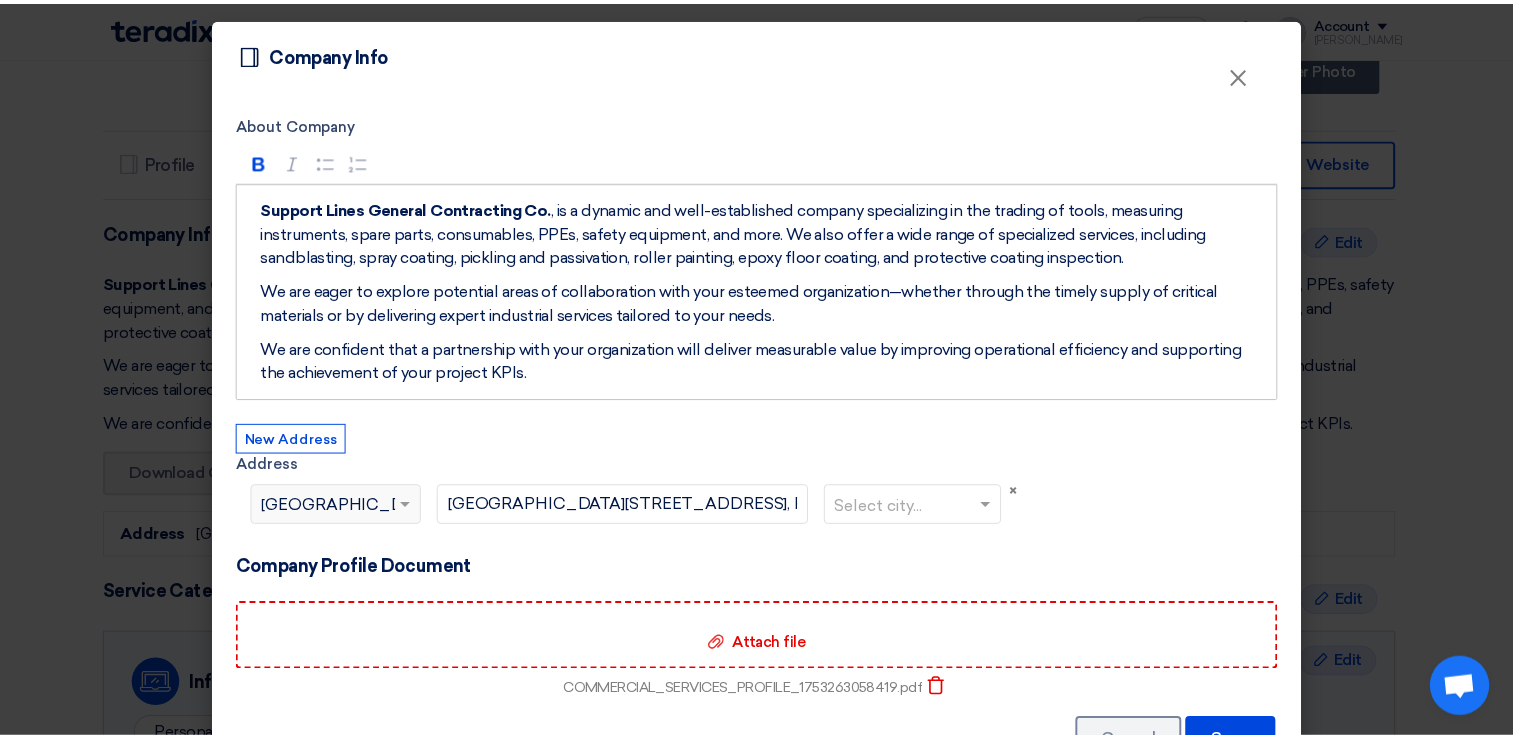 scroll, scrollTop: 73, scrollLeft: 0, axis: vertical 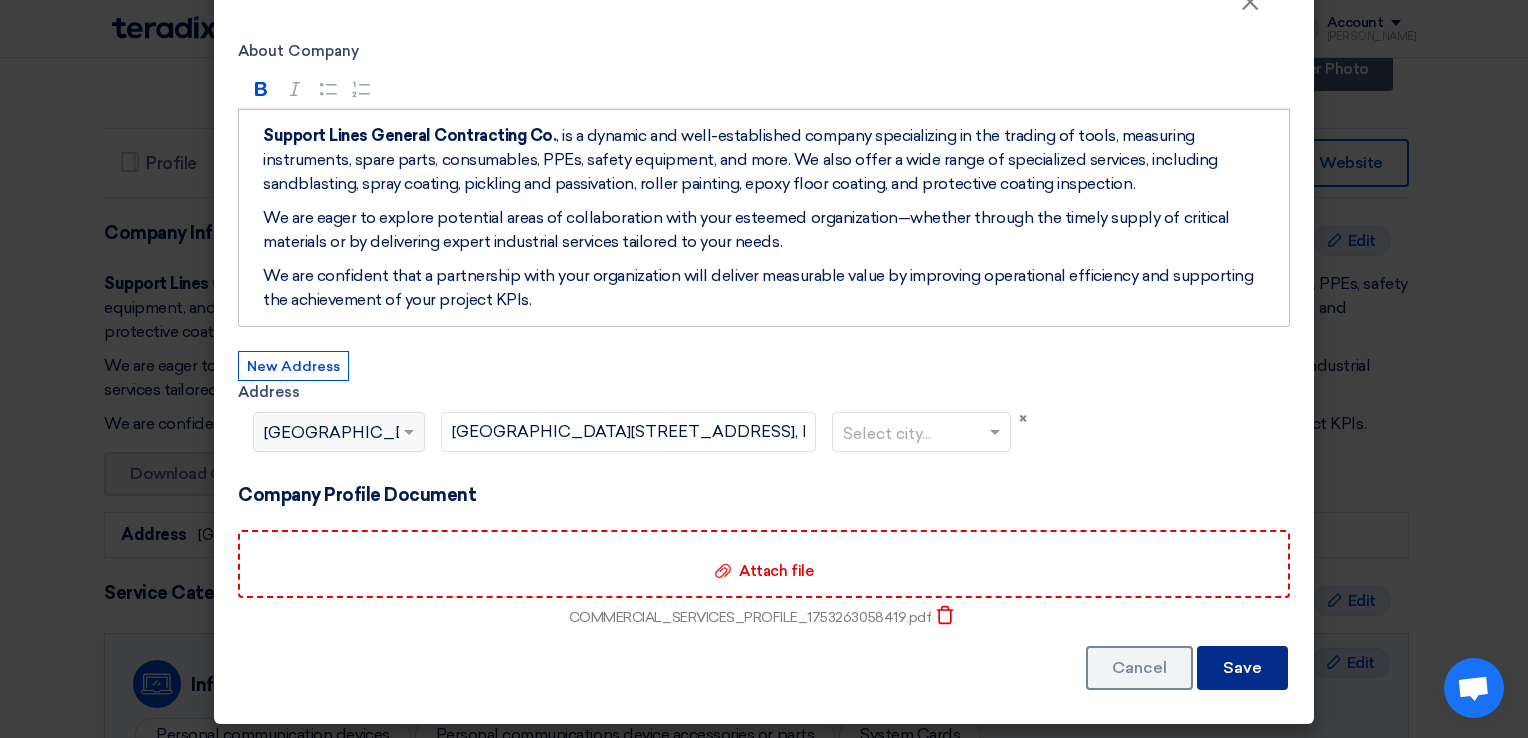 click on "Save" 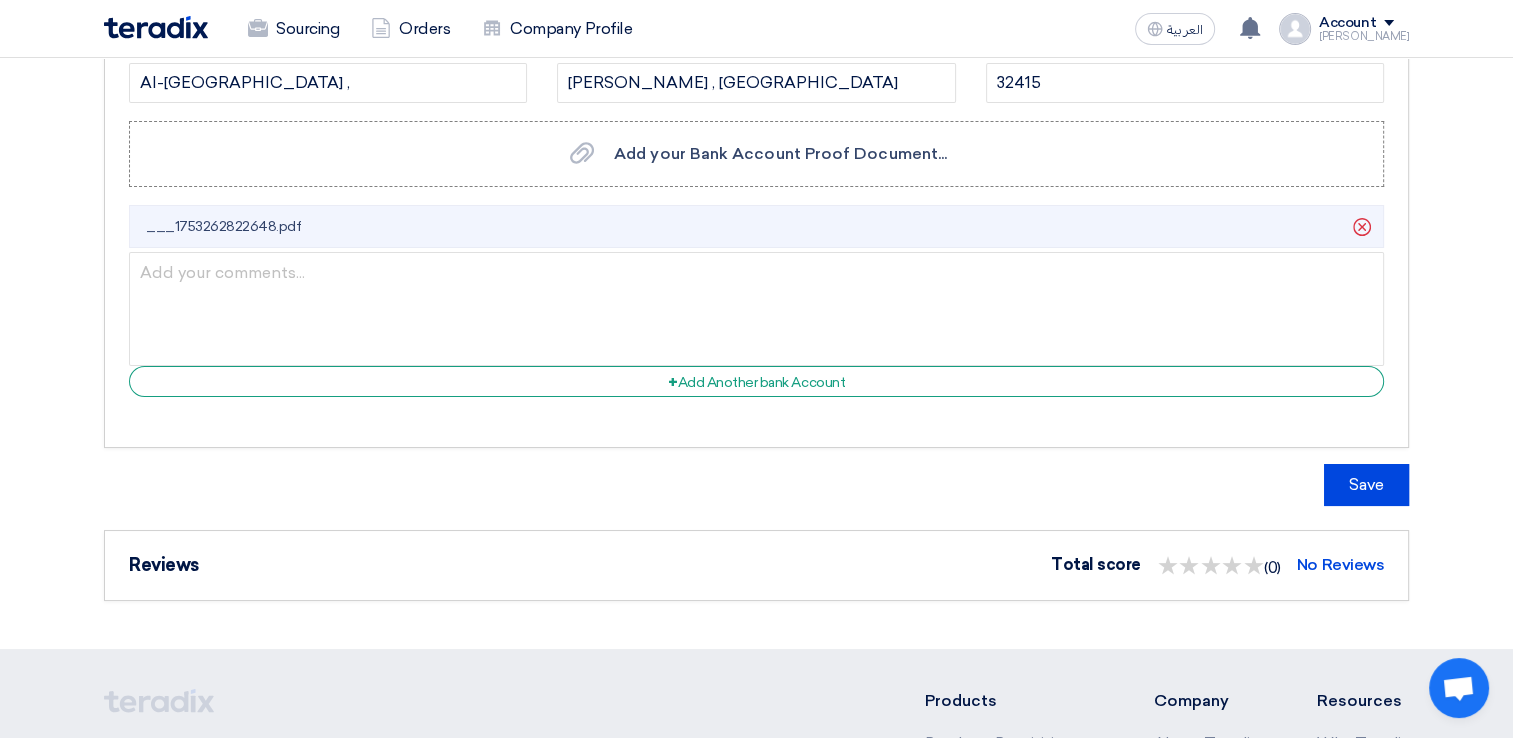scroll, scrollTop: 7500, scrollLeft: 0, axis: vertical 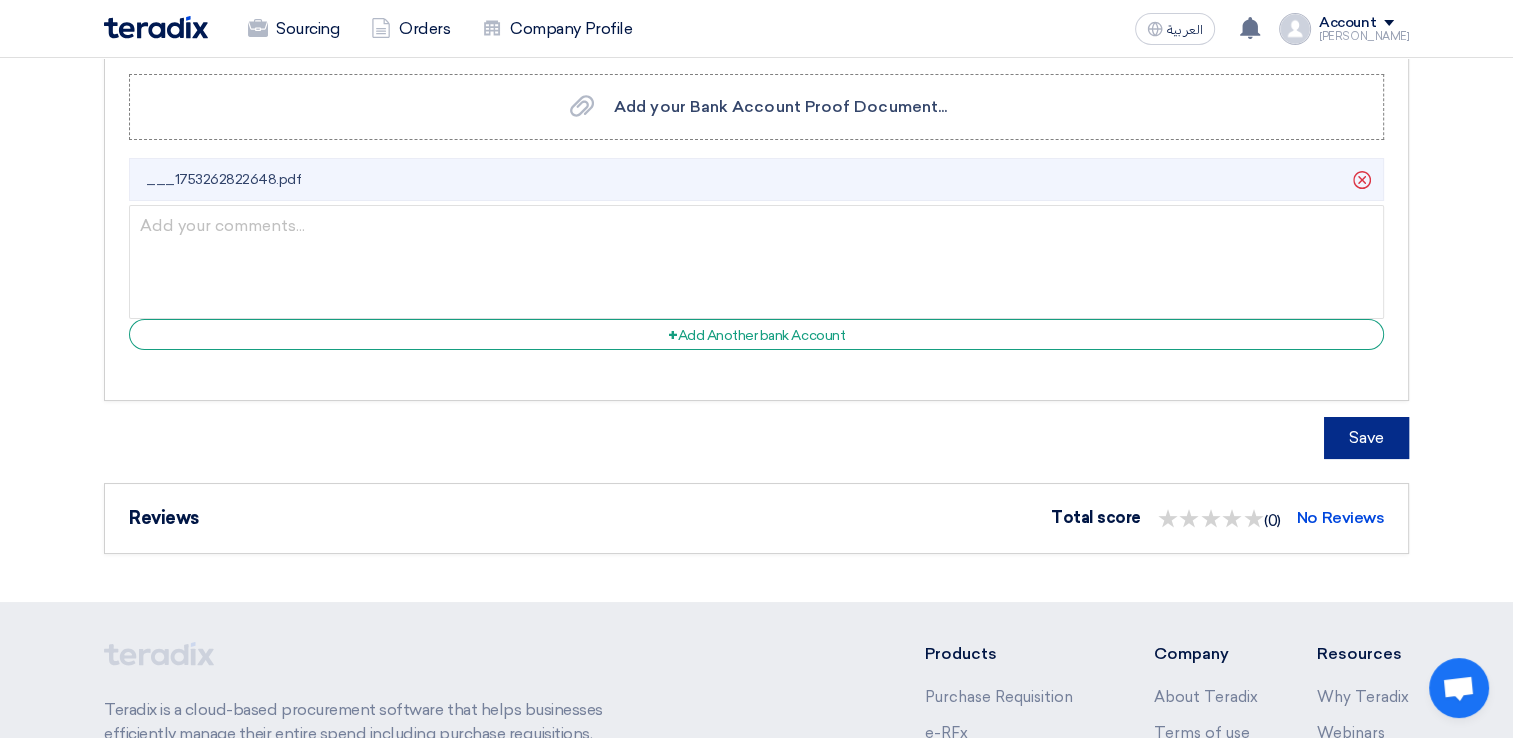 click on "Save" 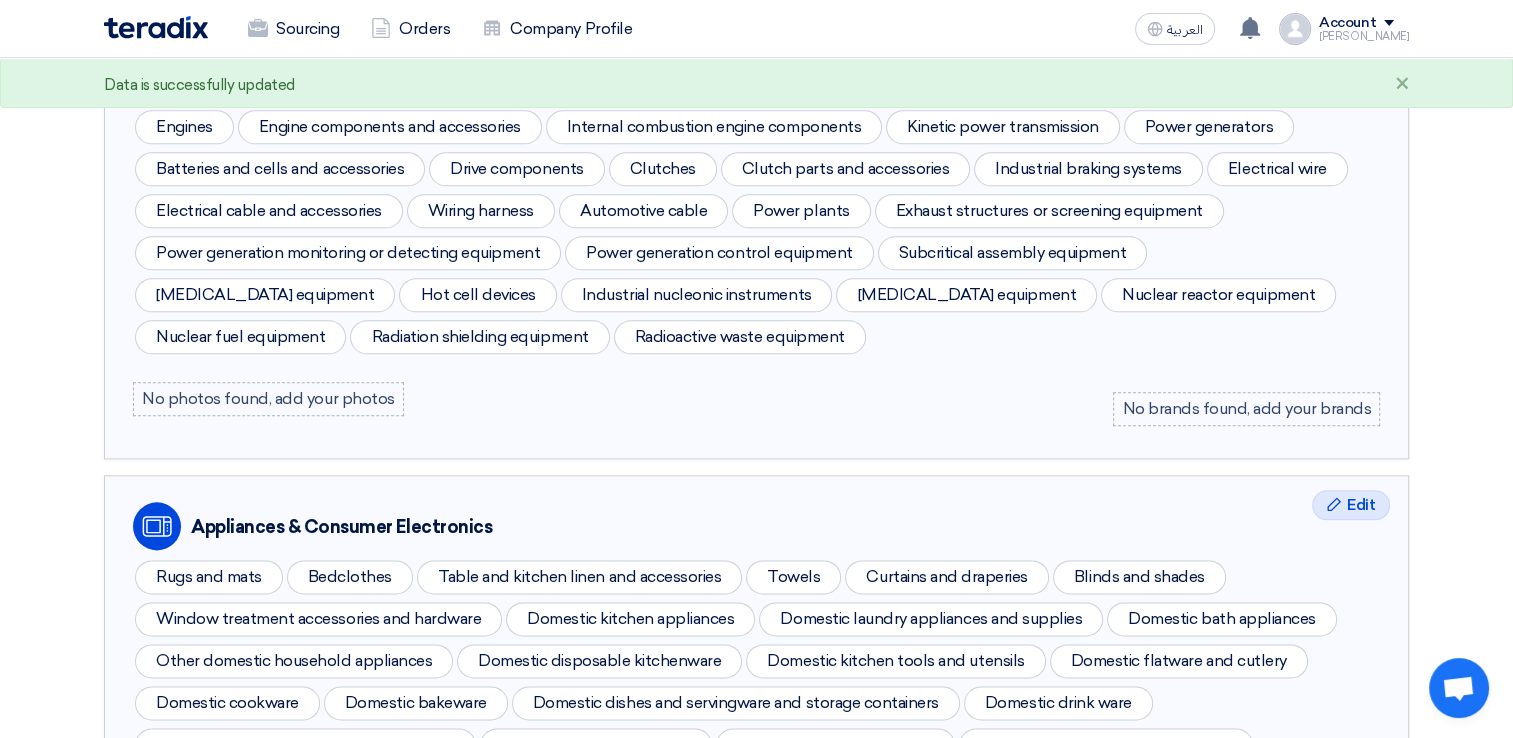 scroll, scrollTop: 1400, scrollLeft: 0, axis: vertical 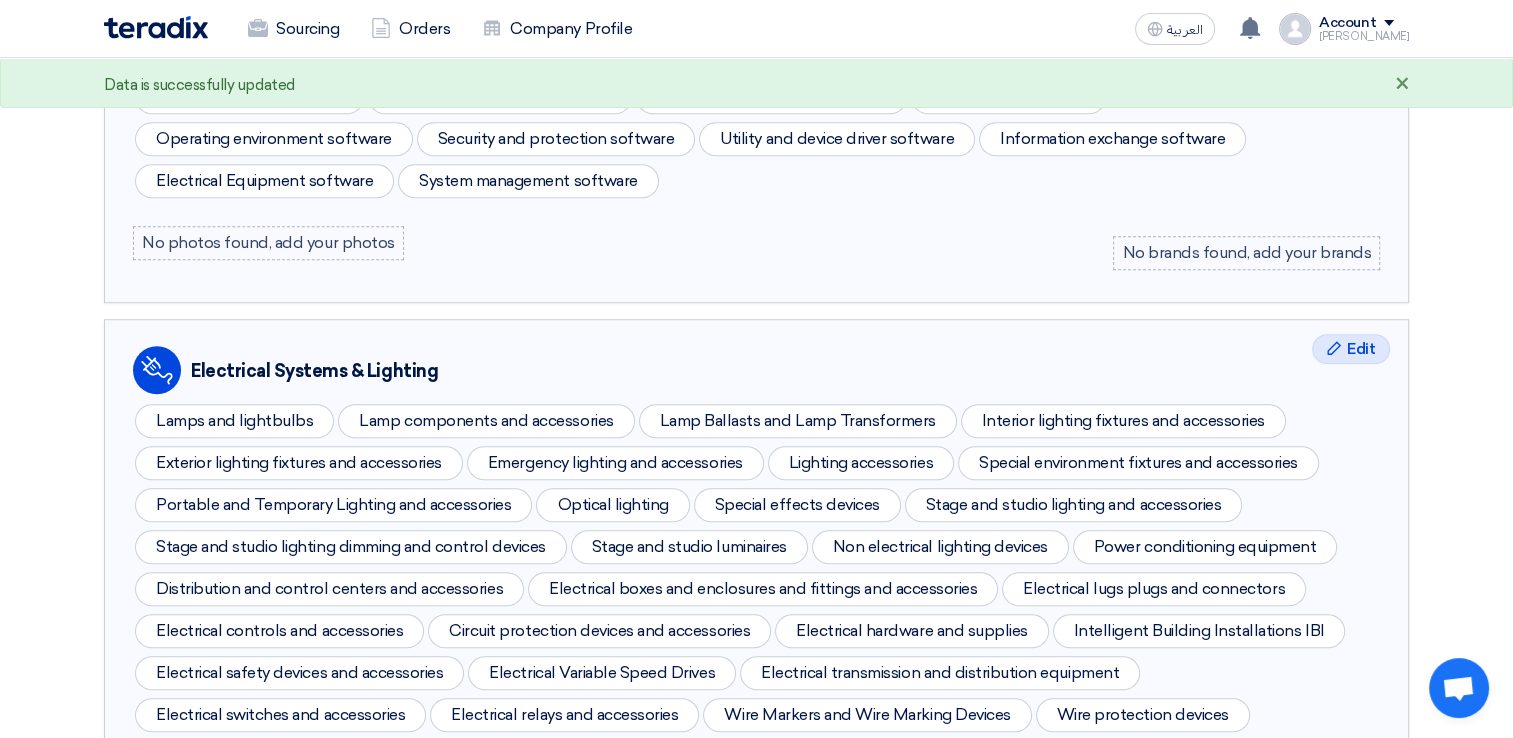 click on "×" 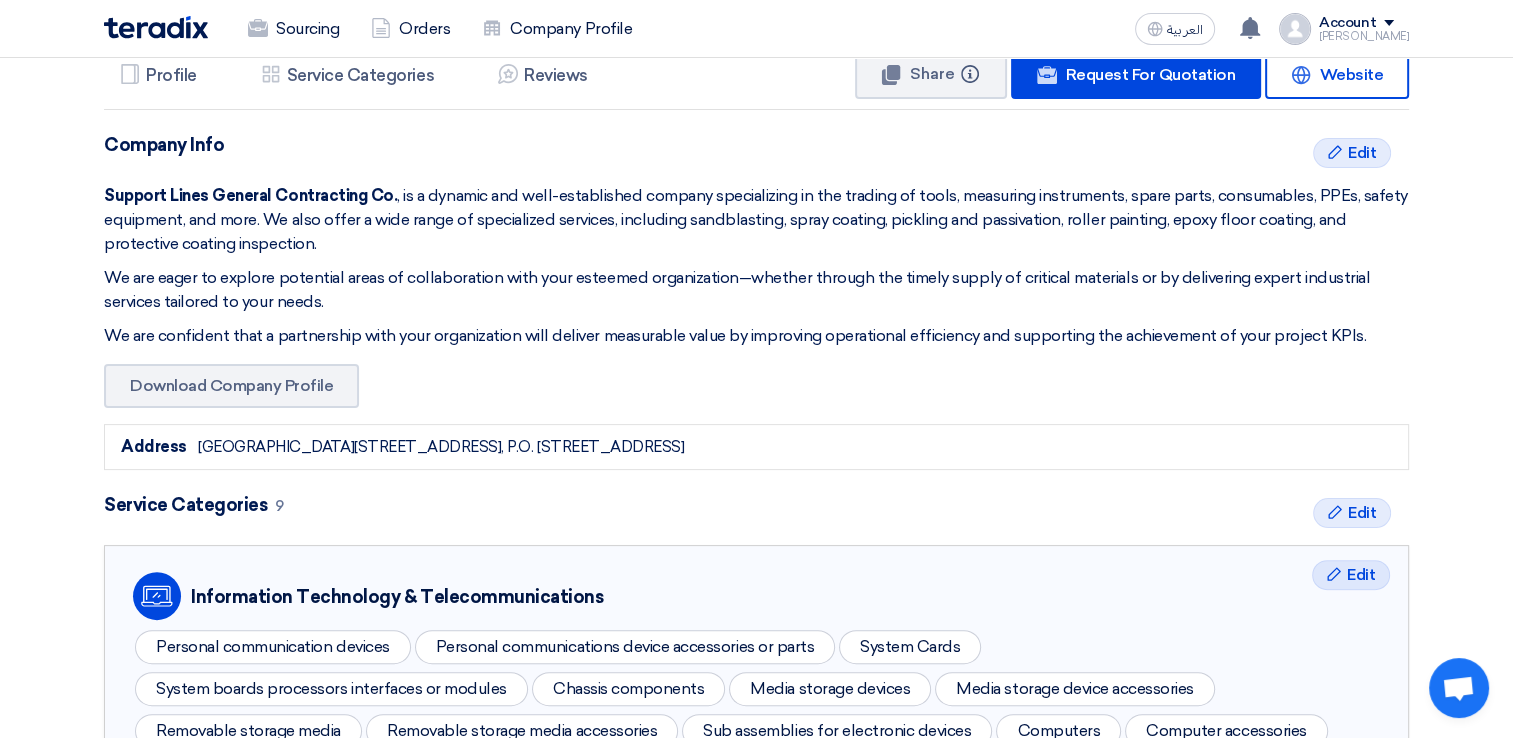 scroll, scrollTop: 0, scrollLeft: 0, axis: both 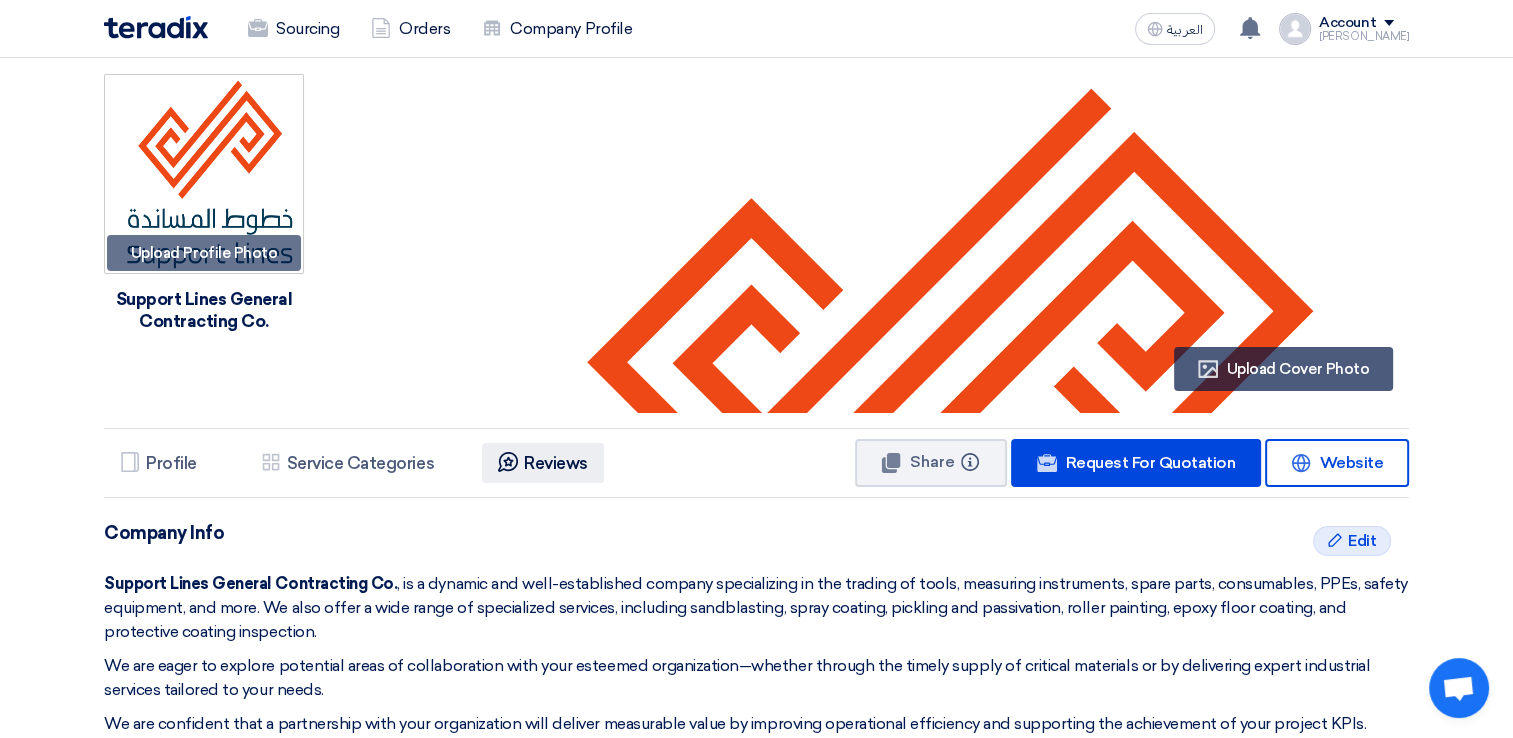click on "Reviews" 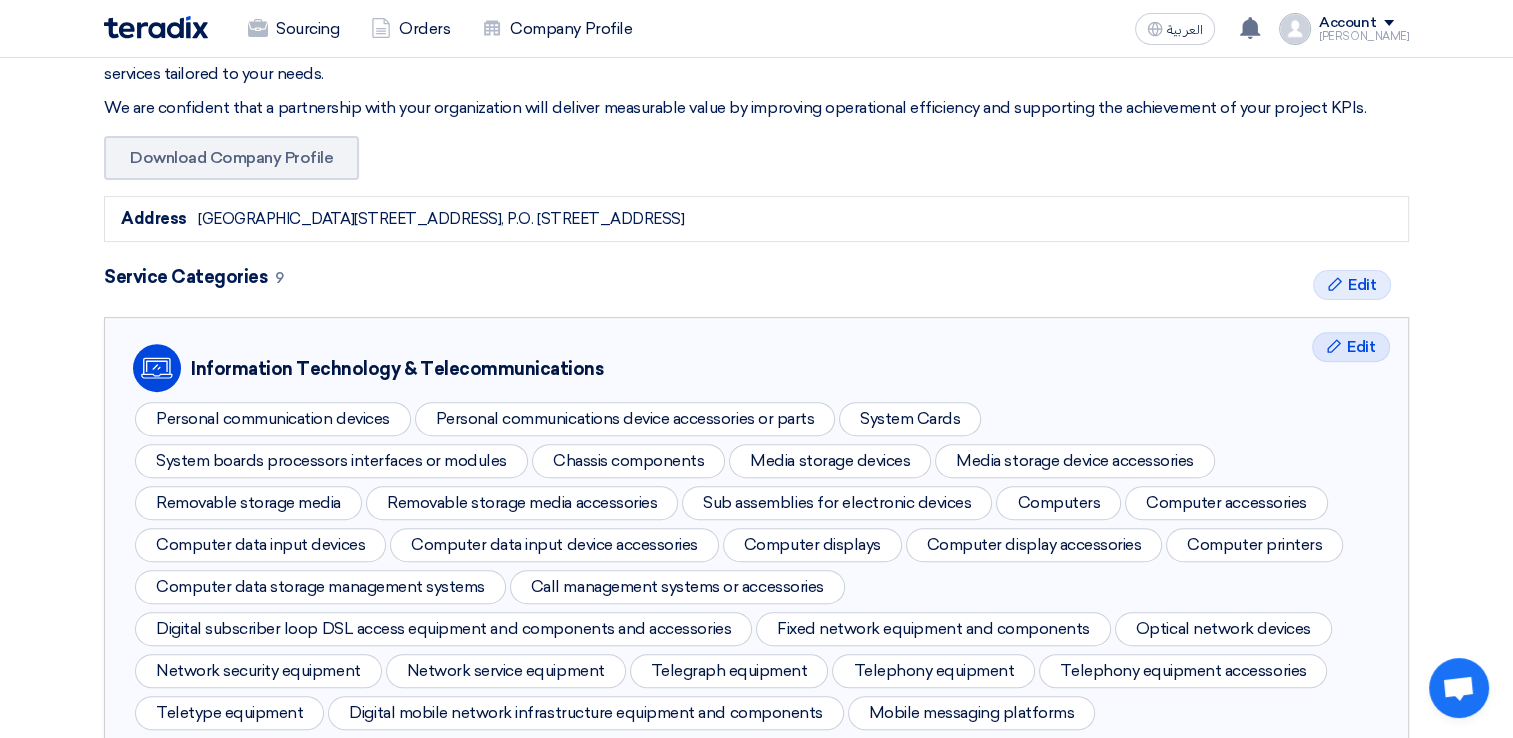 scroll, scrollTop: 0, scrollLeft: 0, axis: both 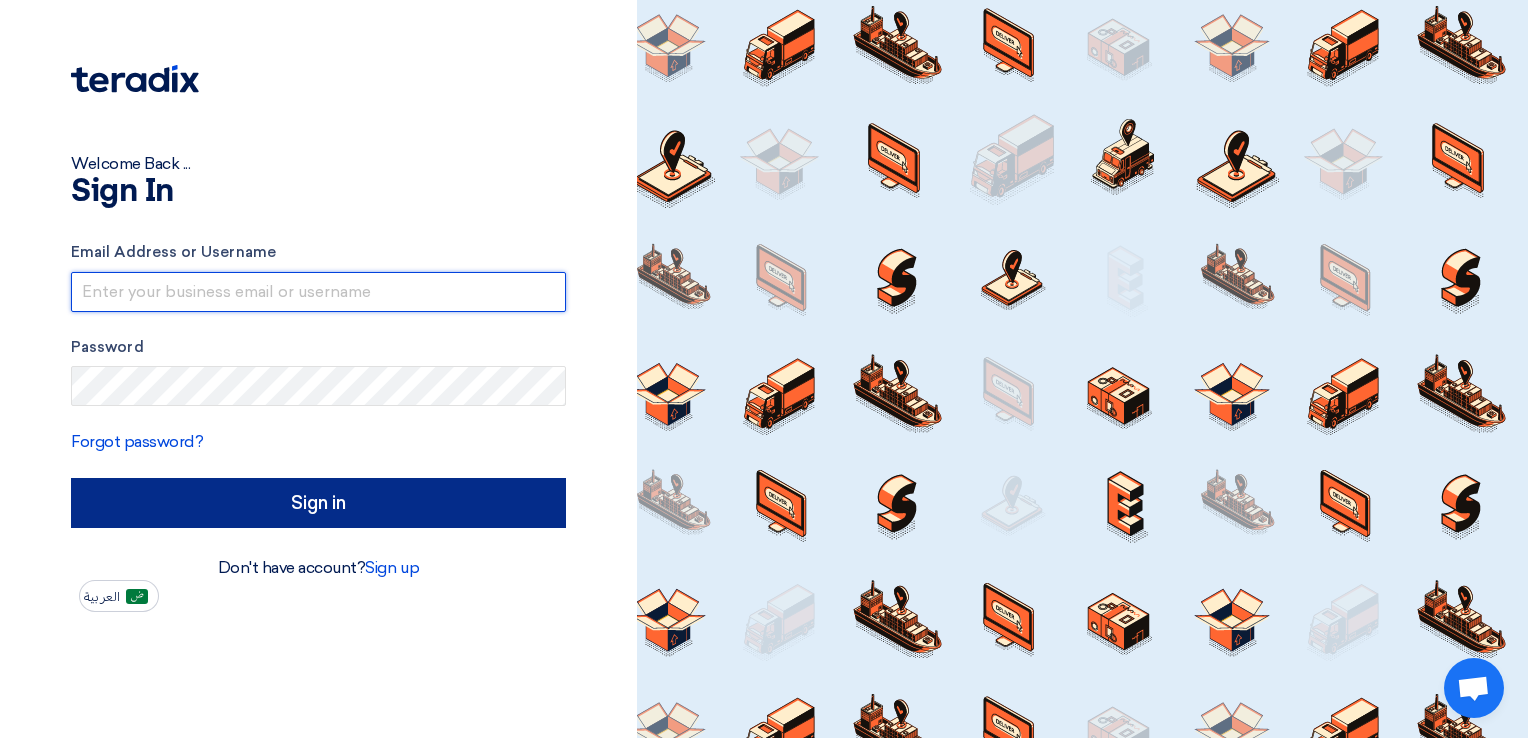 type on "mubarak@supportlines.net" 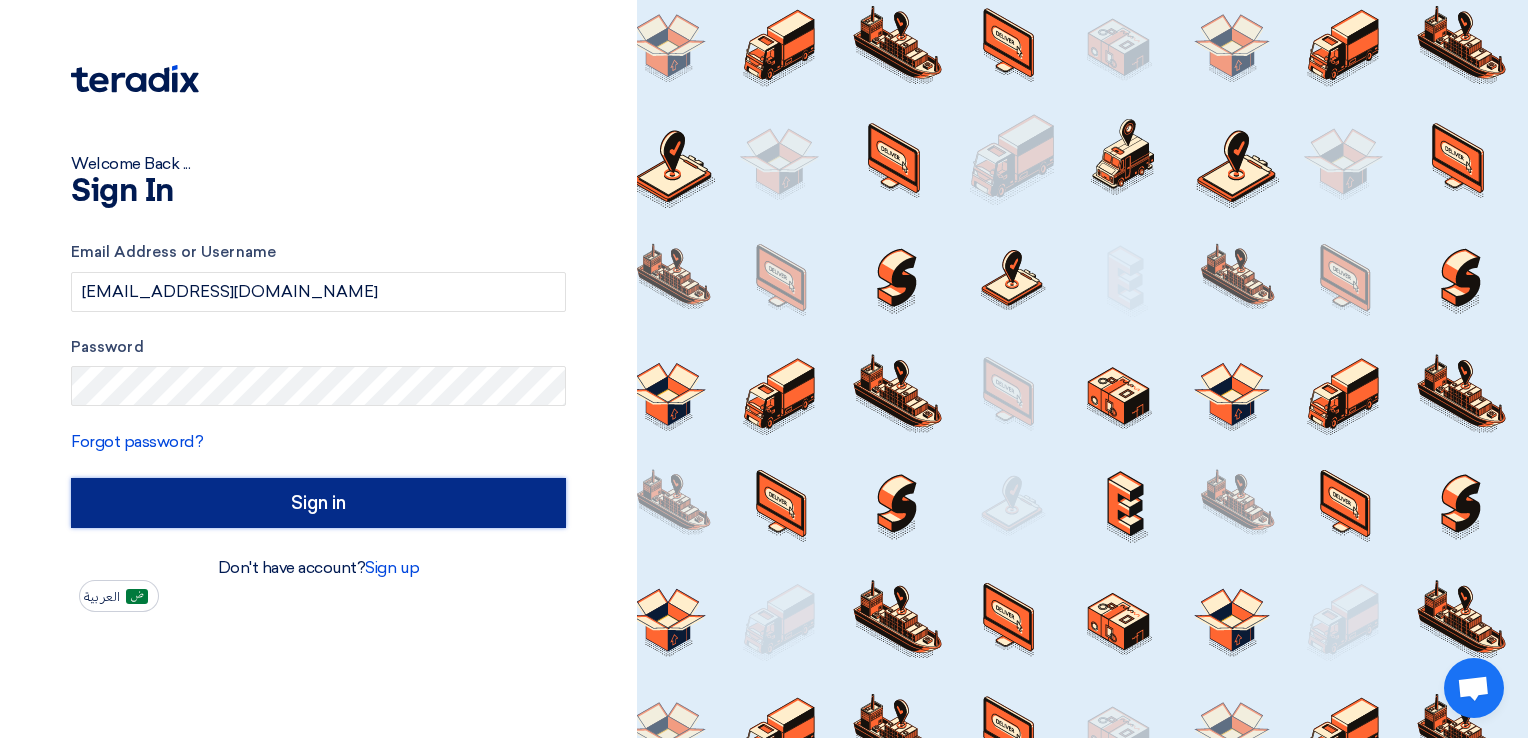 click on "Sign in" 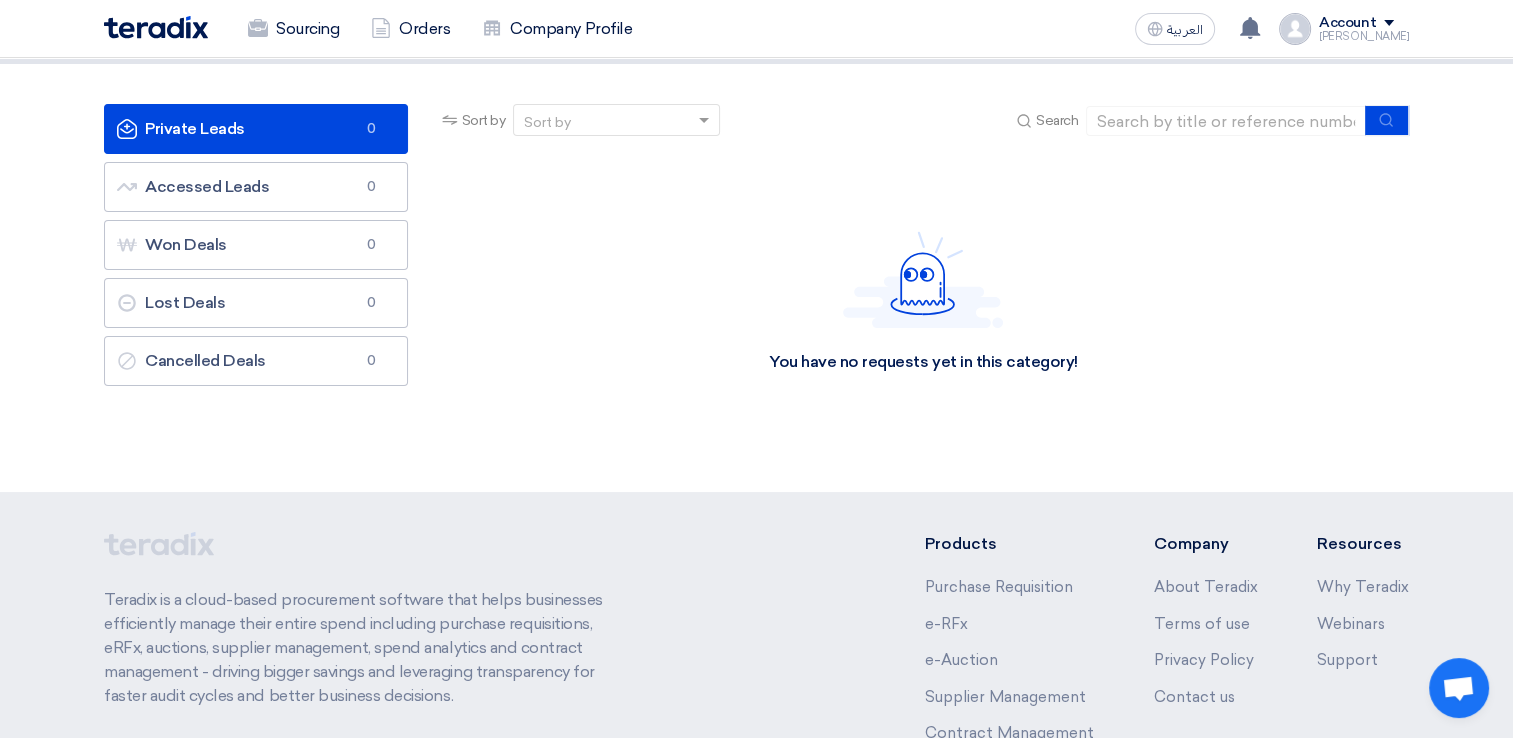 scroll, scrollTop: 0, scrollLeft: 0, axis: both 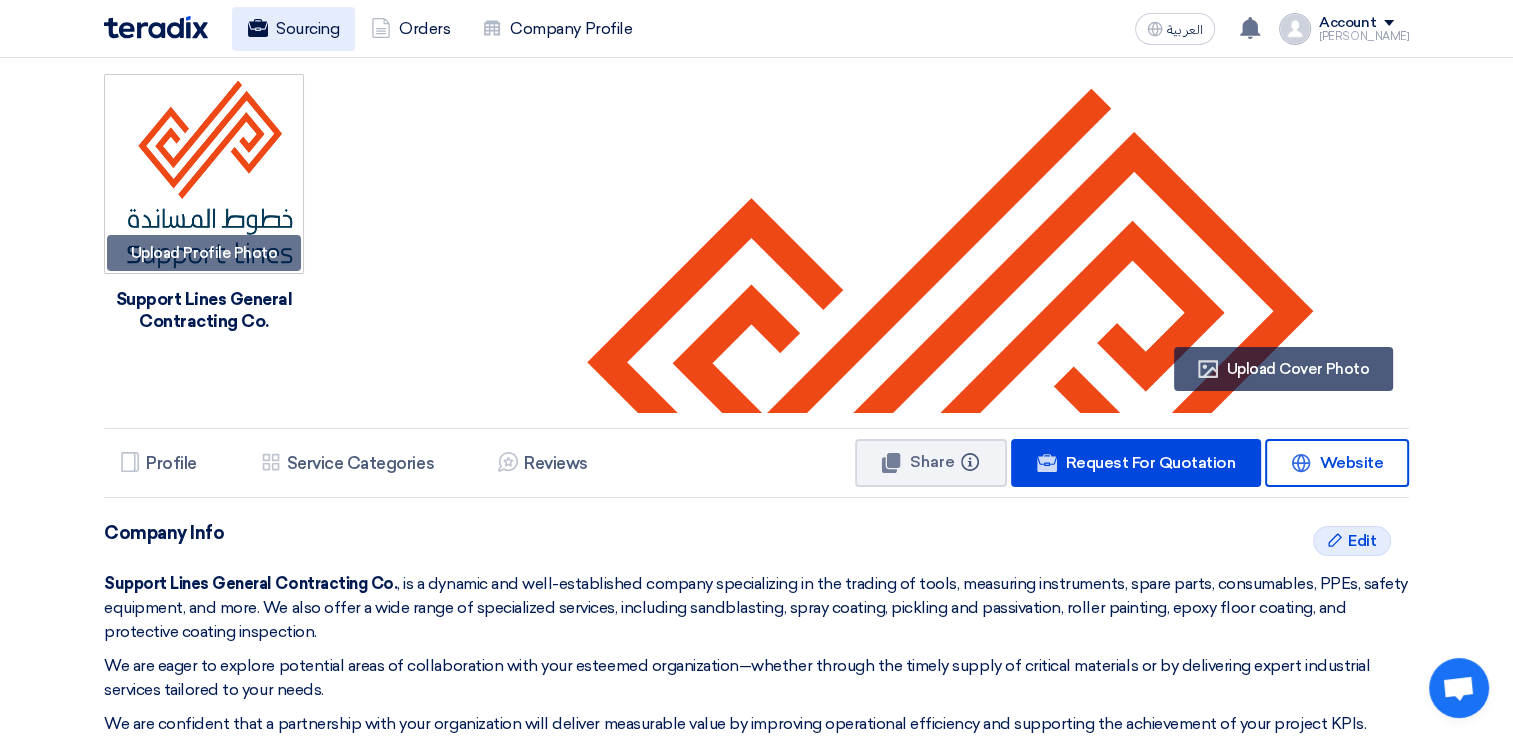 click on "Sourcing" 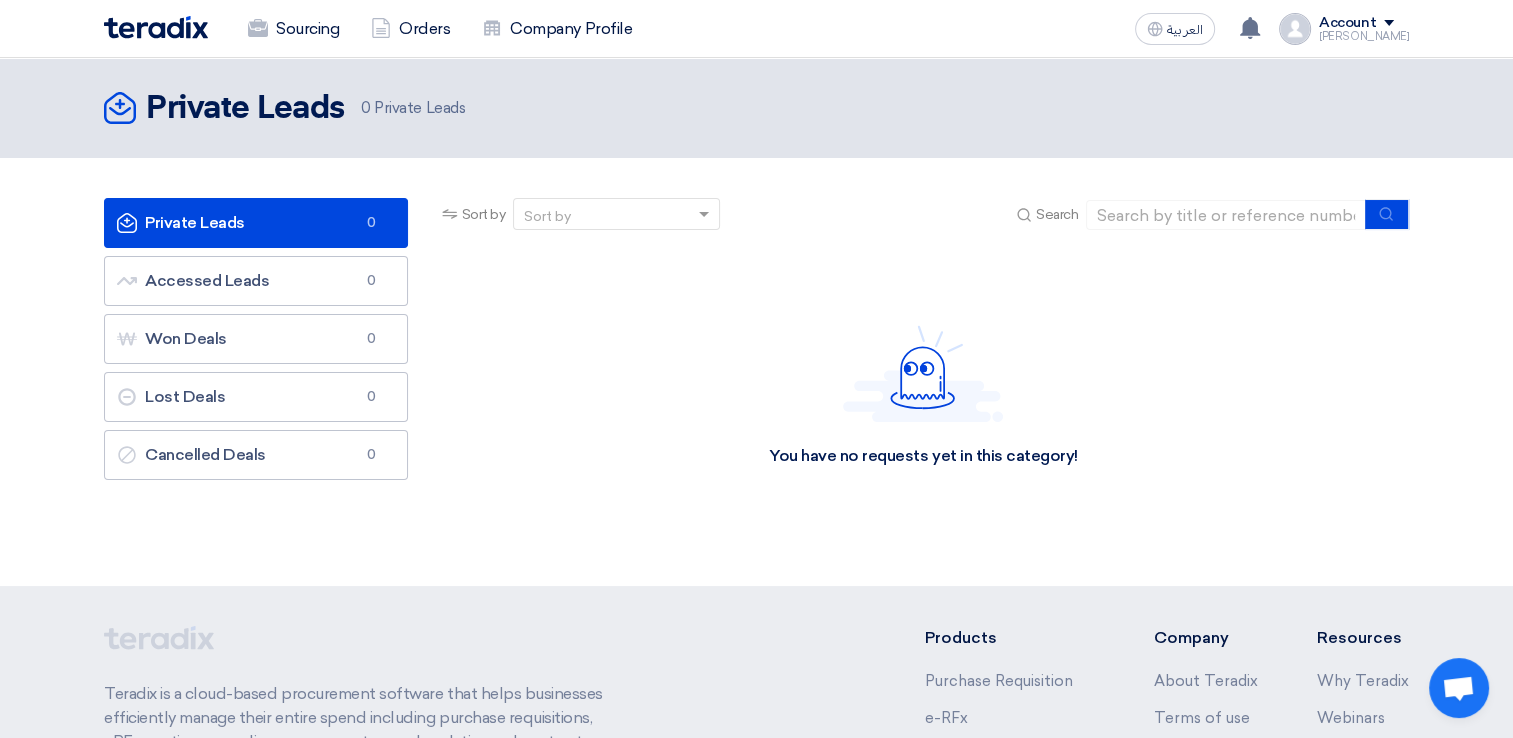 click on "Account" 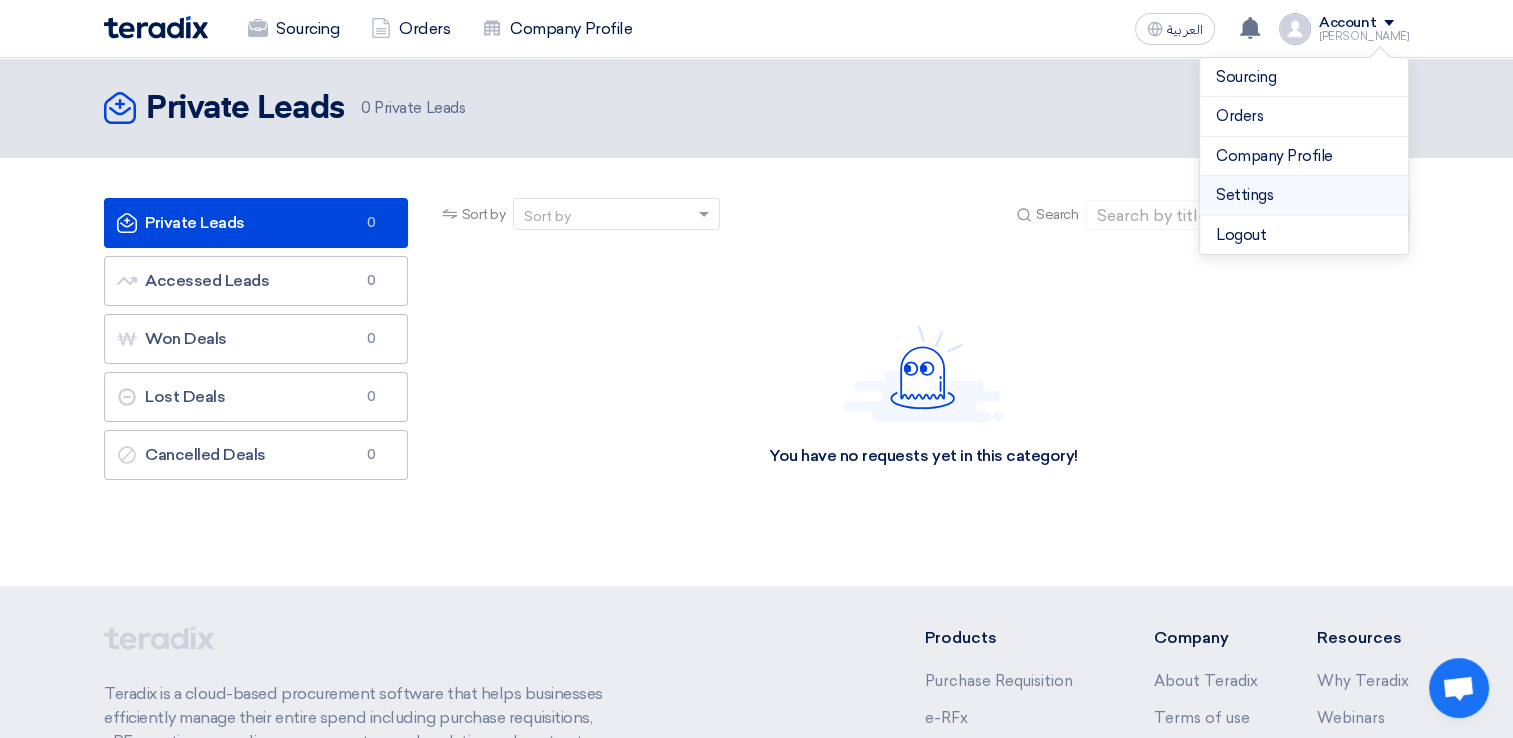 click on "Settings" 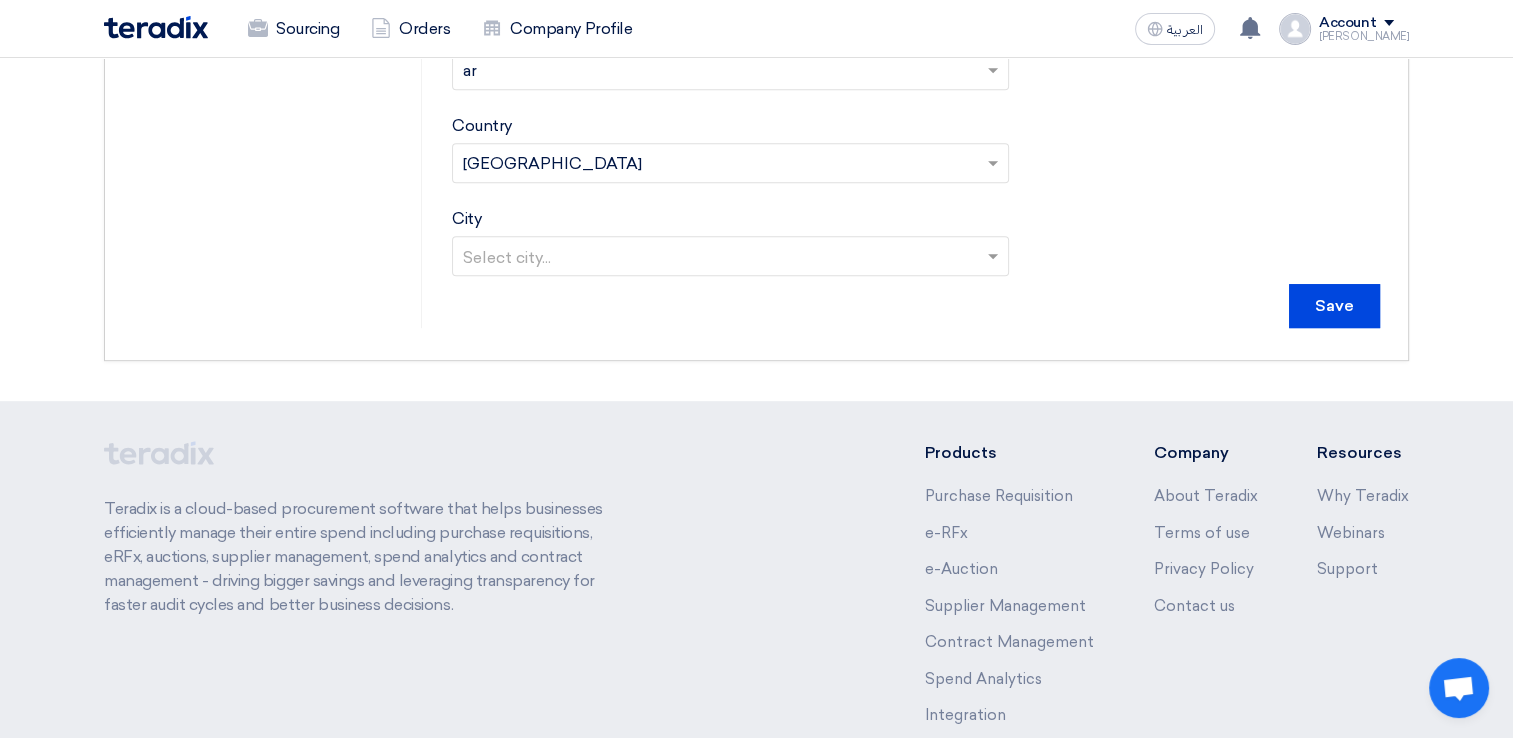 scroll, scrollTop: 1000, scrollLeft: 0, axis: vertical 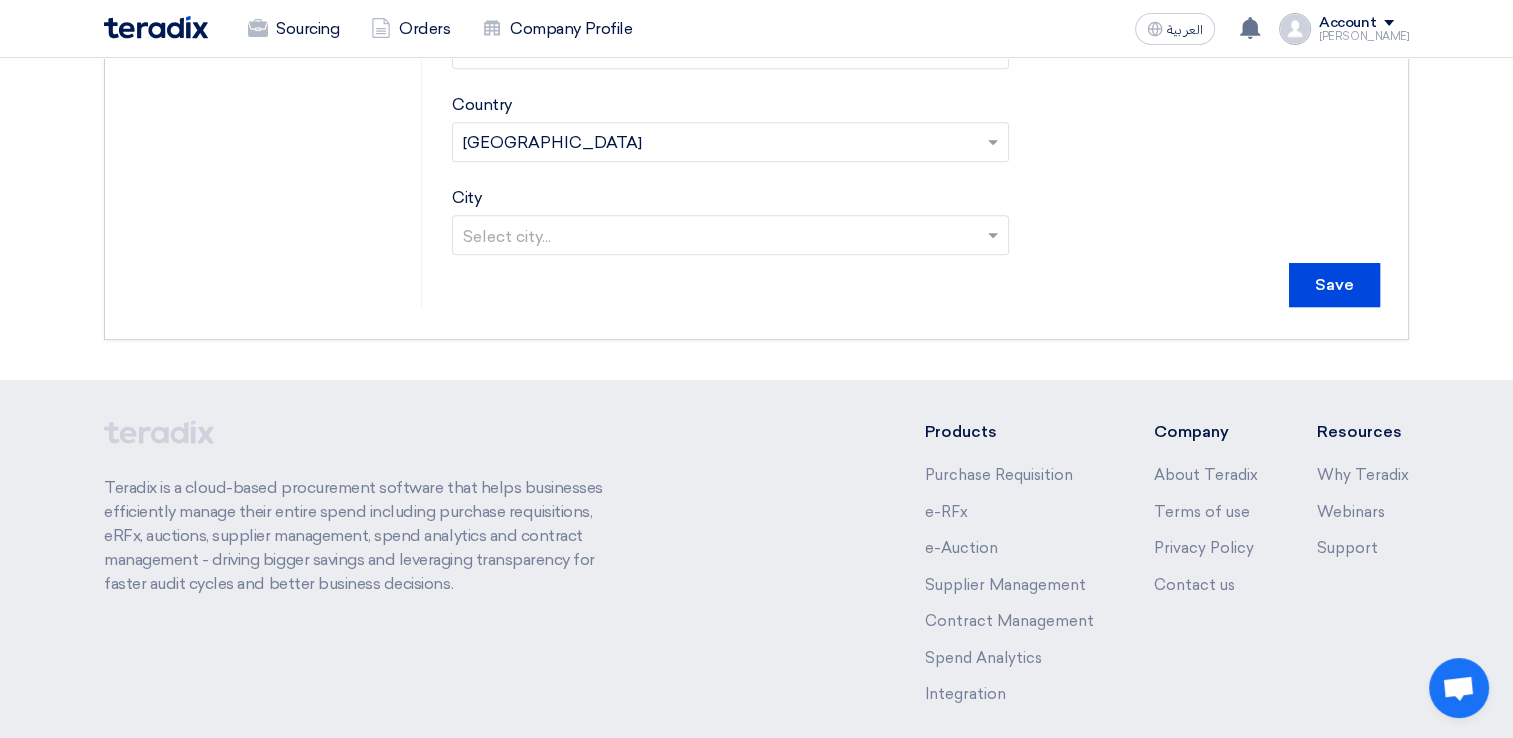 click 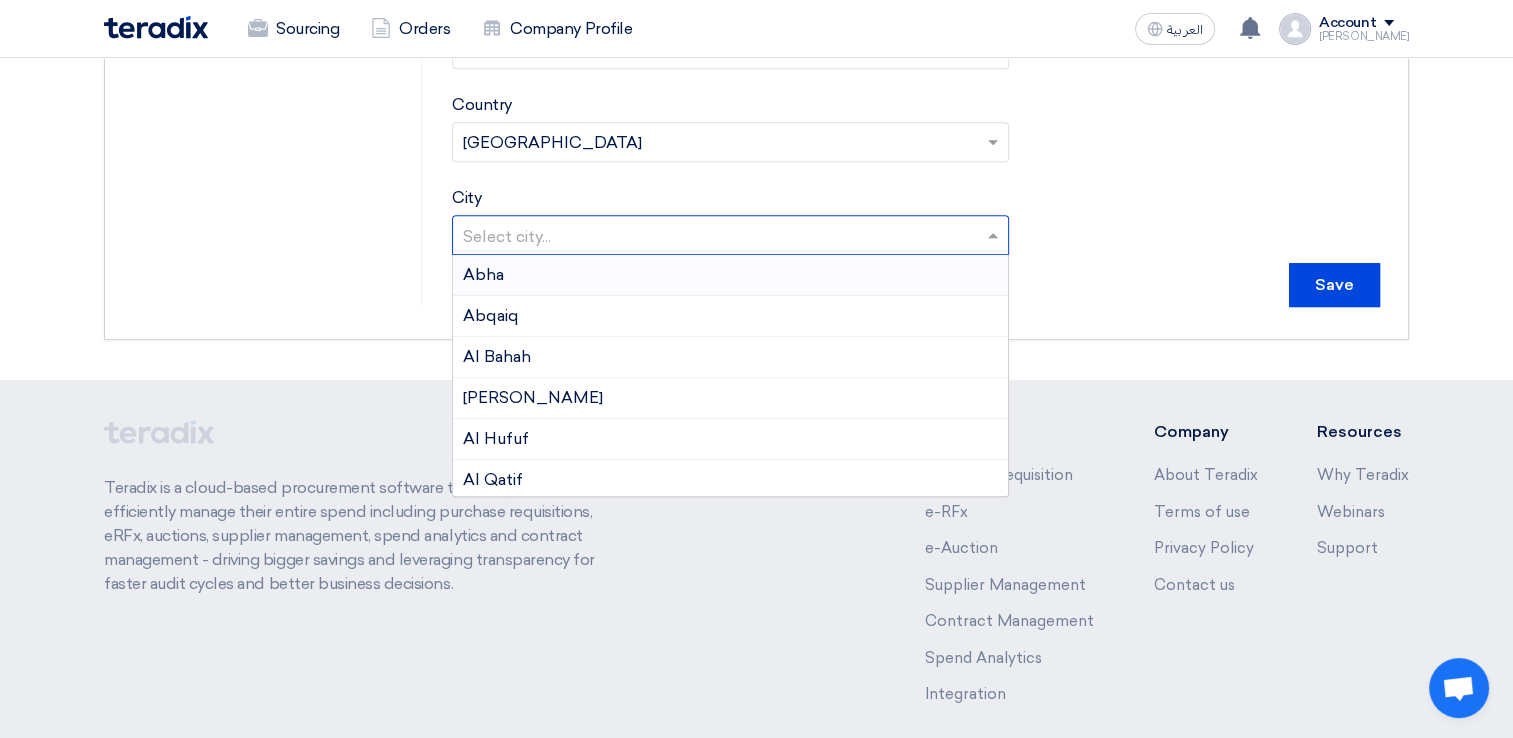 type on "d" 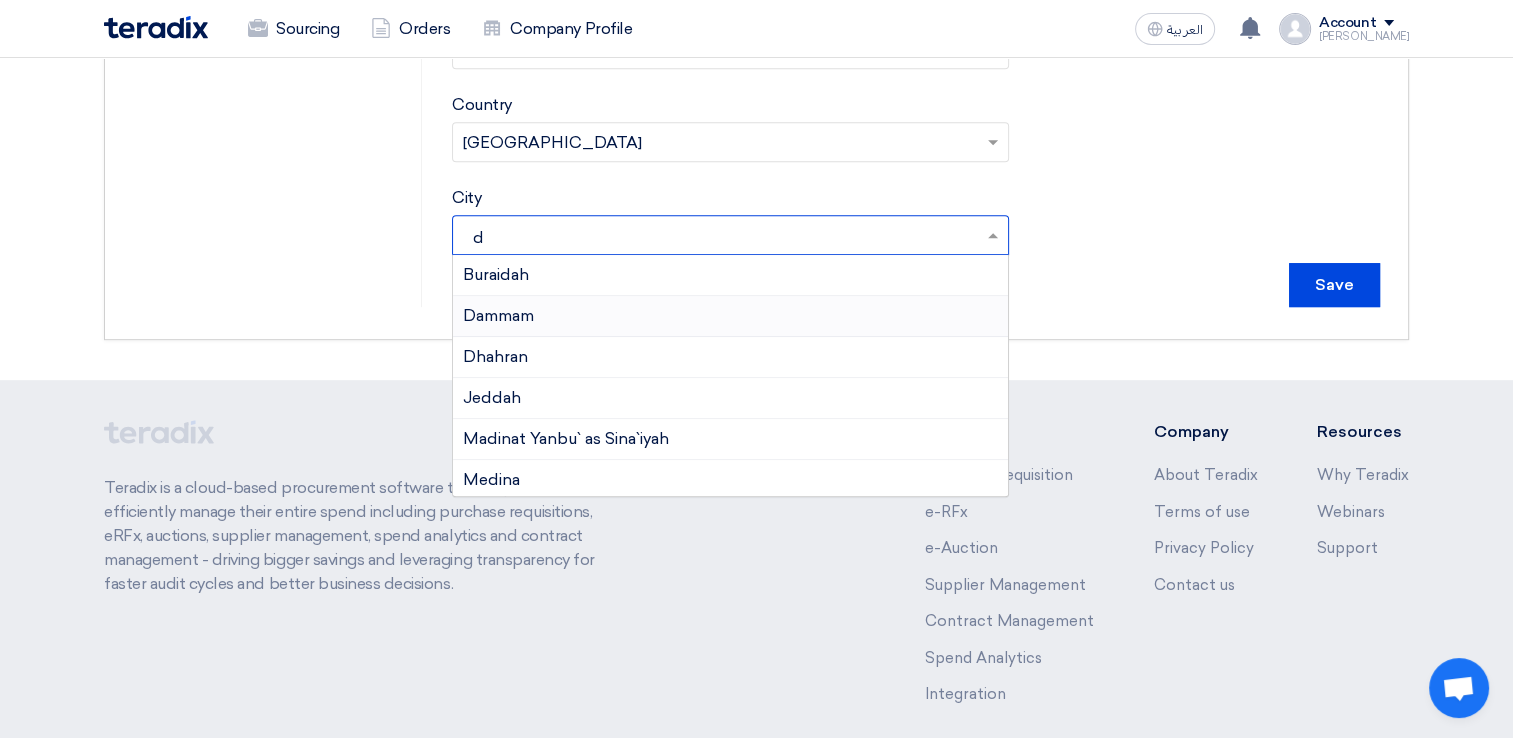 click on "Dammam" at bounding box center (498, 315) 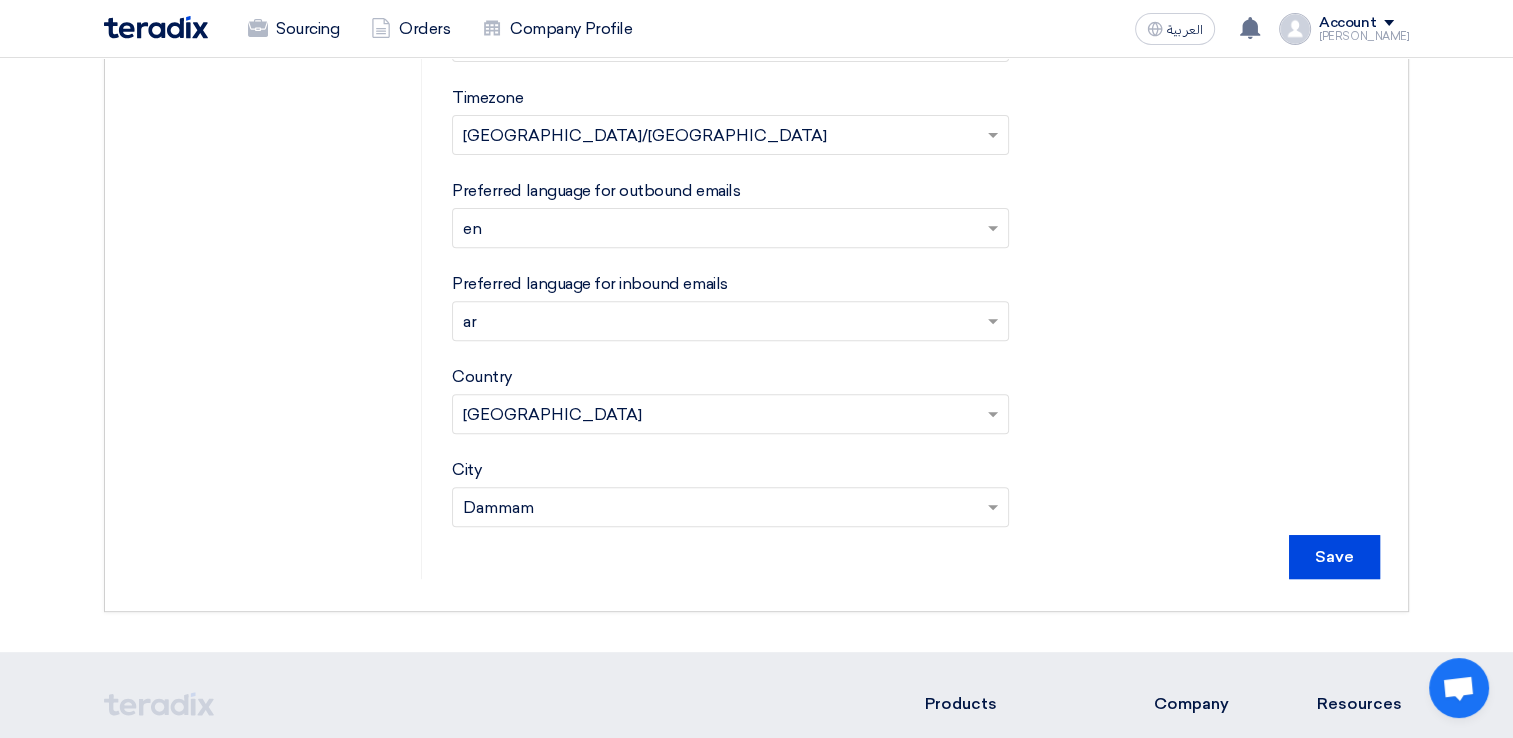 scroll, scrollTop: 700, scrollLeft: 0, axis: vertical 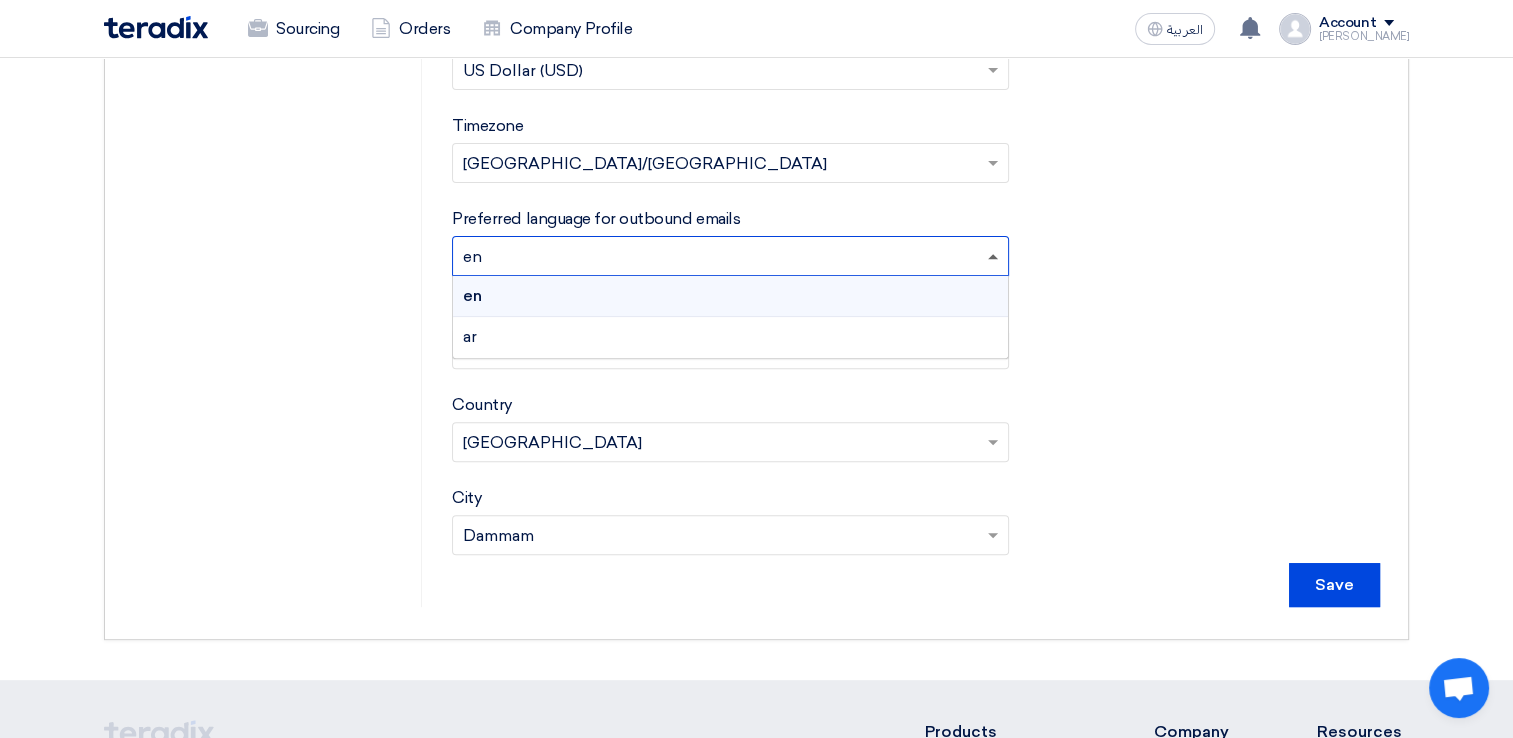 click 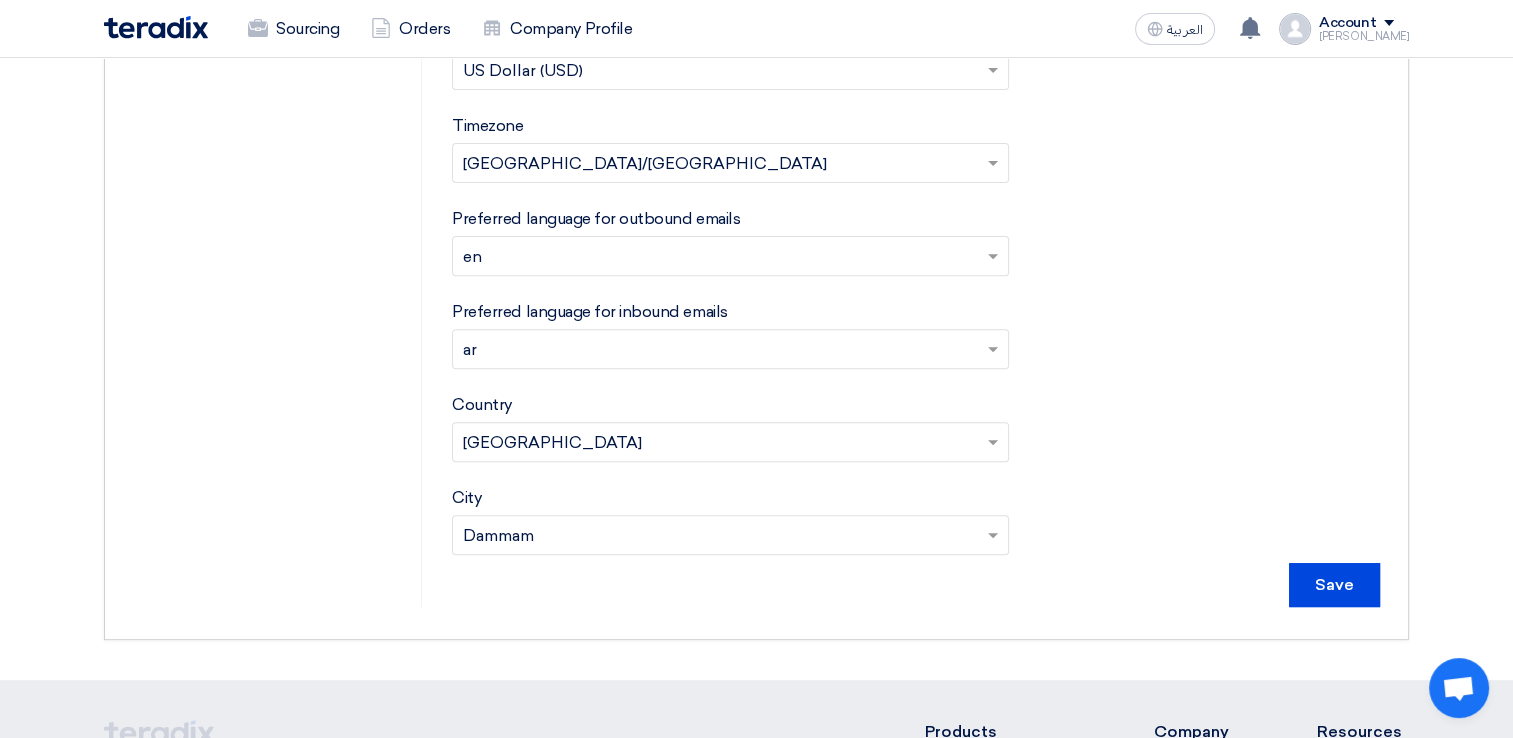 click on "Please choose your preferred language
×
ar
×" 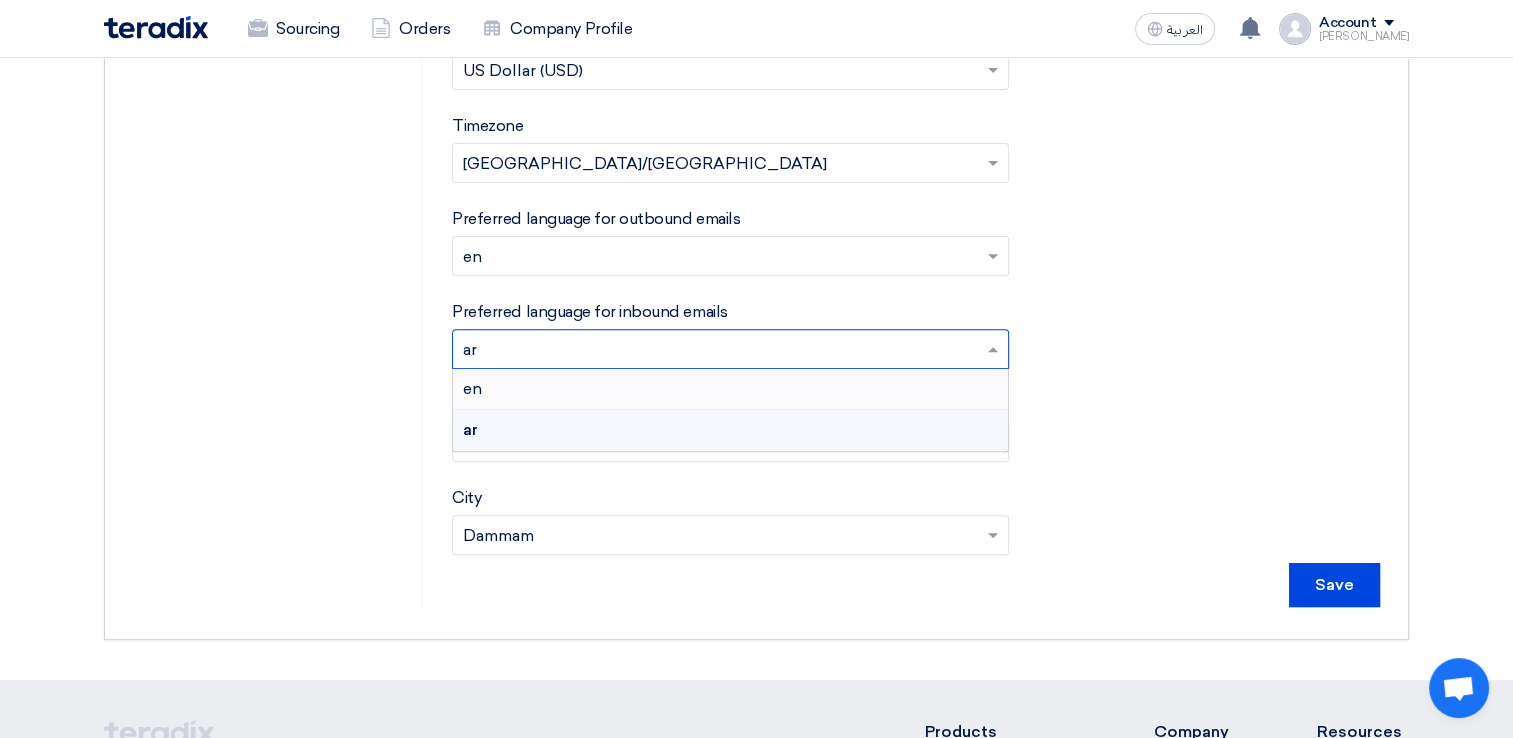 click on "en" at bounding box center (472, 388) 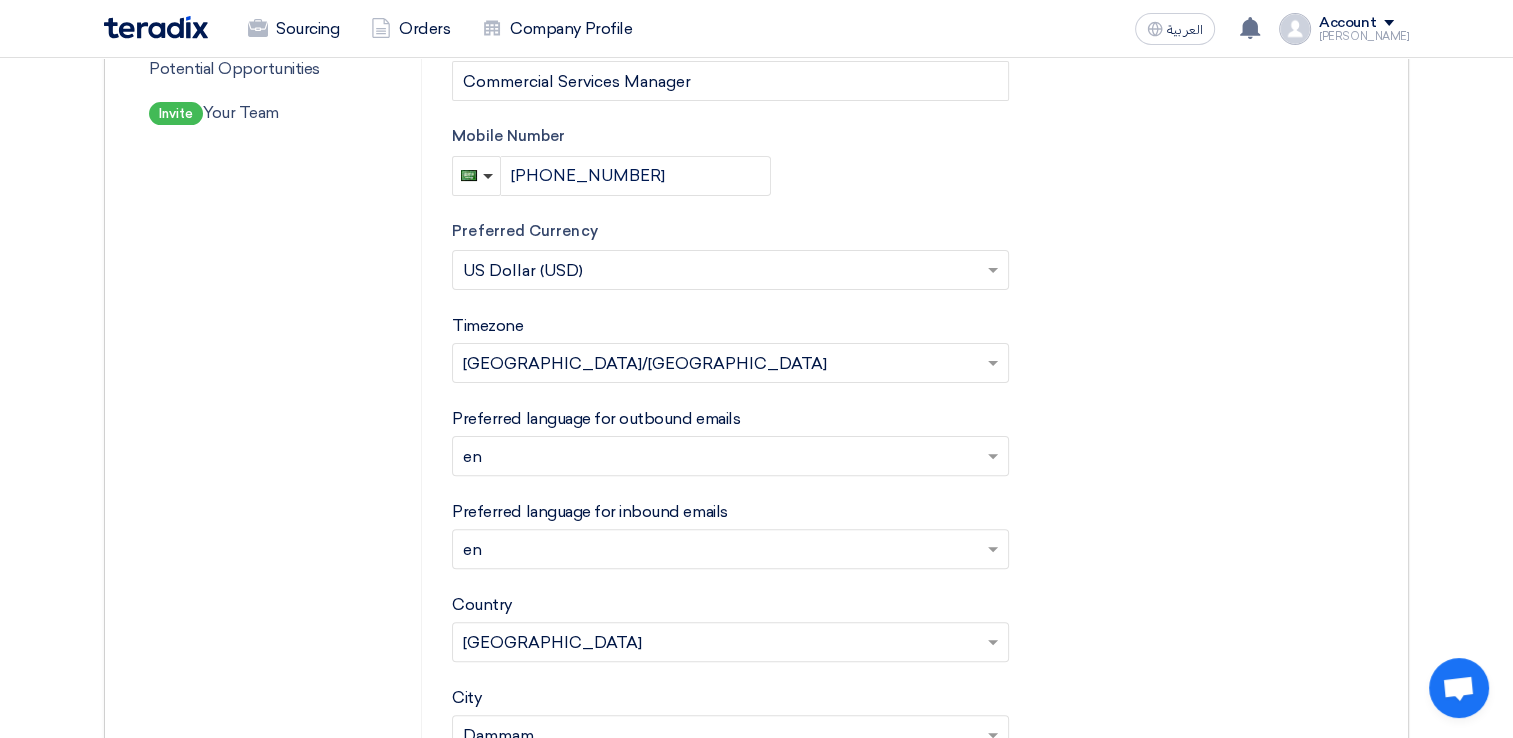 scroll, scrollTop: 400, scrollLeft: 0, axis: vertical 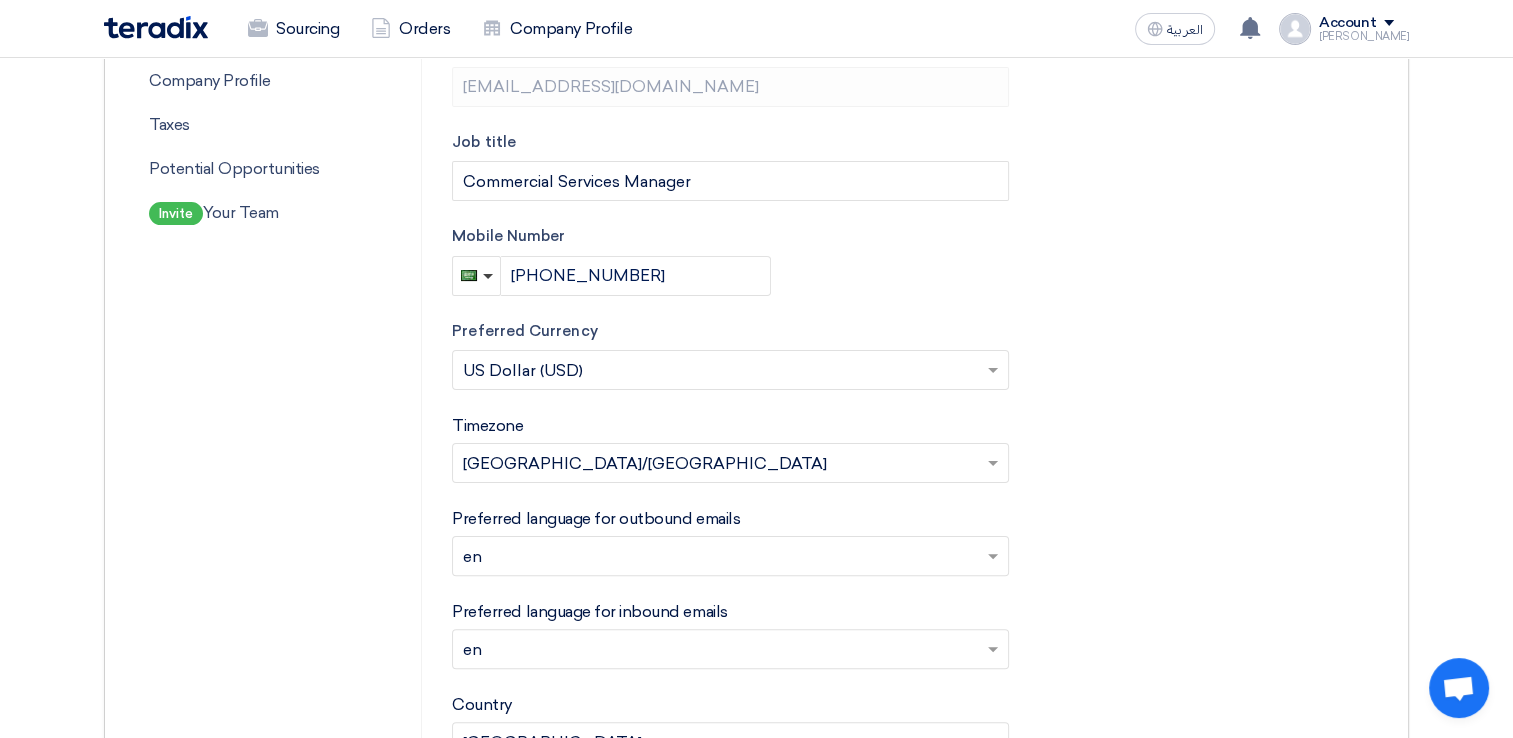 click 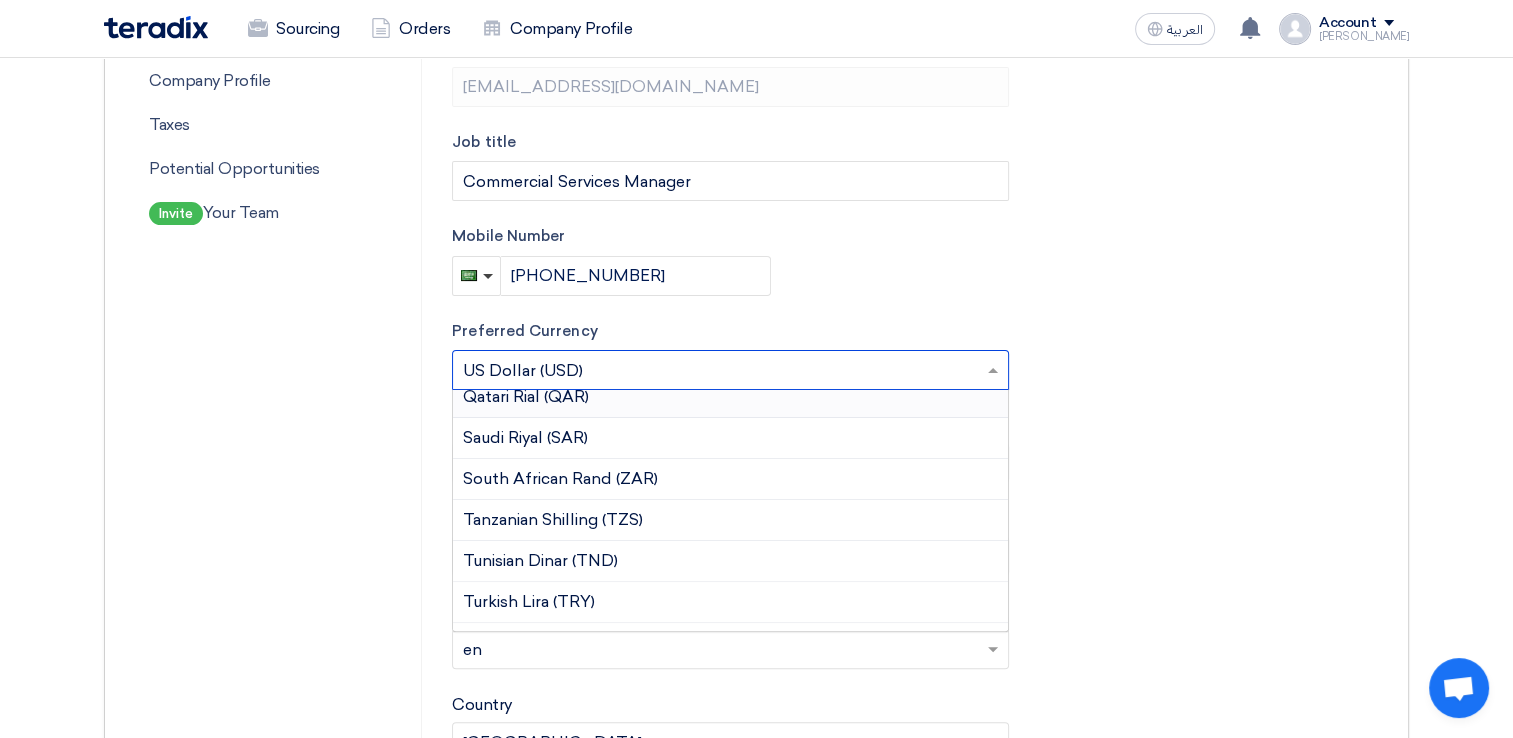 scroll, scrollTop: 600, scrollLeft: 0, axis: vertical 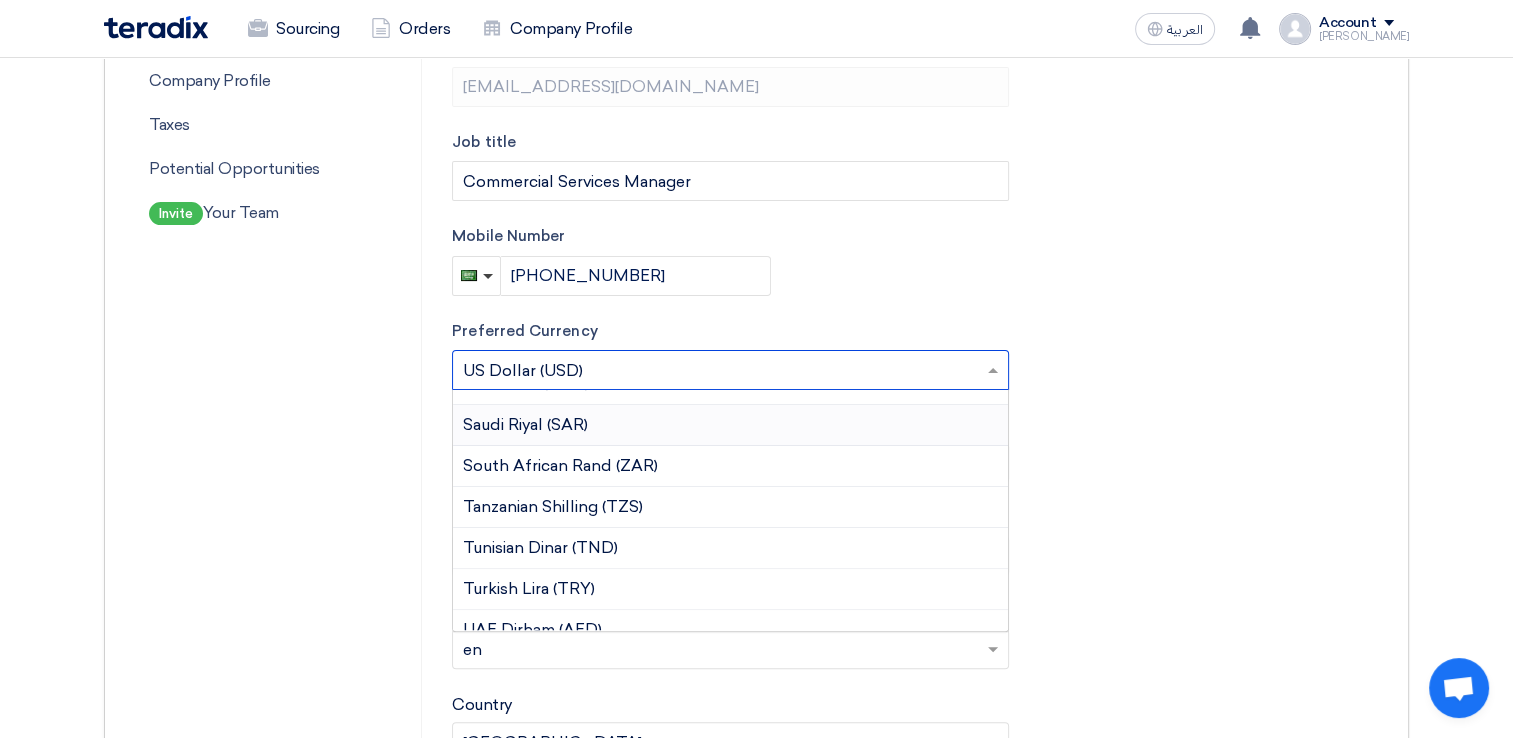 click on "Saudi Riyal (SAR)" at bounding box center [525, 424] 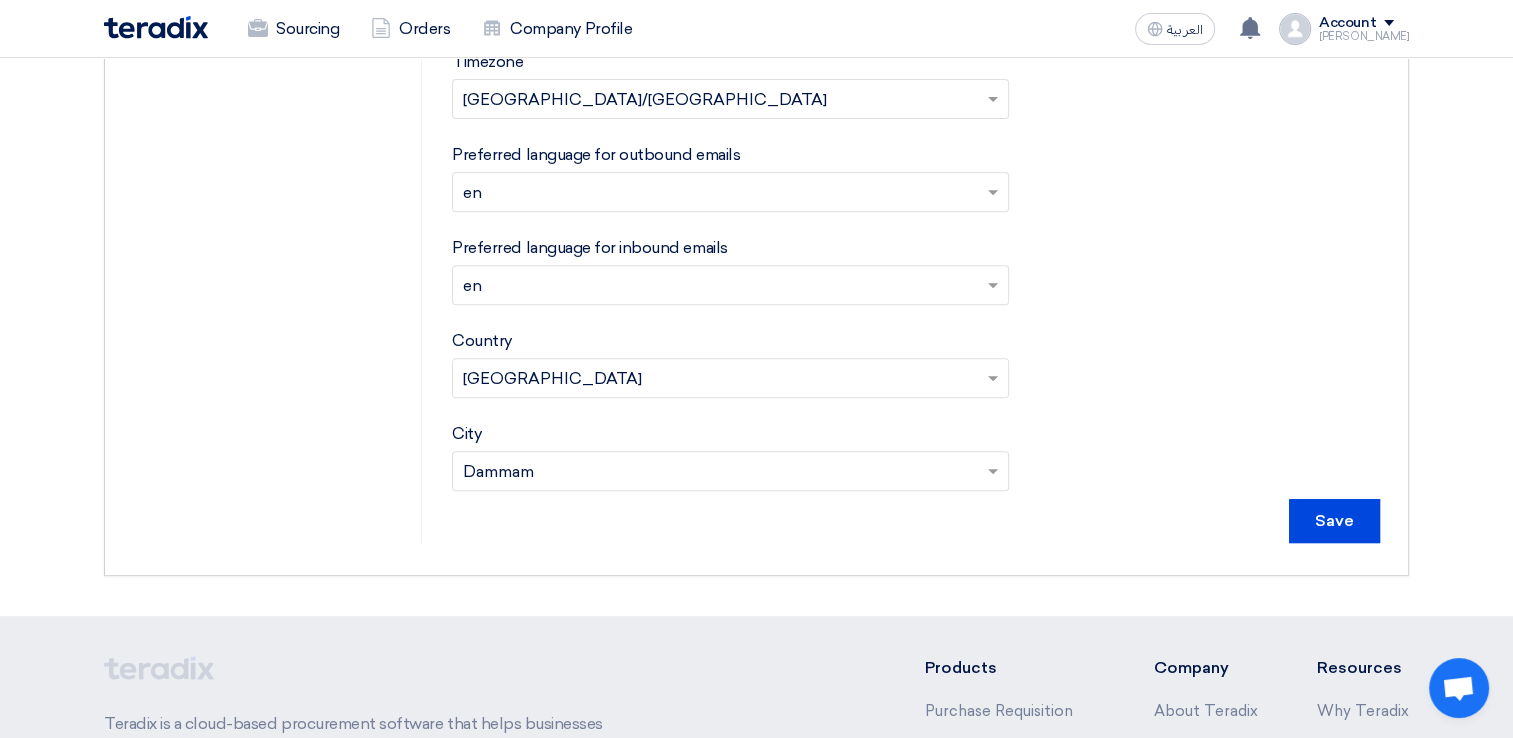 scroll, scrollTop: 800, scrollLeft: 0, axis: vertical 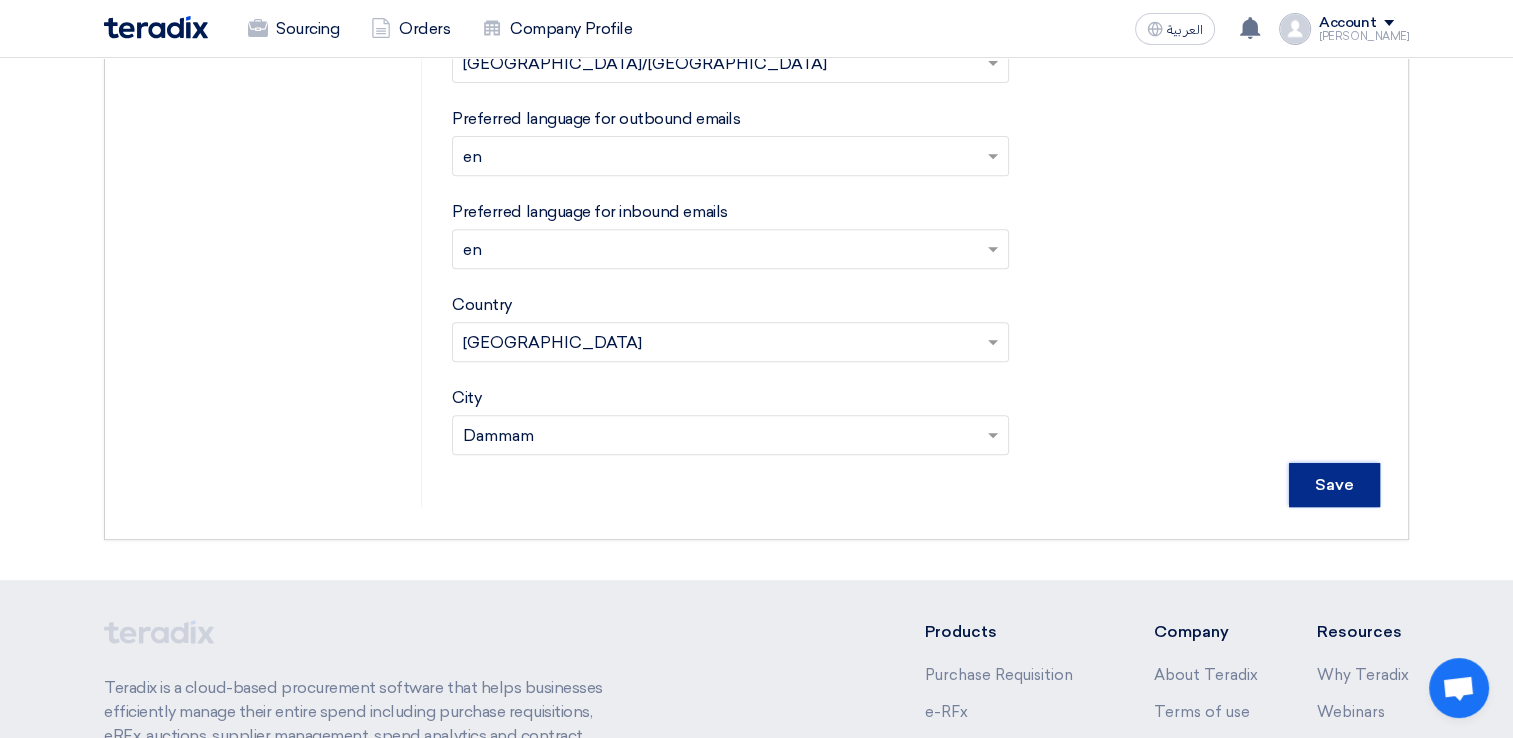 click on "Save" 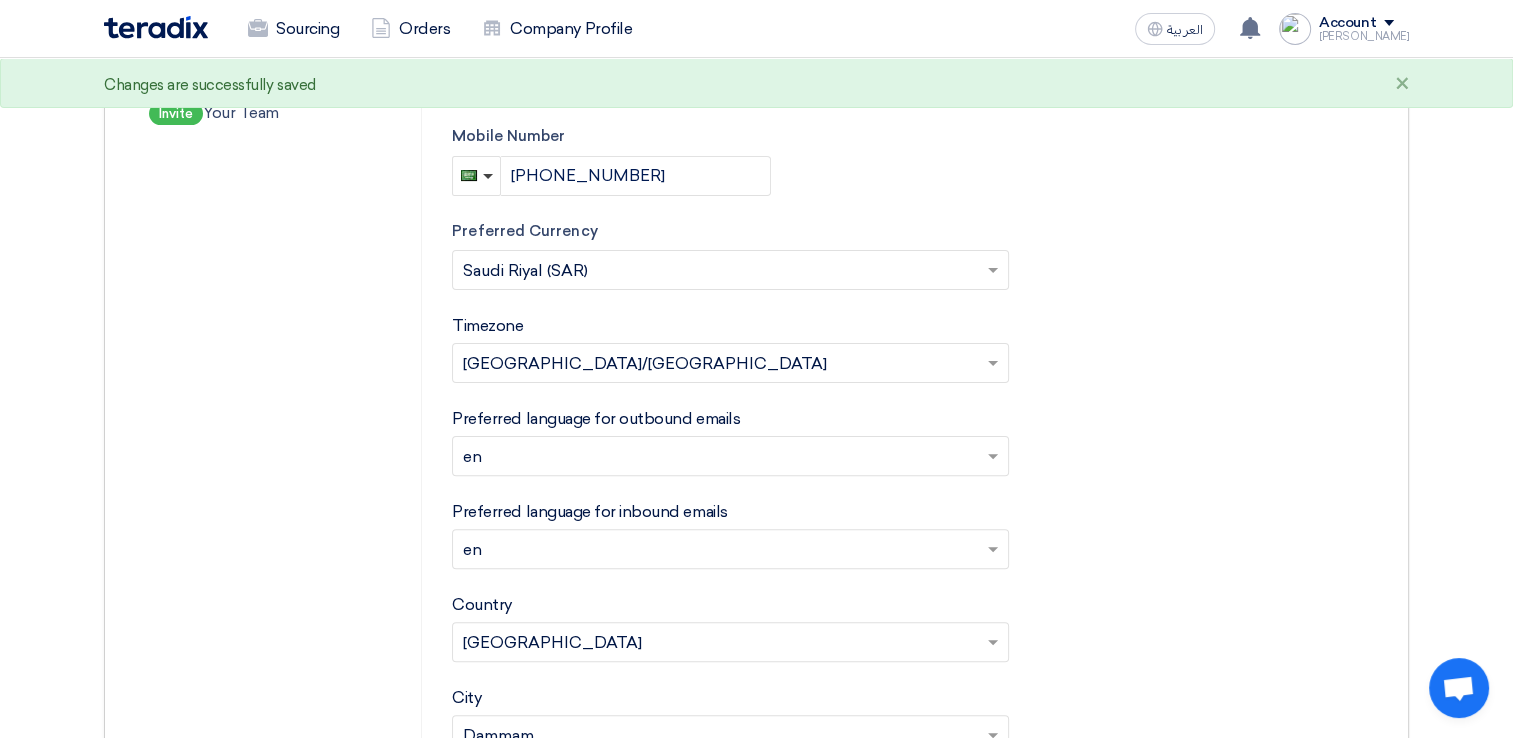 scroll, scrollTop: 0, scrollLeft: 0, axis: both 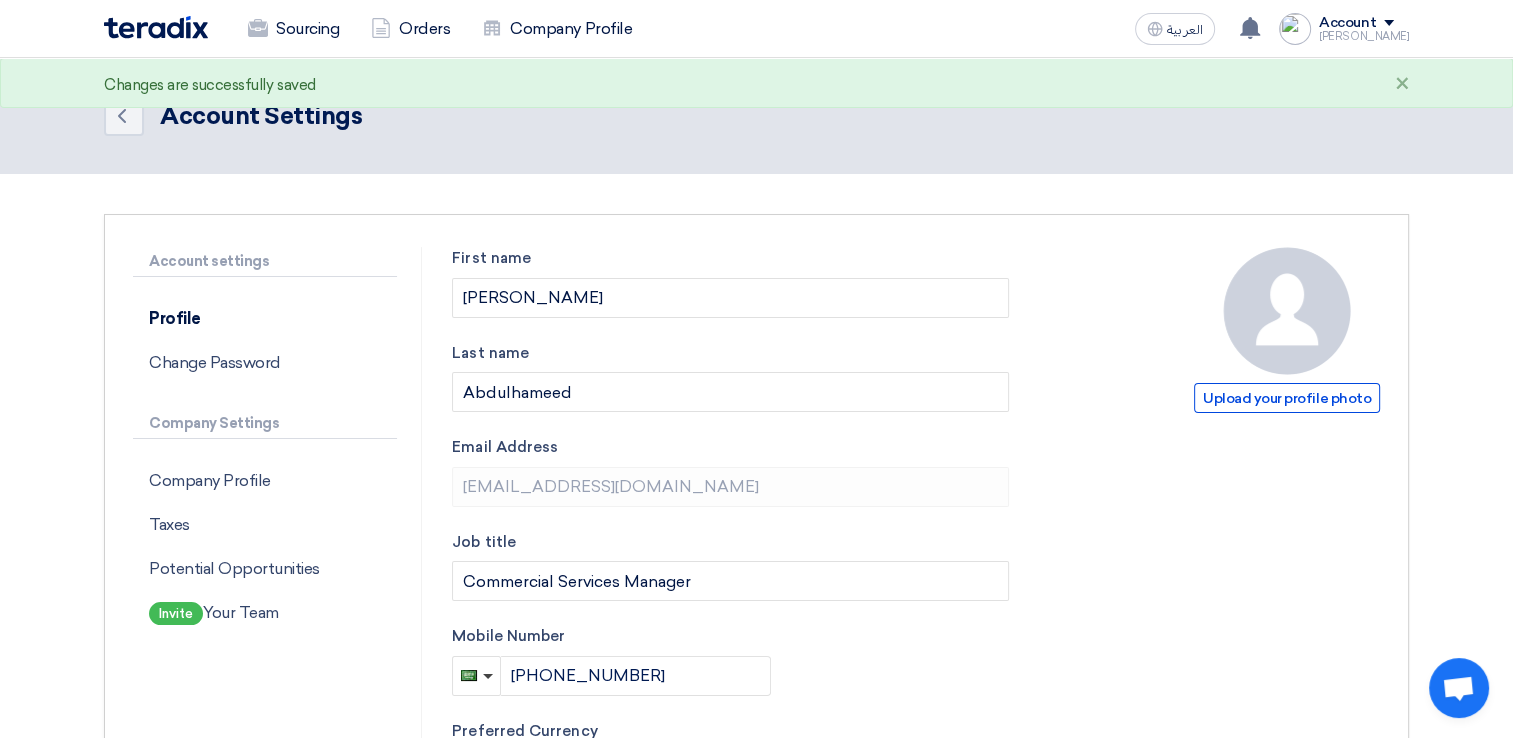 click 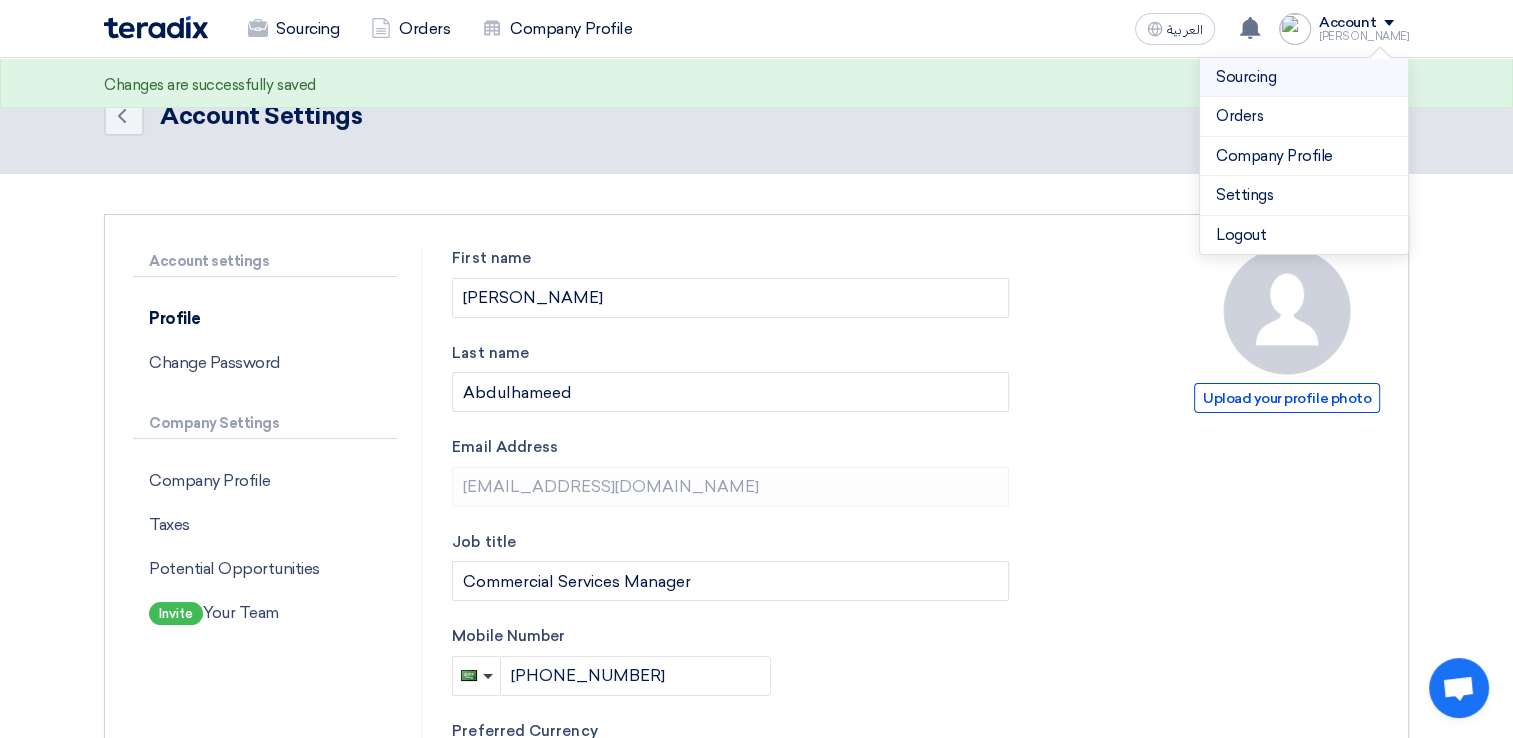 click on "Sourcing" 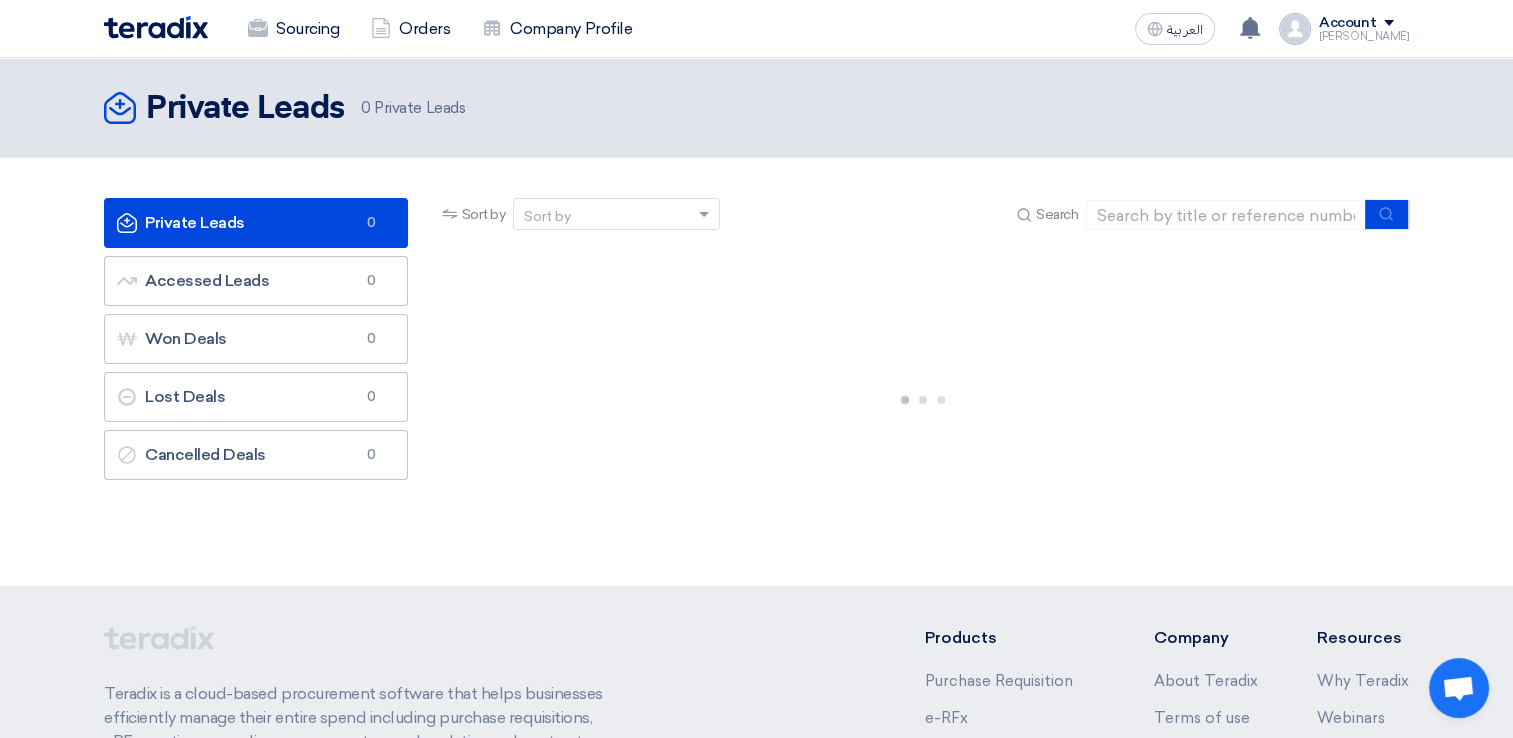 click on "Account" 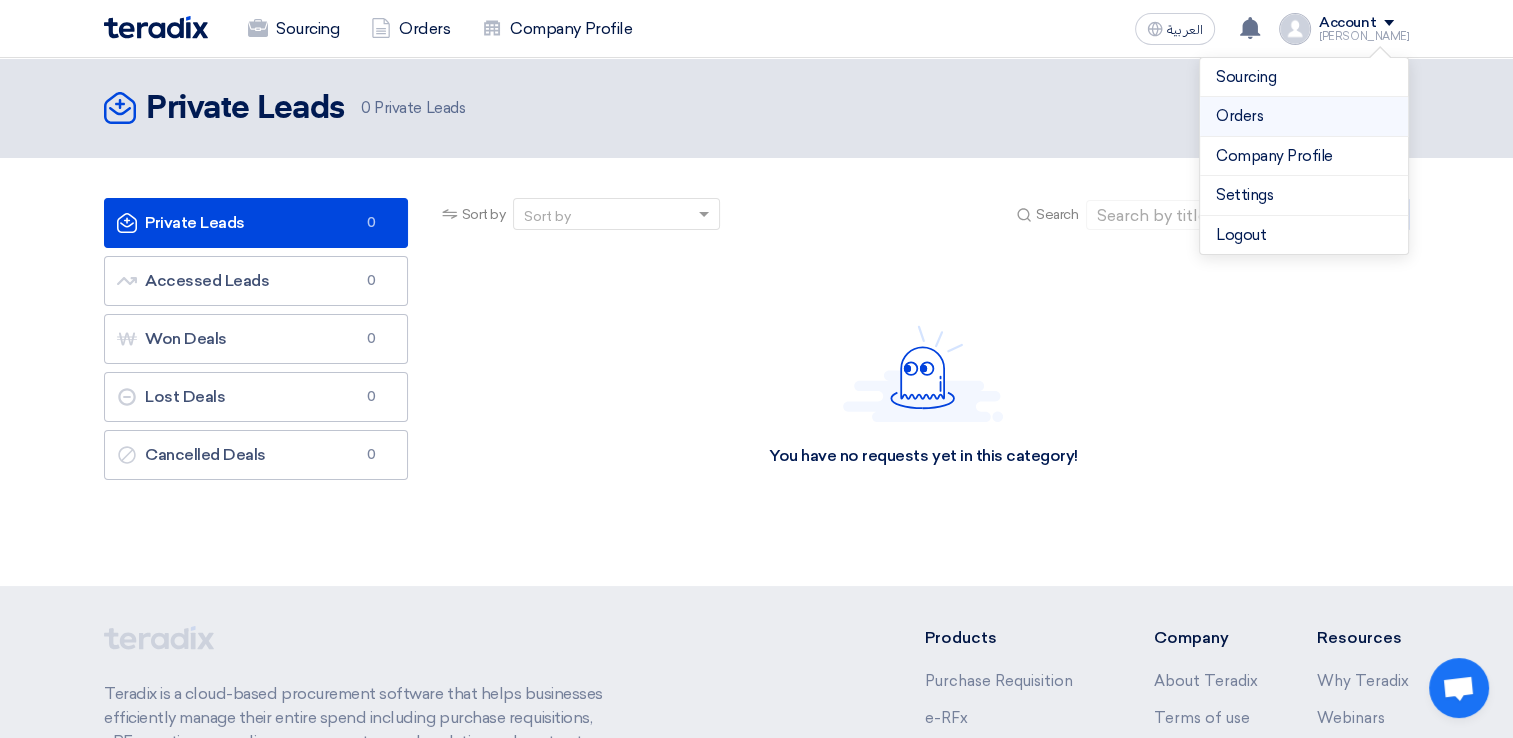 click on "Orders" 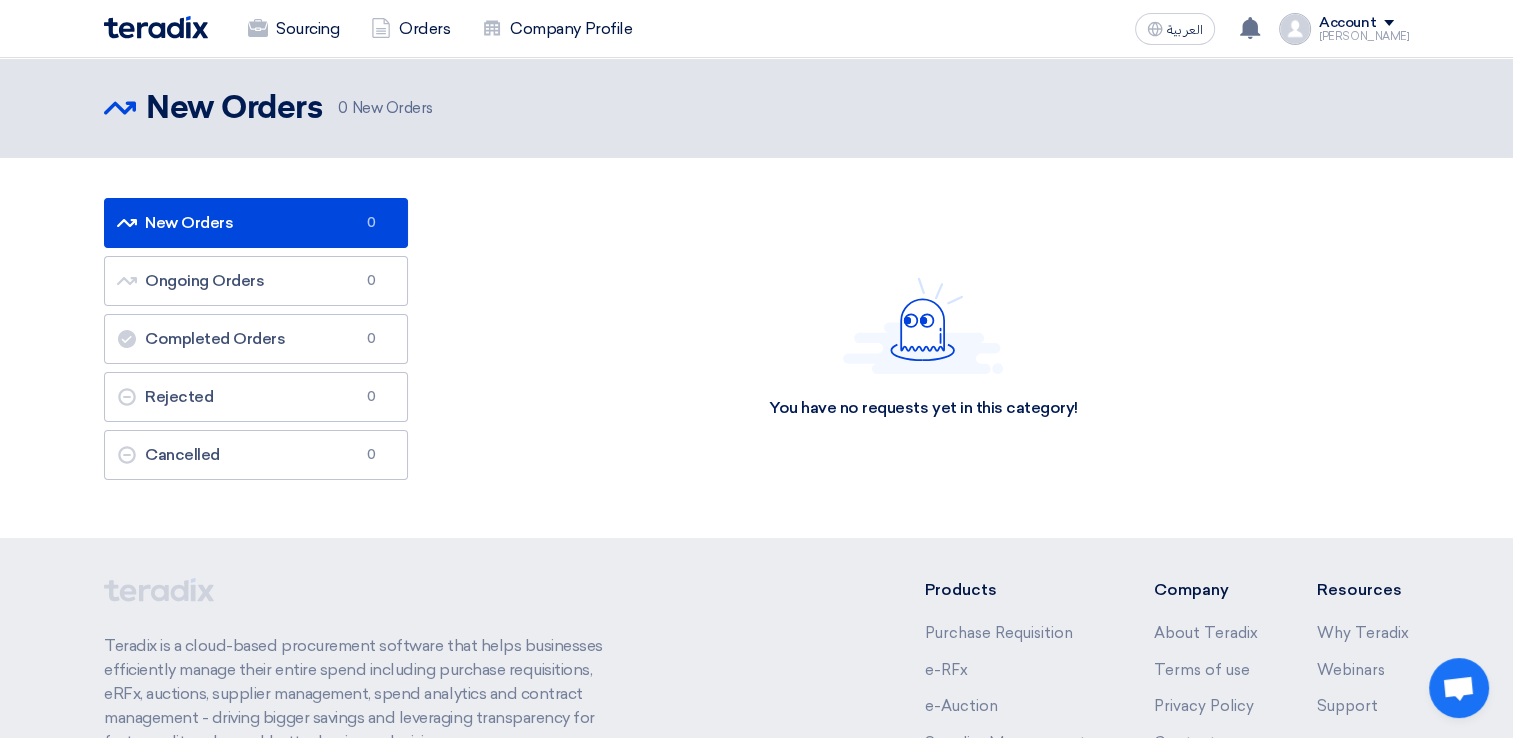 click on "Account" 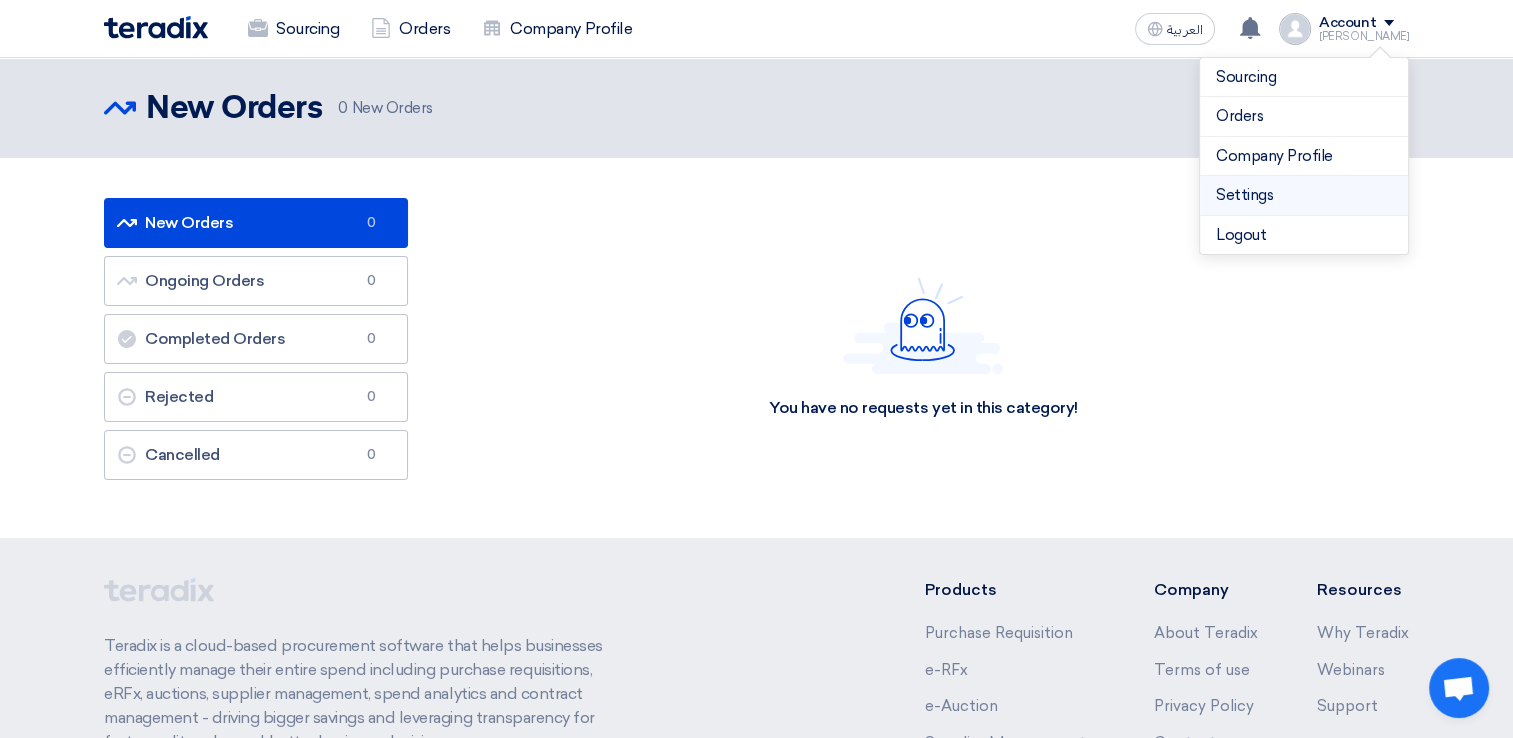 click on "Settings" 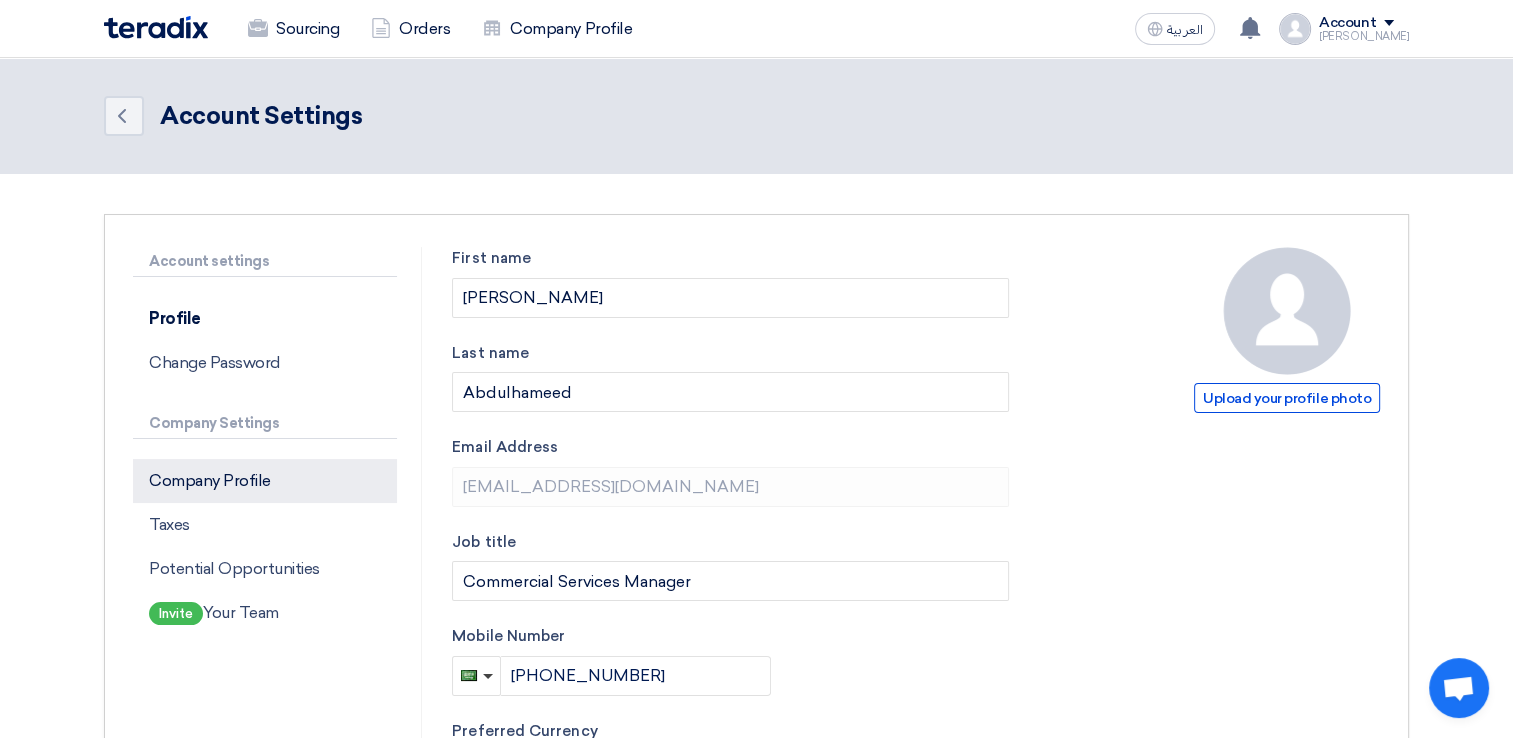 click on "Company Profile" 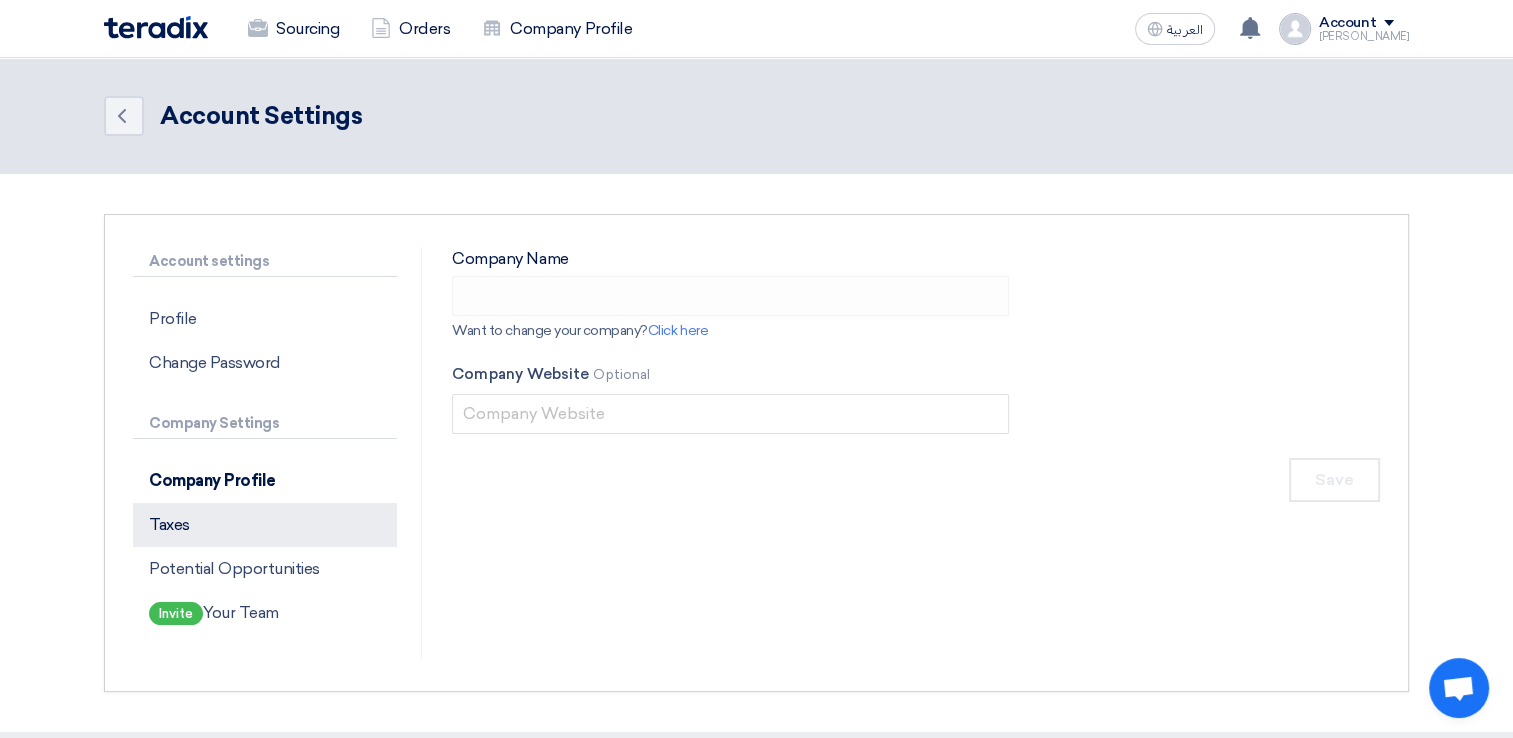 type on "Support Lines General Contracting Co." 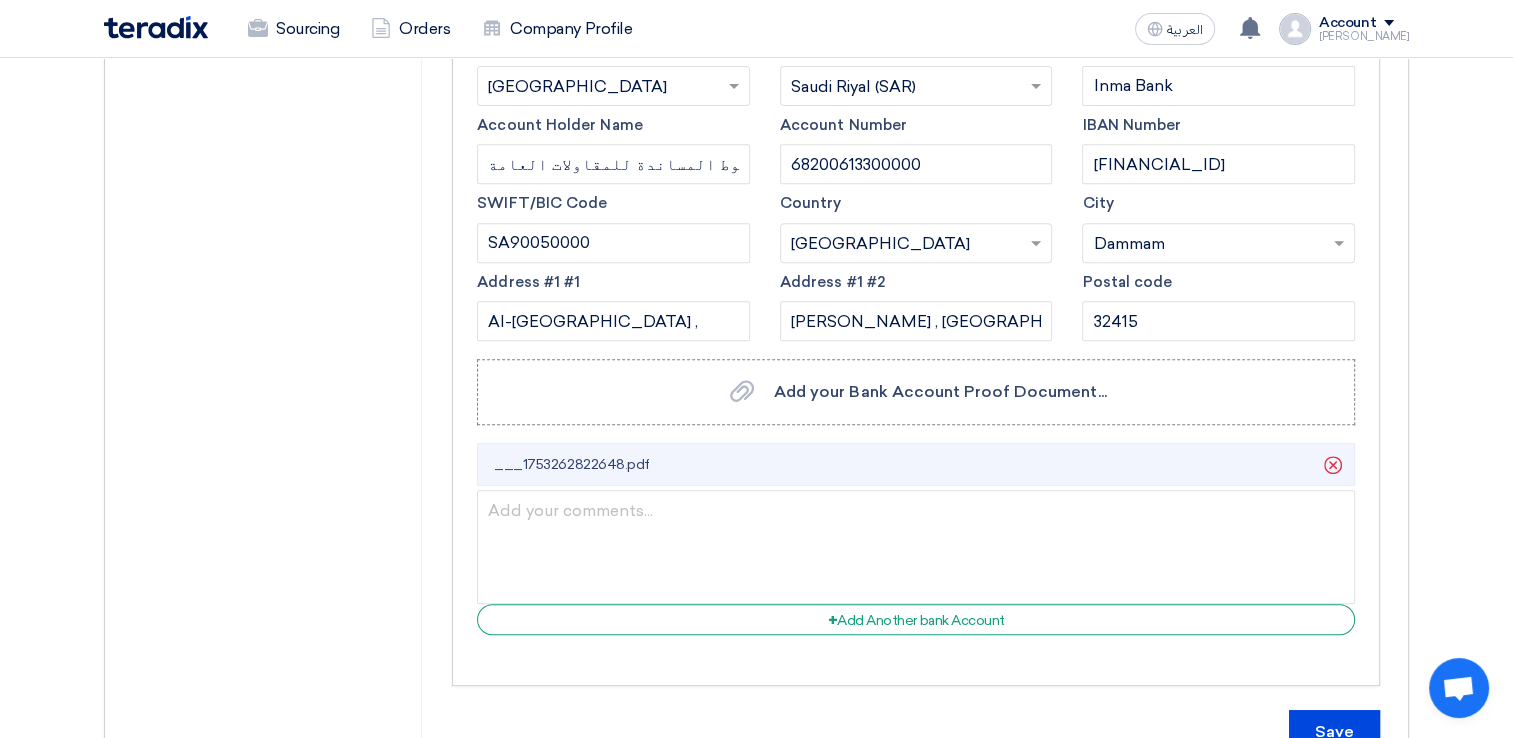 scroll, scrollTop: 300, scrollLeft: 0, axis: vertical 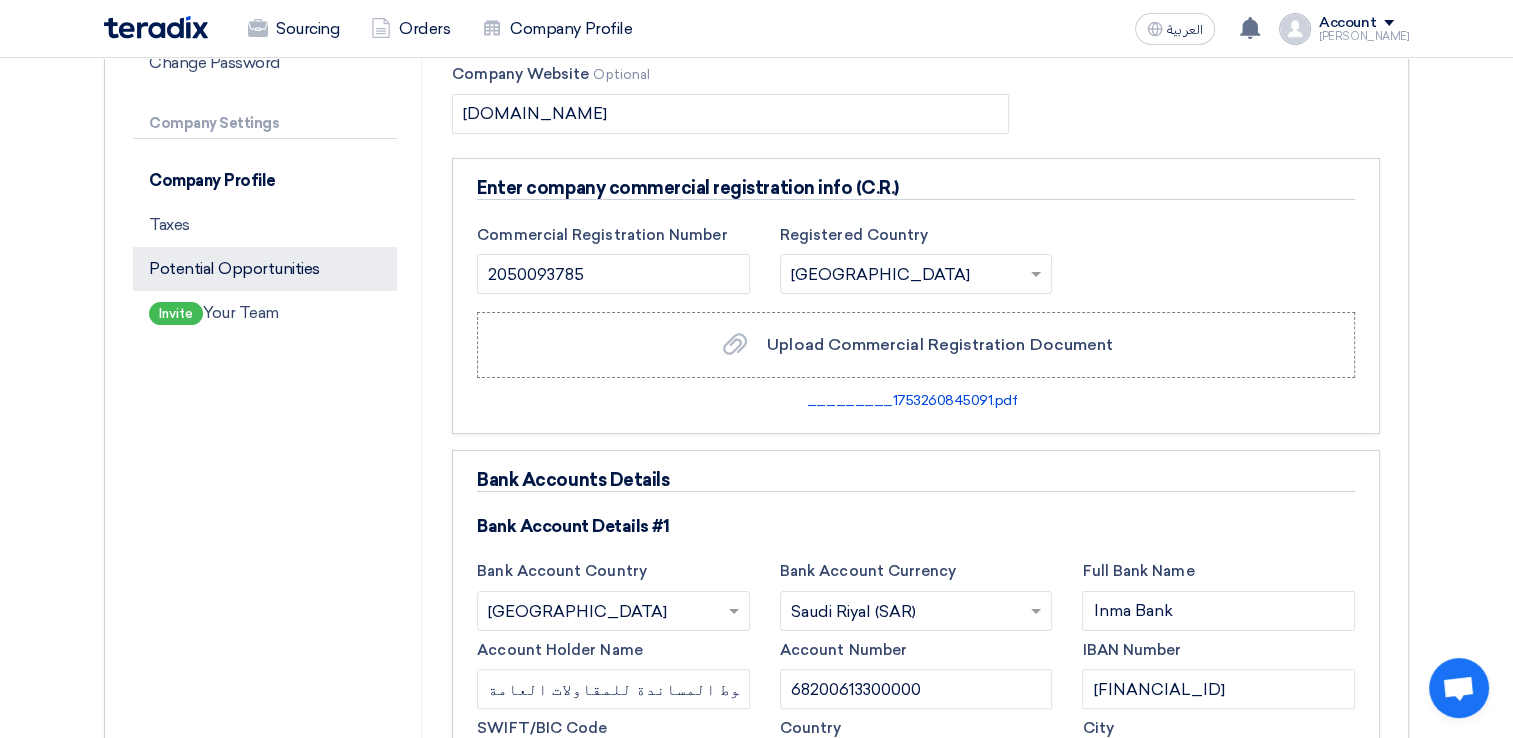 click on "Potential Opportunities" 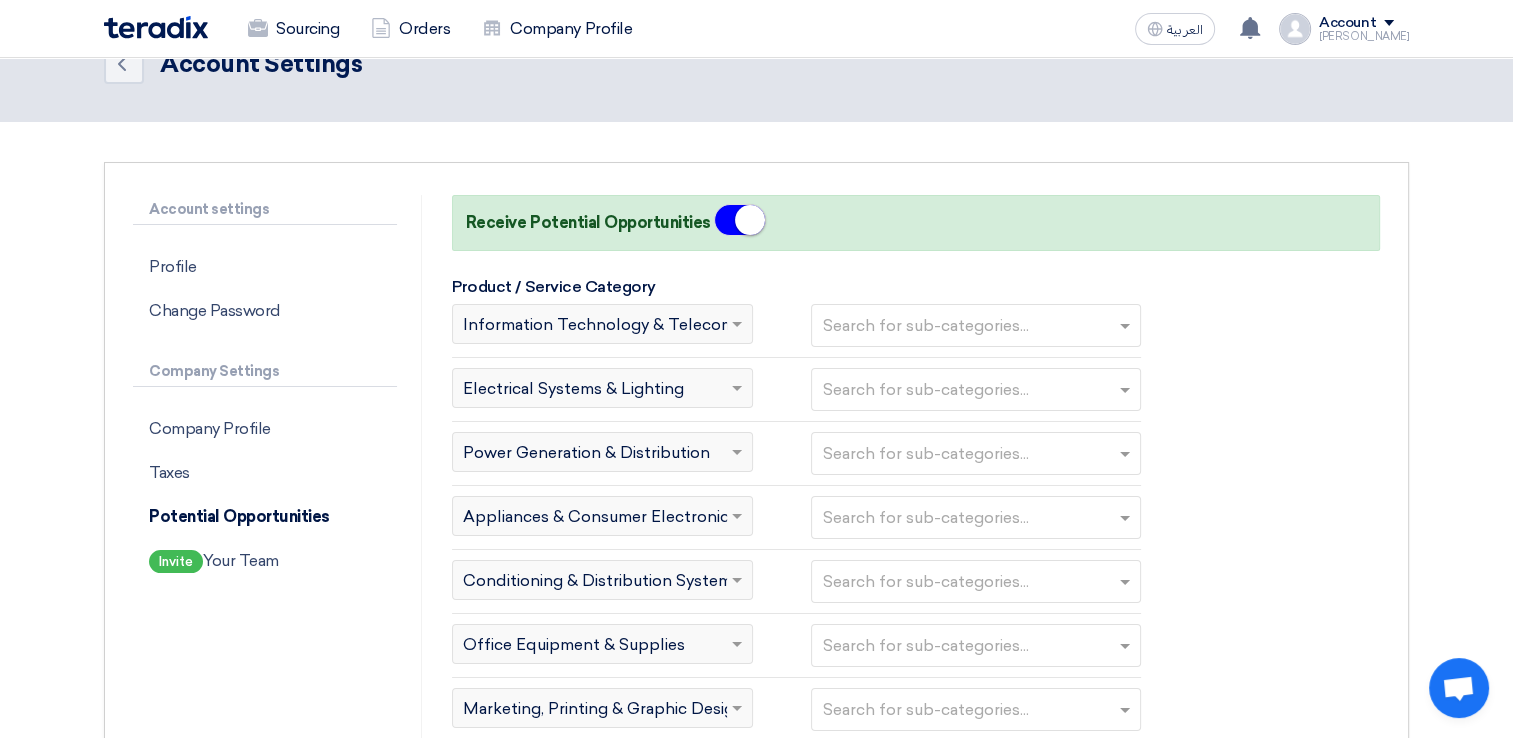 scroll, scrollTop: 100, scrollLeft: 0, axis: vertical 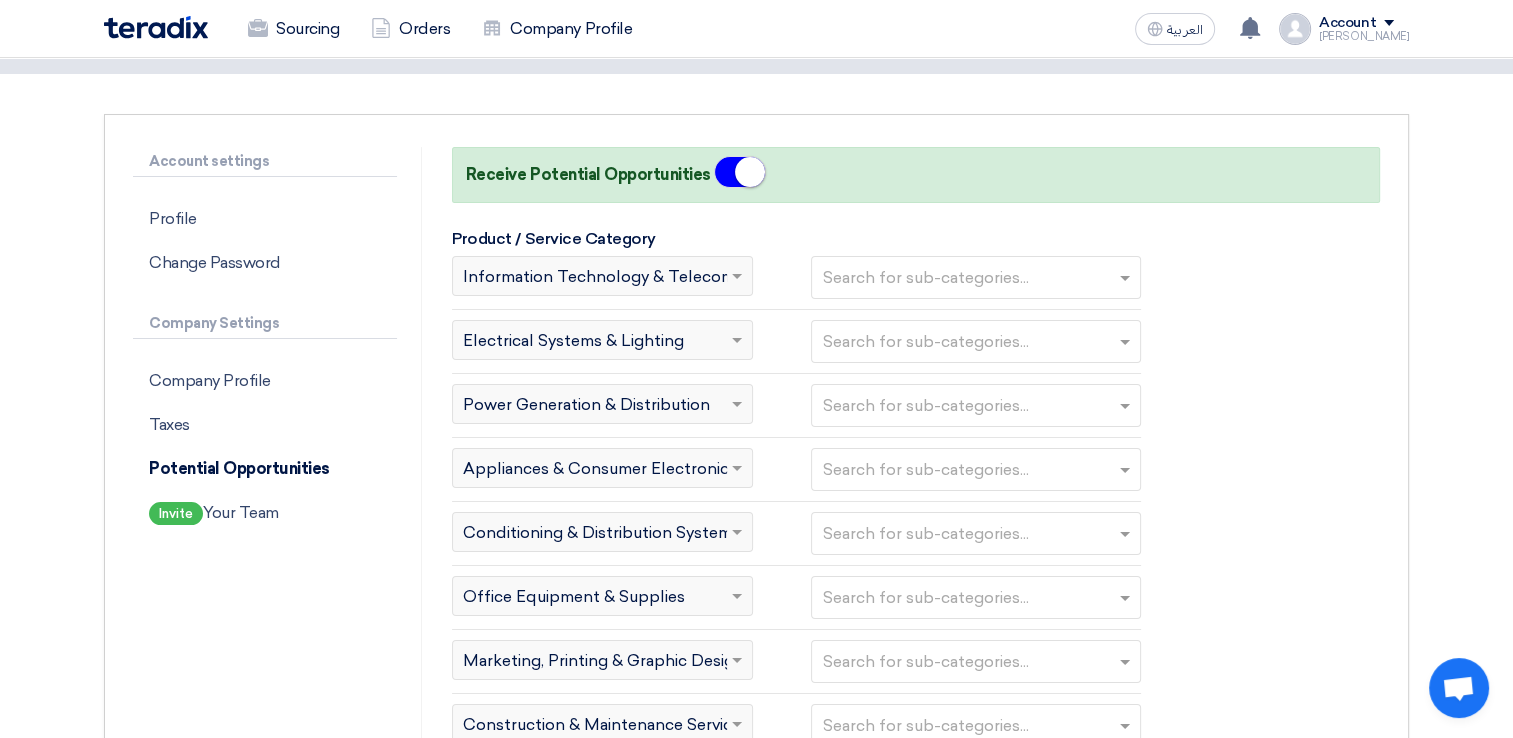 click at bounding box center (978, 277) 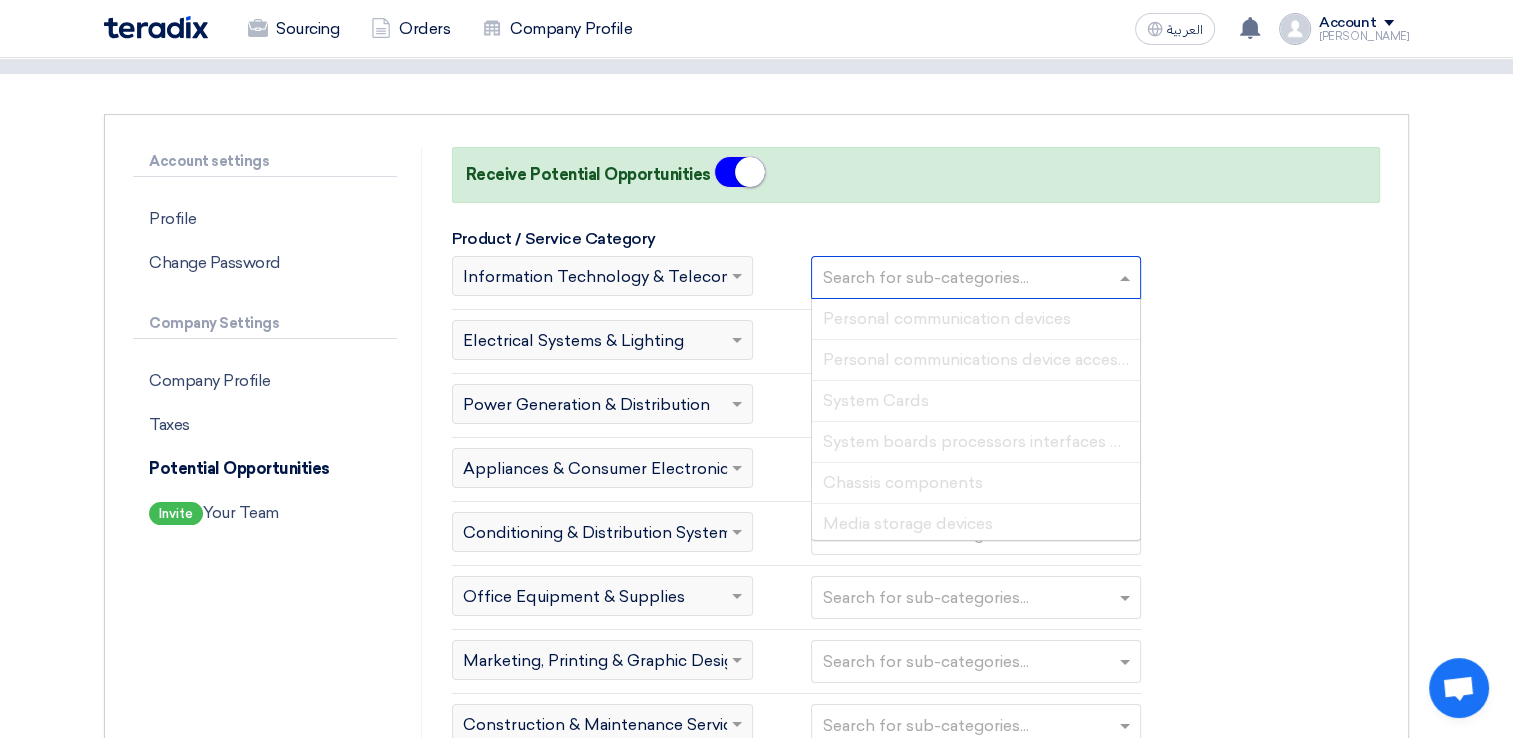 click at bounding box center [978, 277] 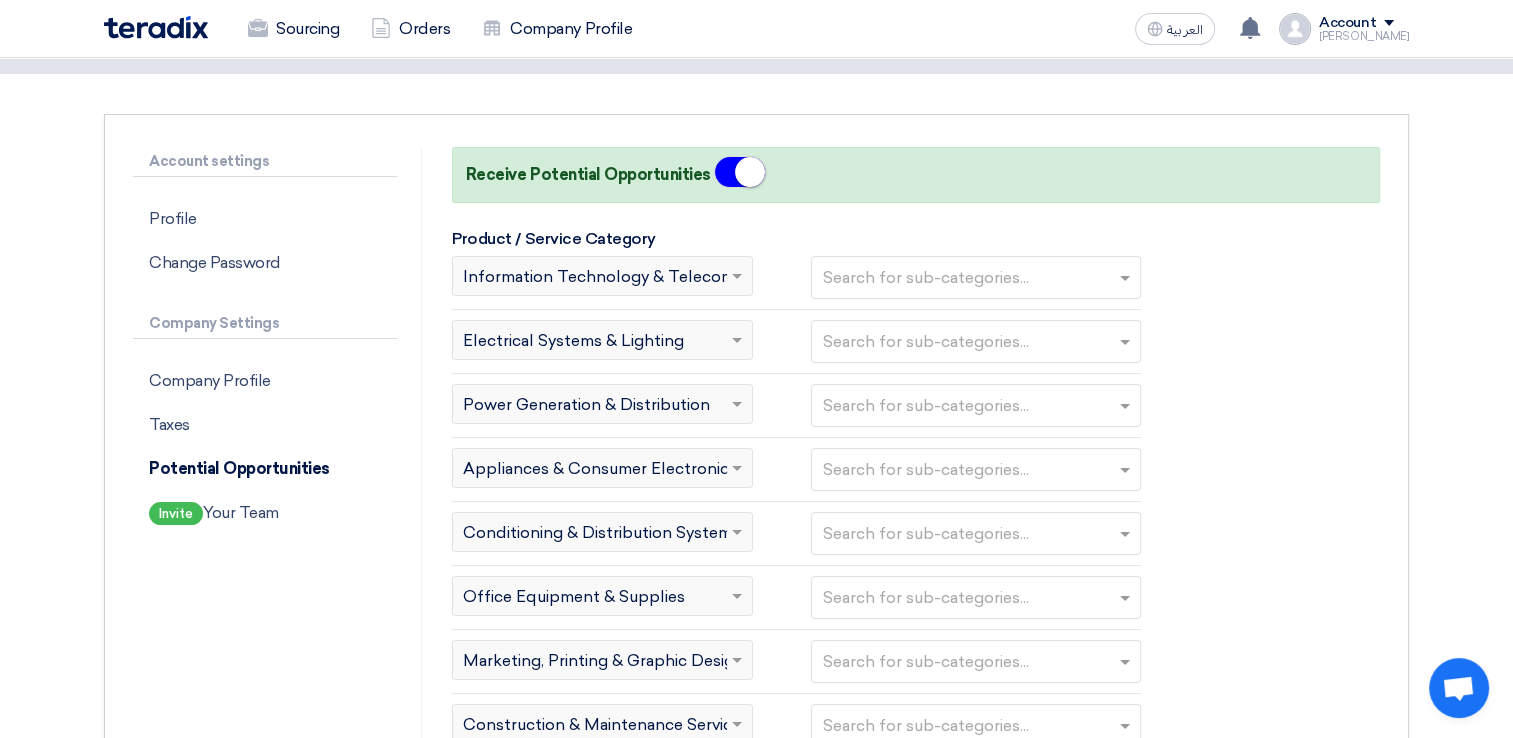 click at bounding box center (978, 341) 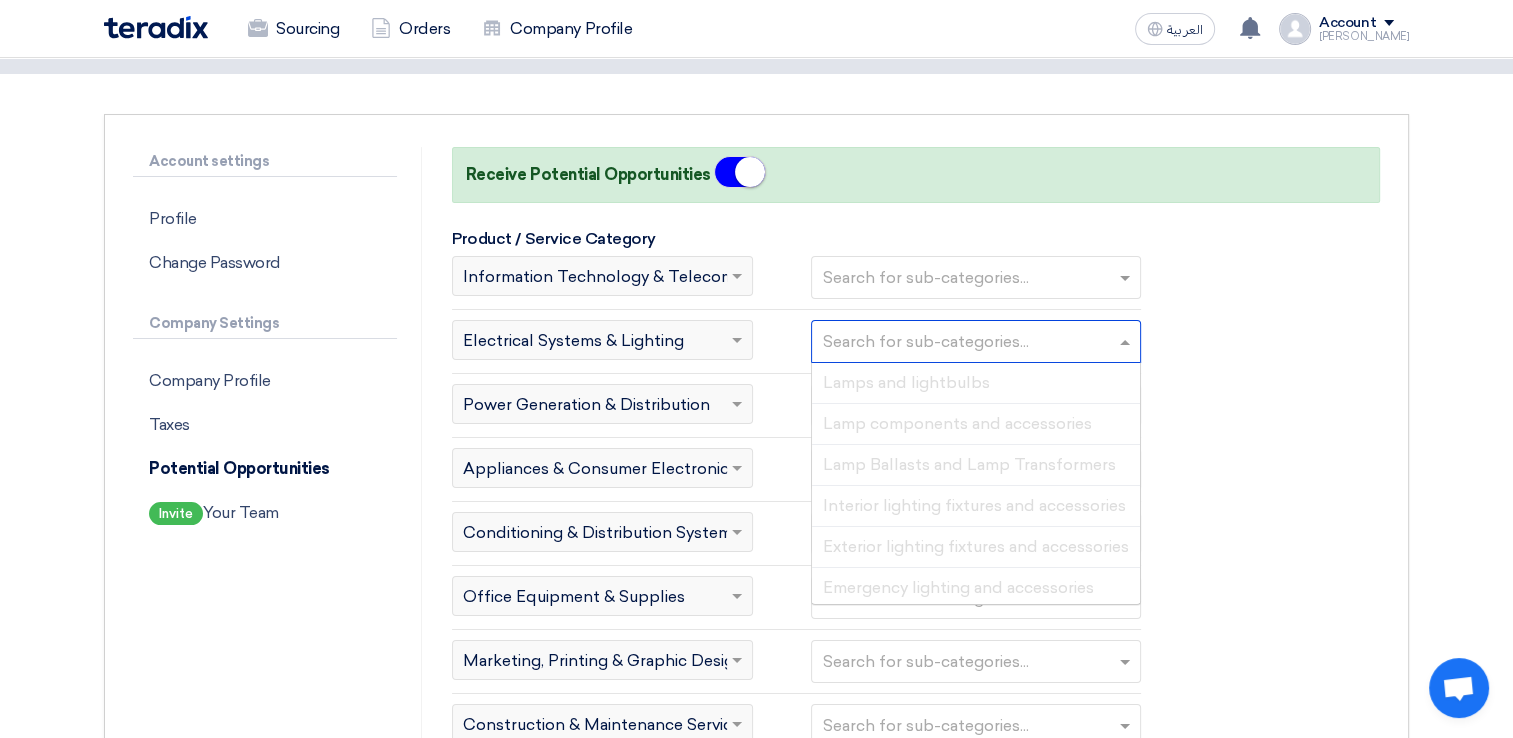 click on "Product / Service Category
Search for category...
×
Information Technology & Telecommunications
Search for sub-categories...
Search for category...
×
Electrical Systems & Lighting" 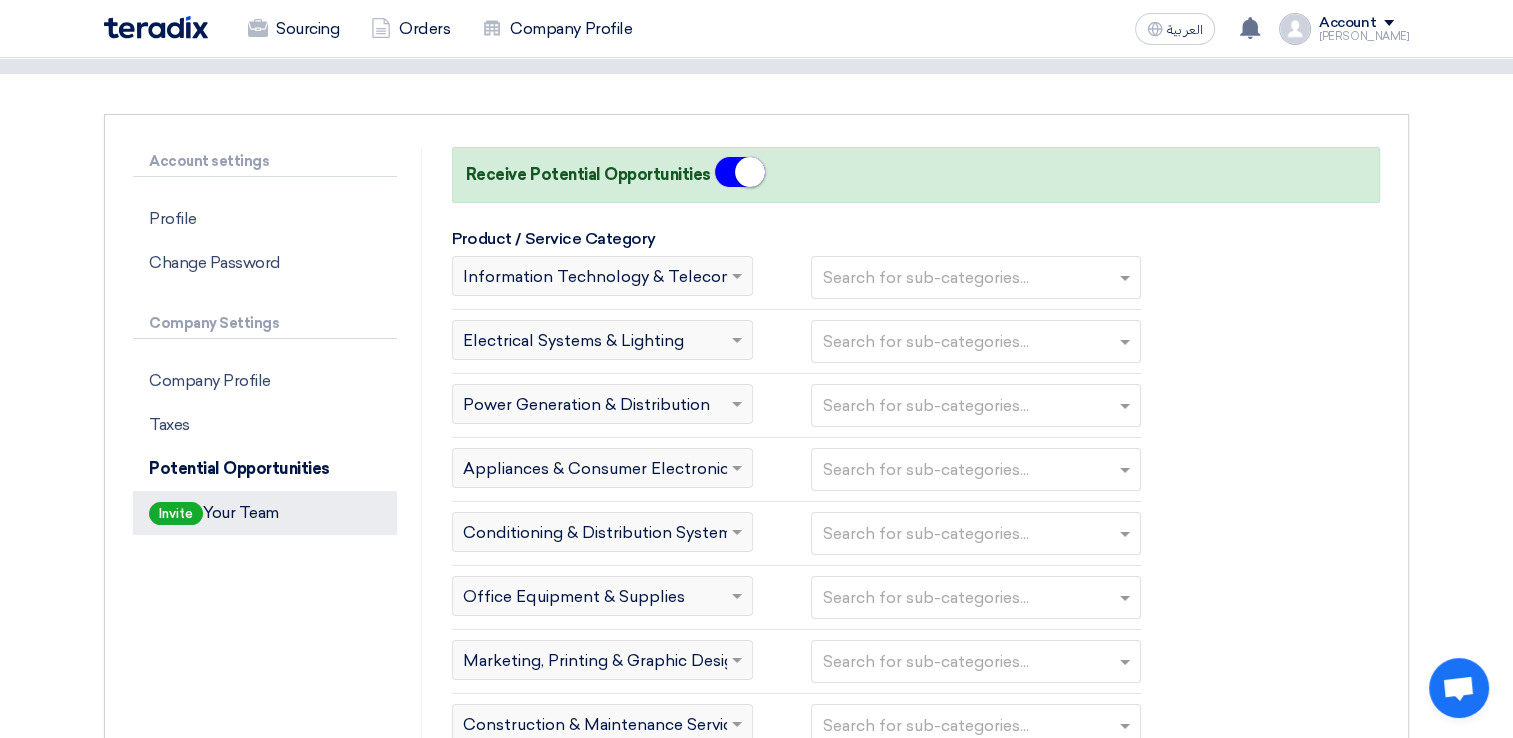 click on "Invite  Your Team" 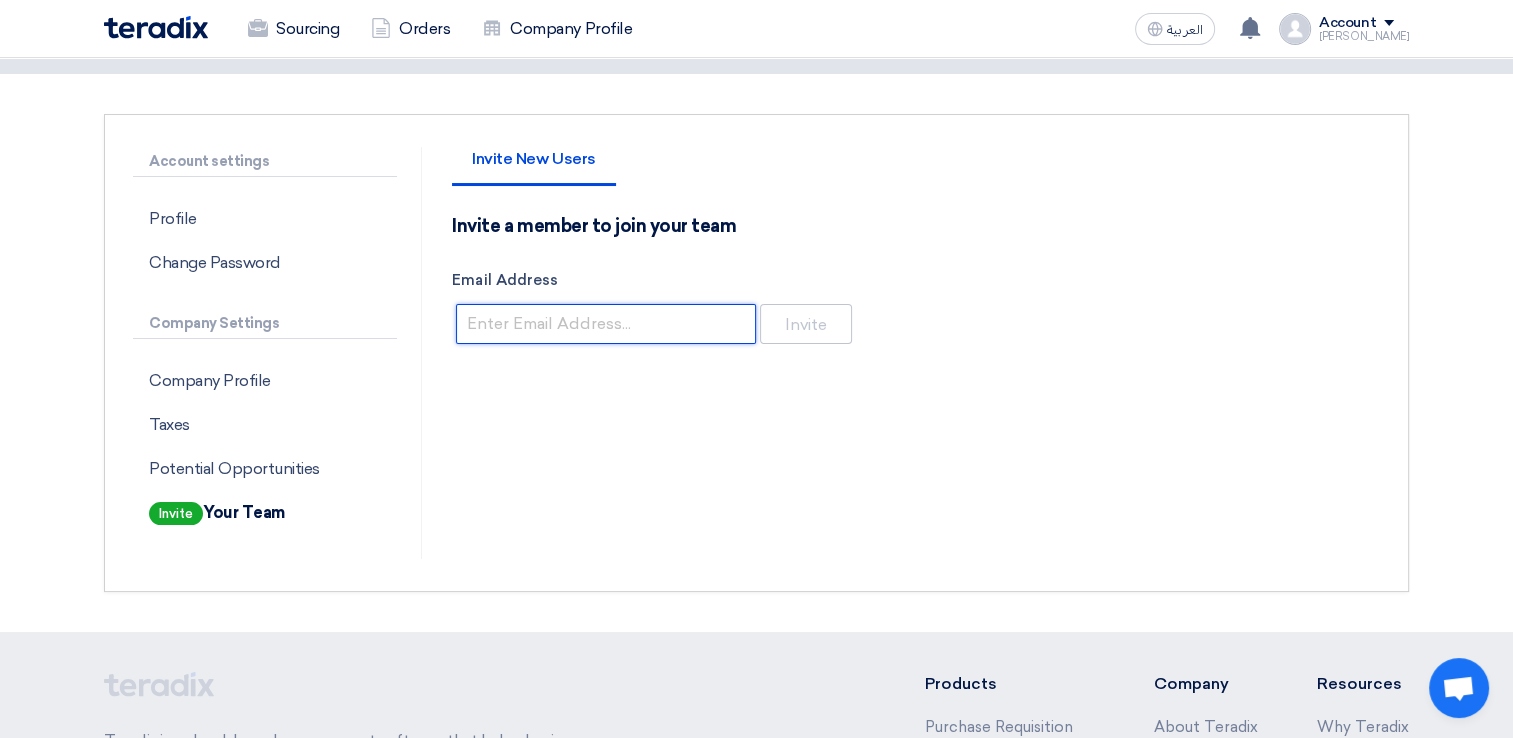 click on "Email Address" at bounding box center [606, 324] 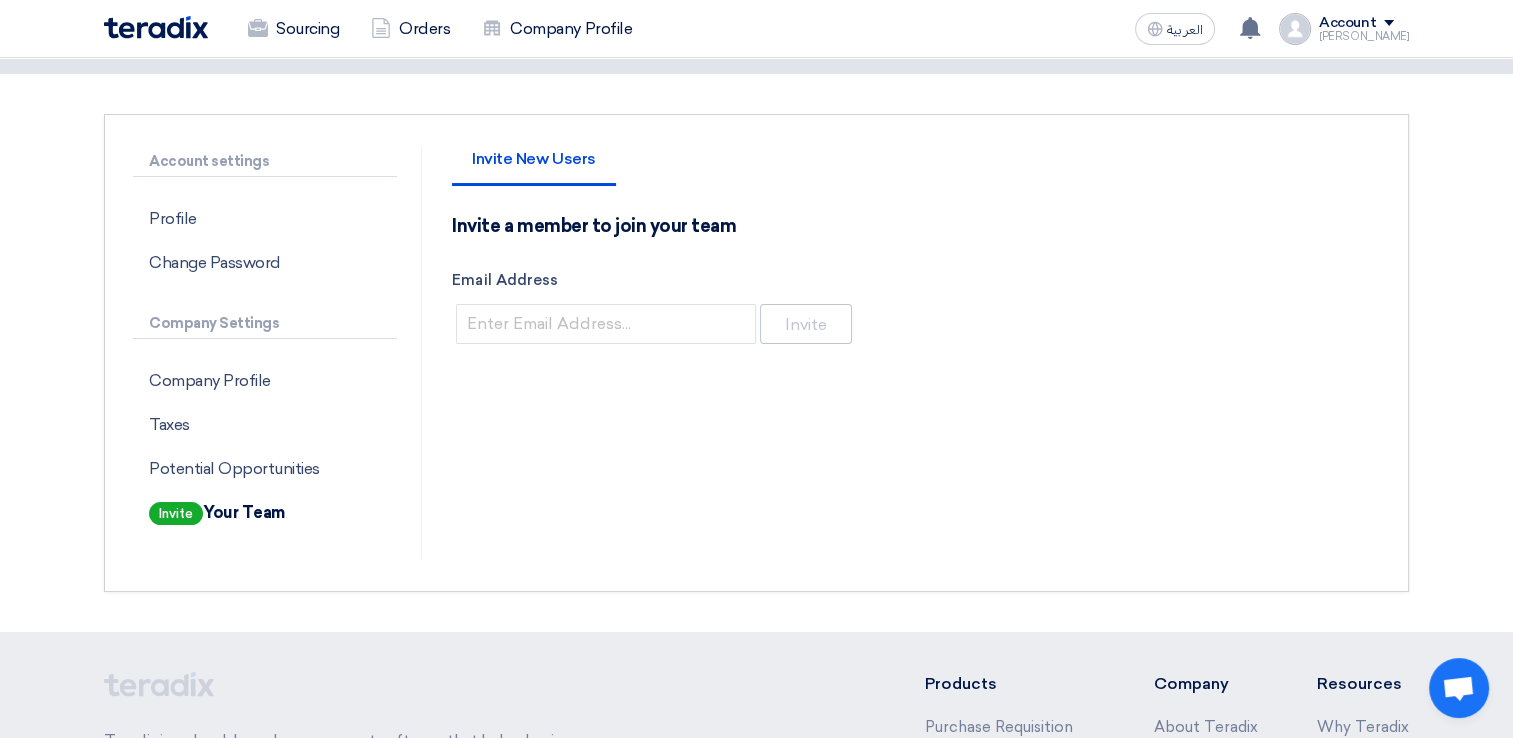 click on "Invite New Users
Invite a member to join your team
Email Address
Invite" 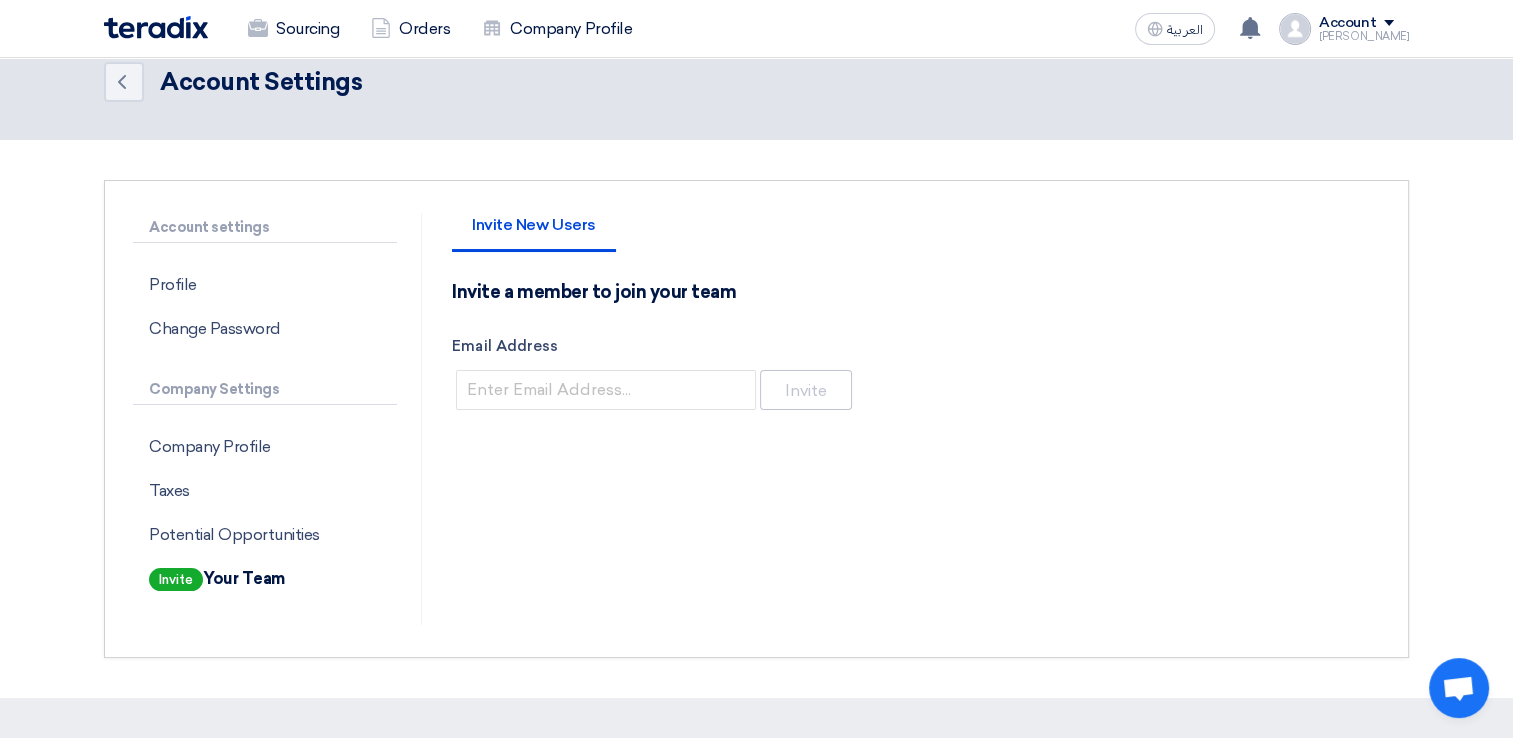 scroll, scrollTop: 0, scrollLeft: 0, axis: both 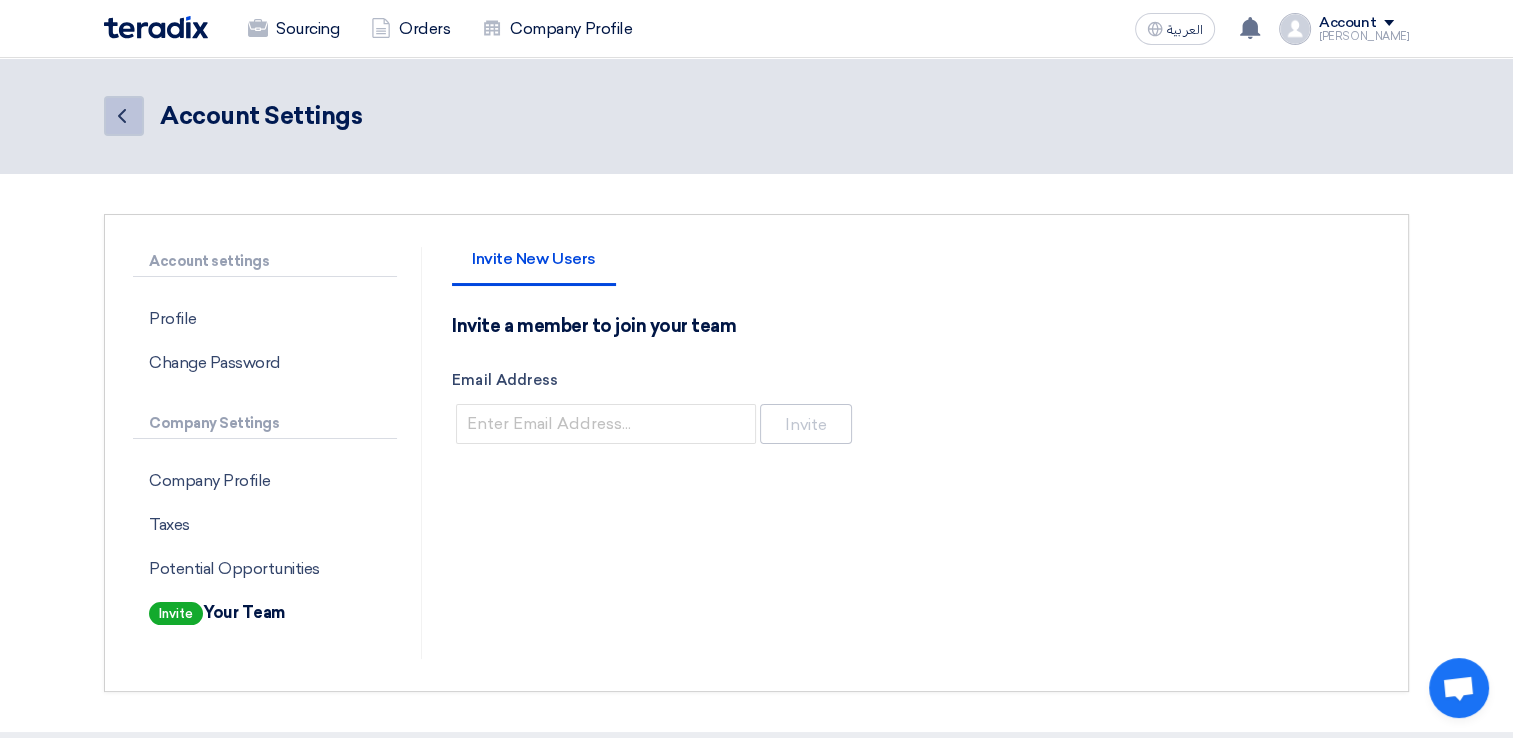 click on "Back" 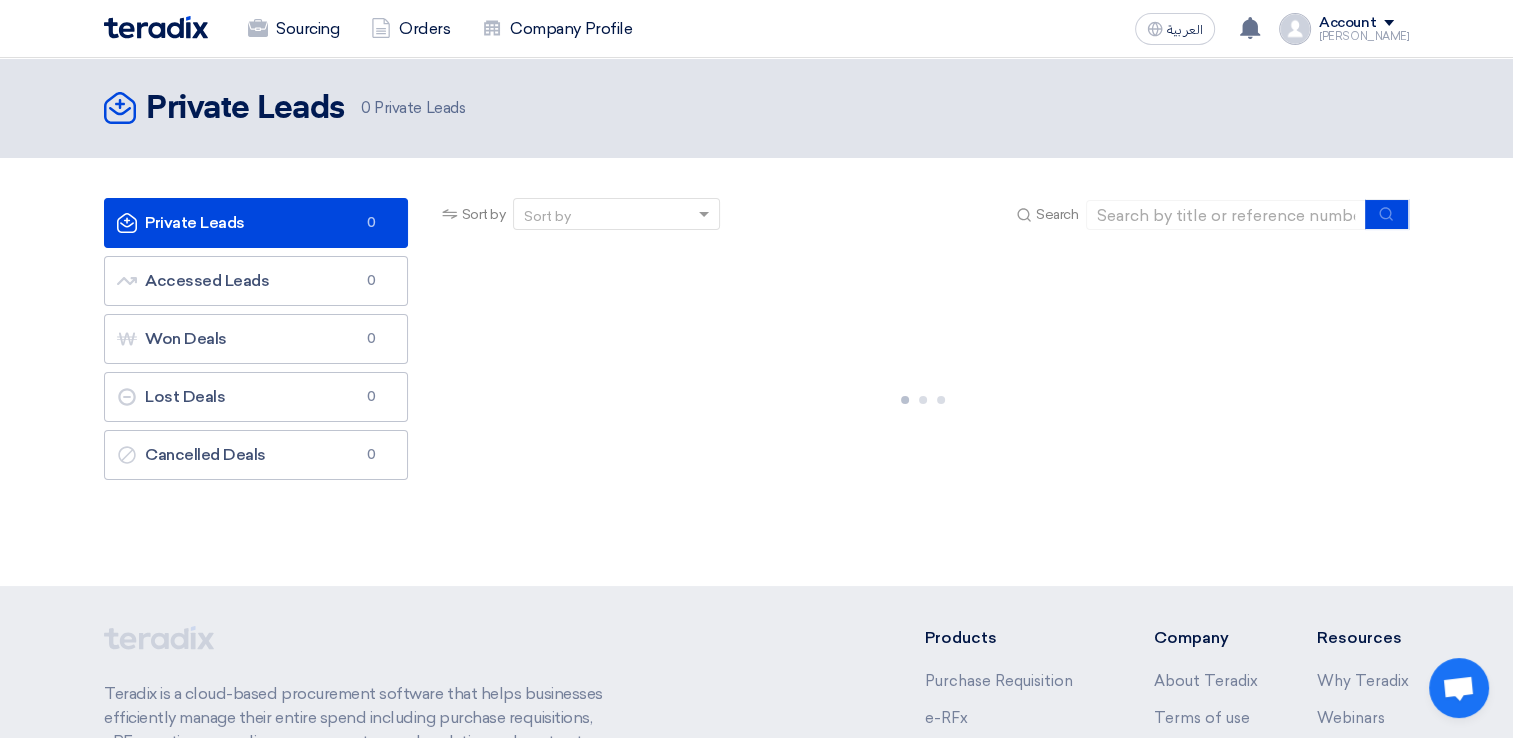 click on "Private Leads" 